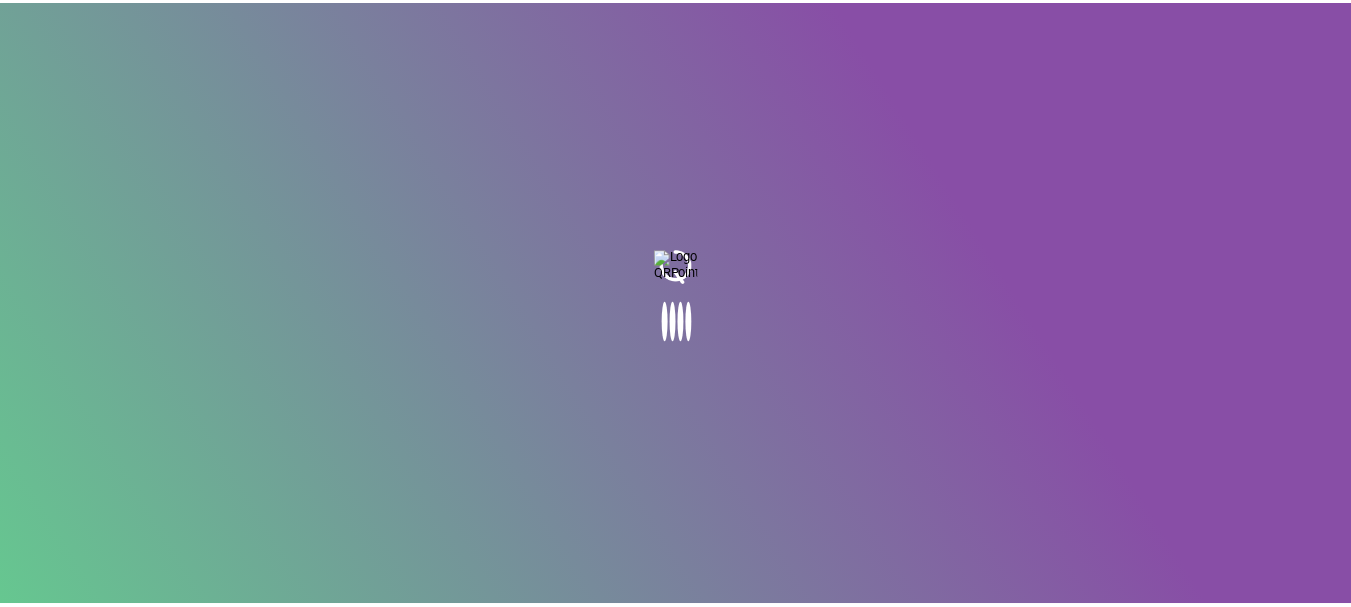 scroll, scrollTop: 0, scrollLeft: 0, axis: both 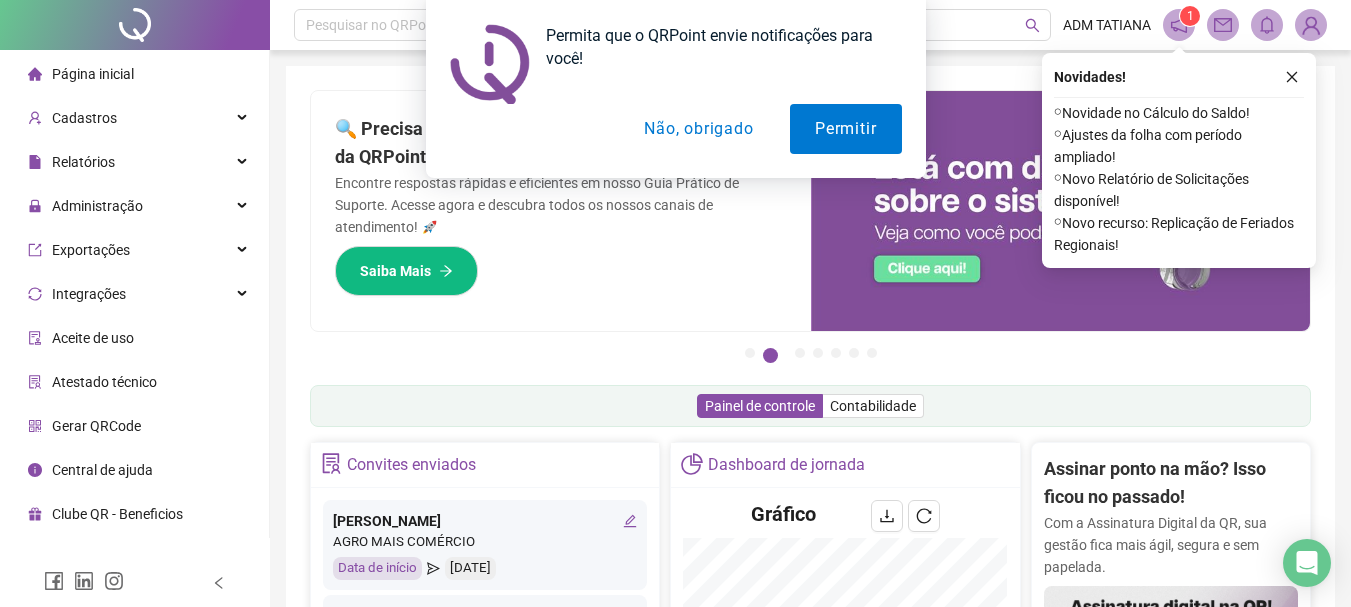 click on "Não, obrigado" at bounding box center [698, 129] 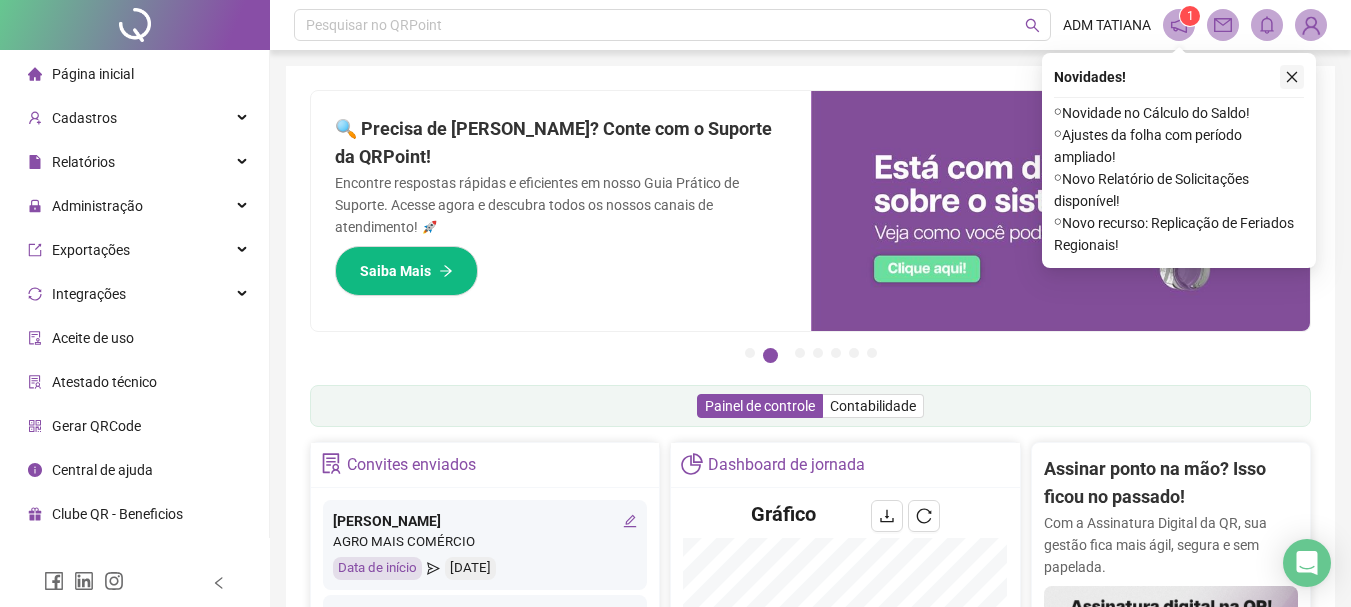 click 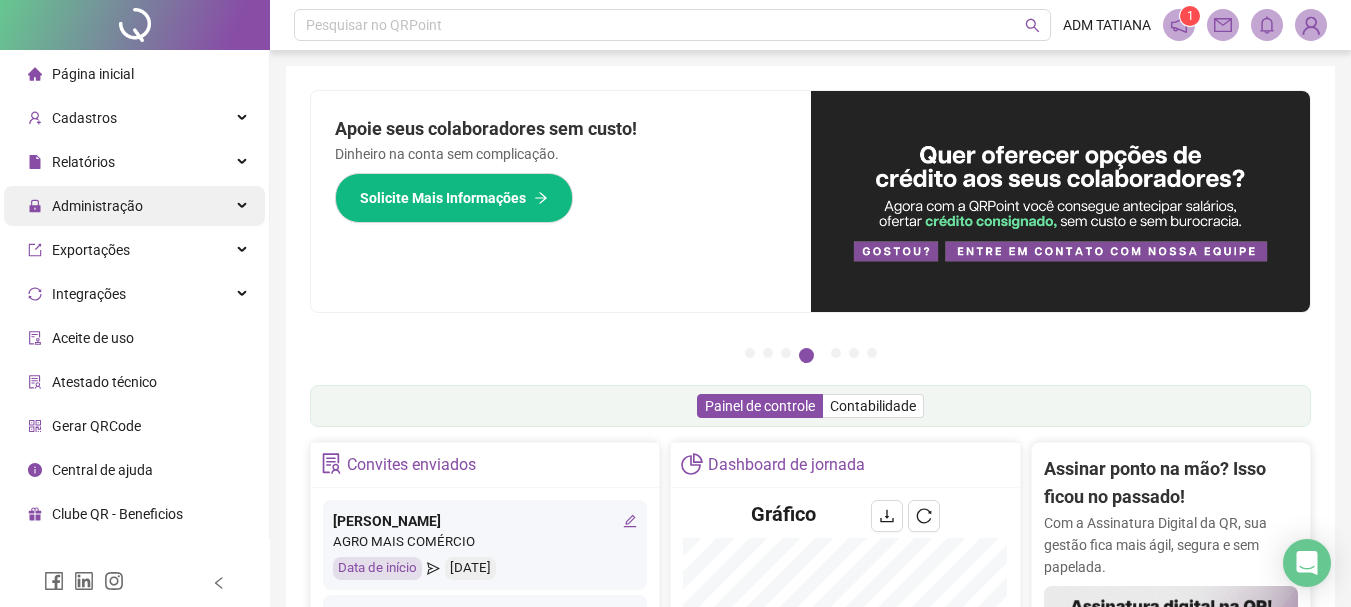 click on "Administração" at bounding box center (134, 206) 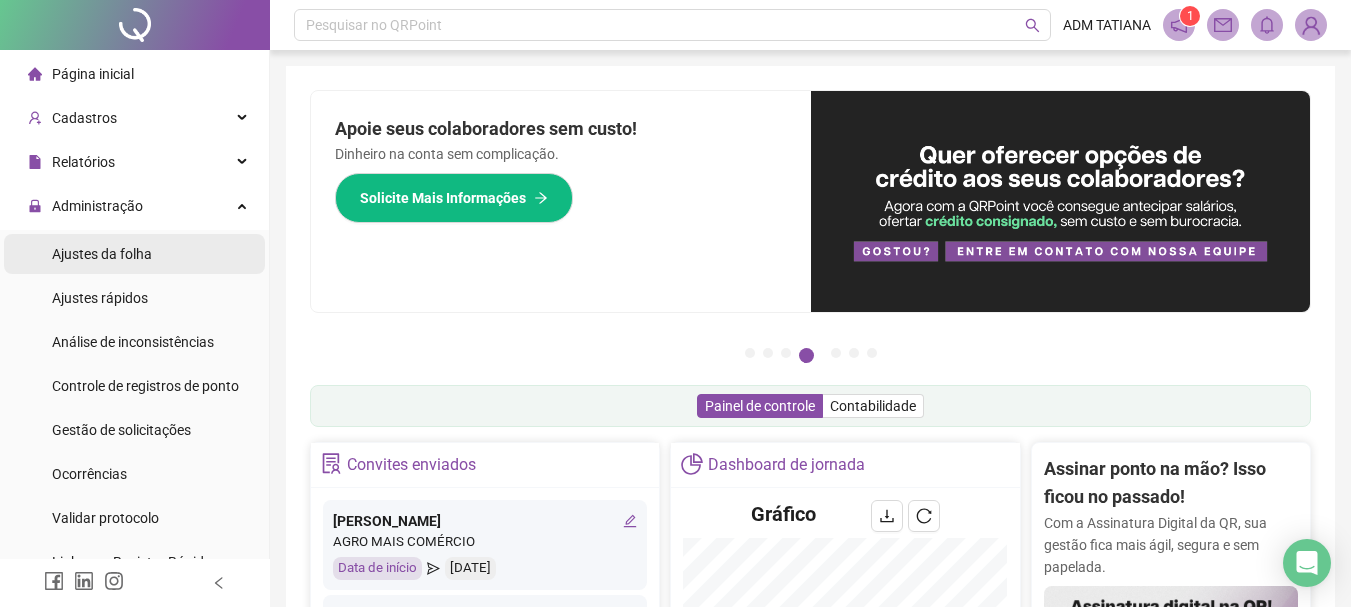 click on "Ajustes da folha" at bounding box center [102, 254] 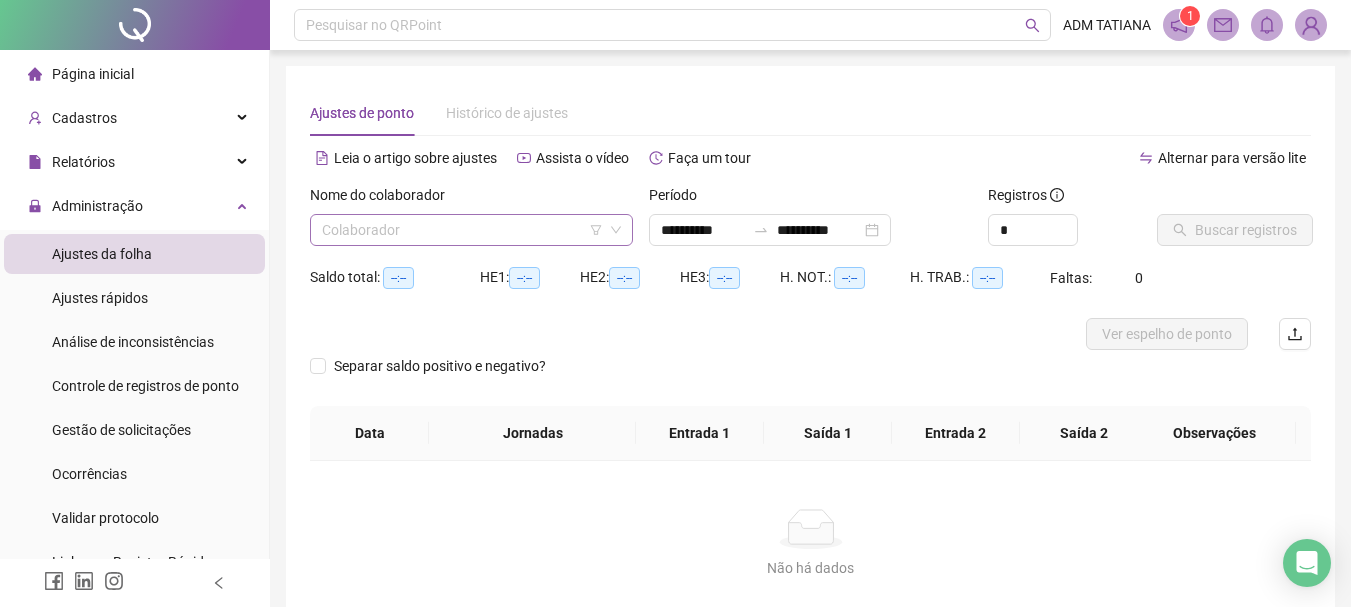 click at bounding box center [465, 230] 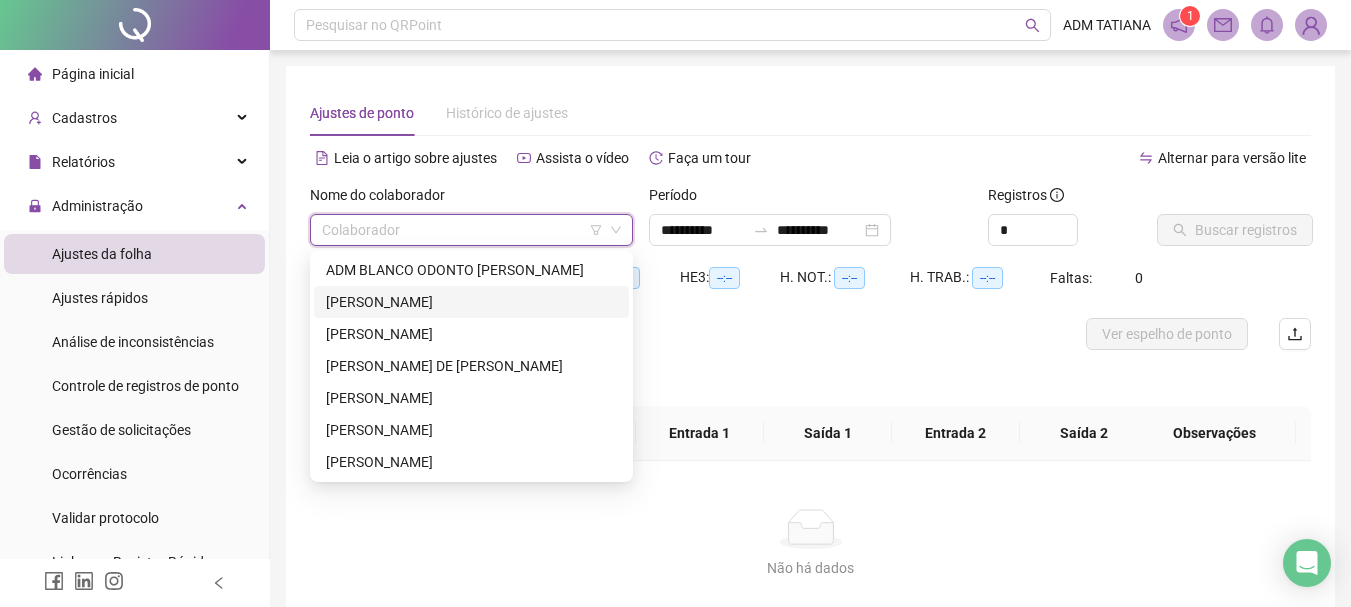 click on "[PERSON_NAME]" at bounding box center (471, 302) 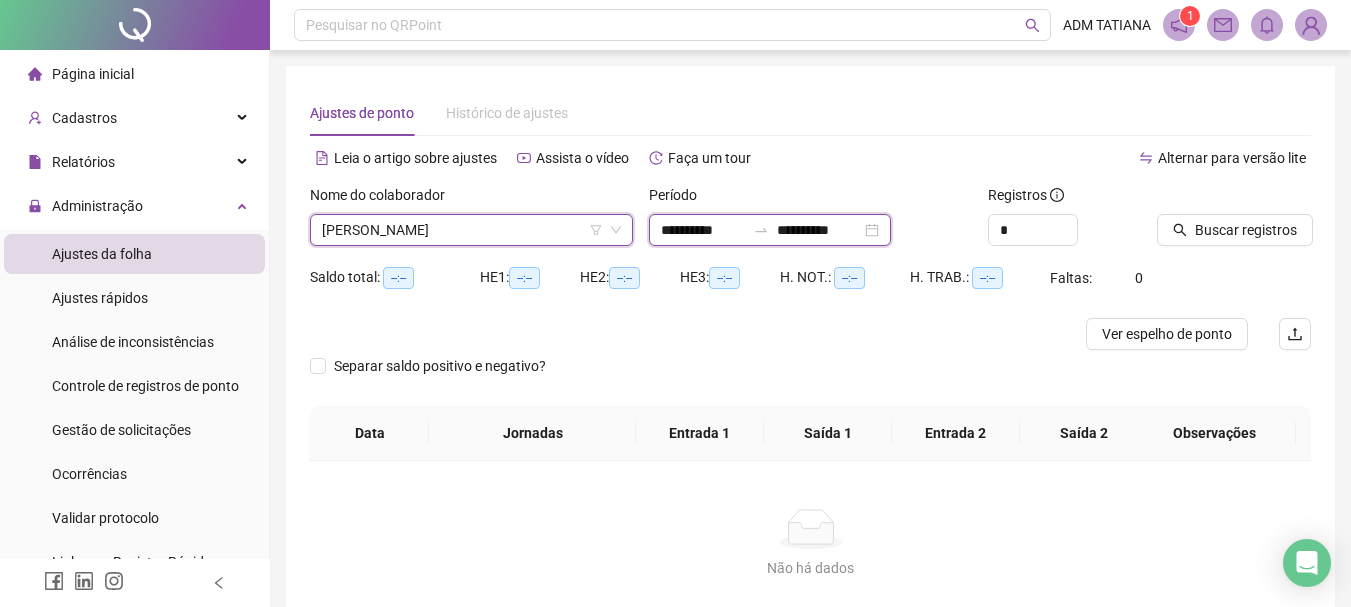 click on "**********" at bounding box center (703, 230) 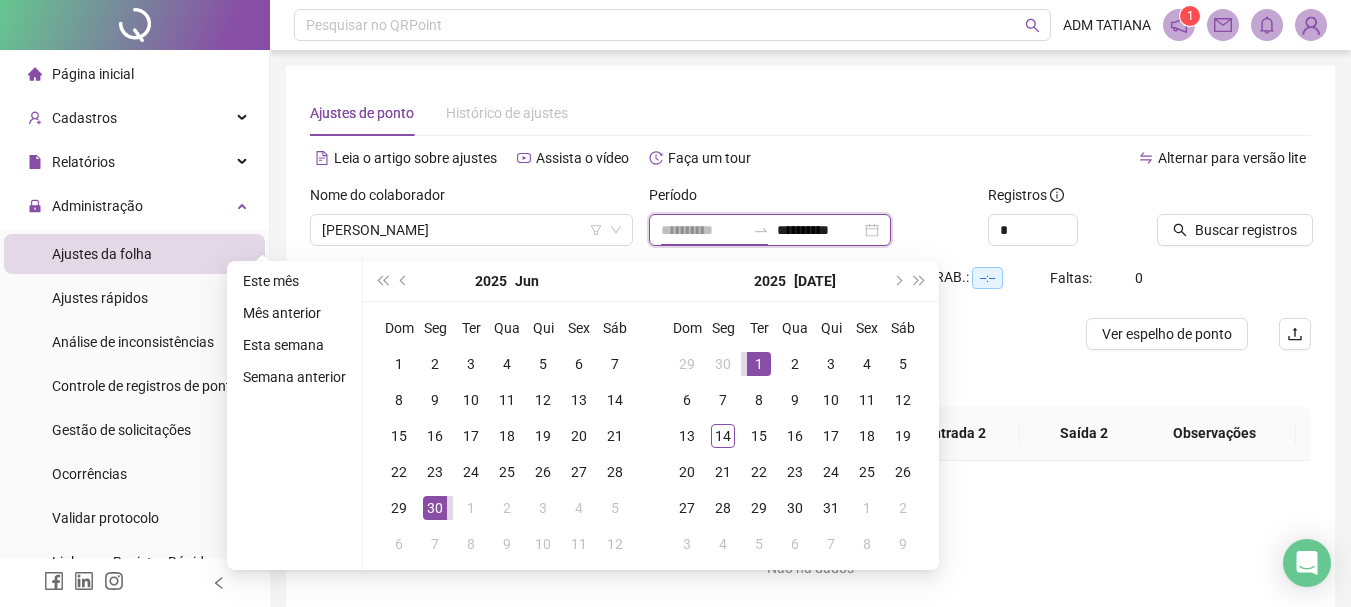 type on "**********" 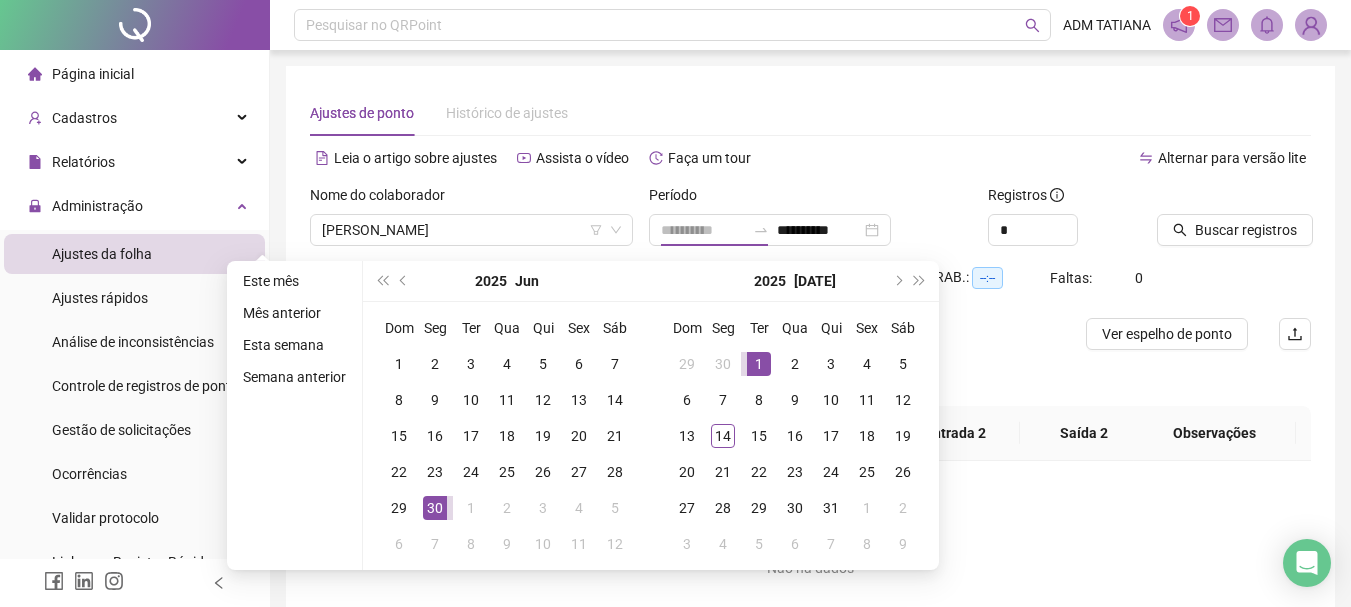 click on "1" at bounding box center (759, 364) 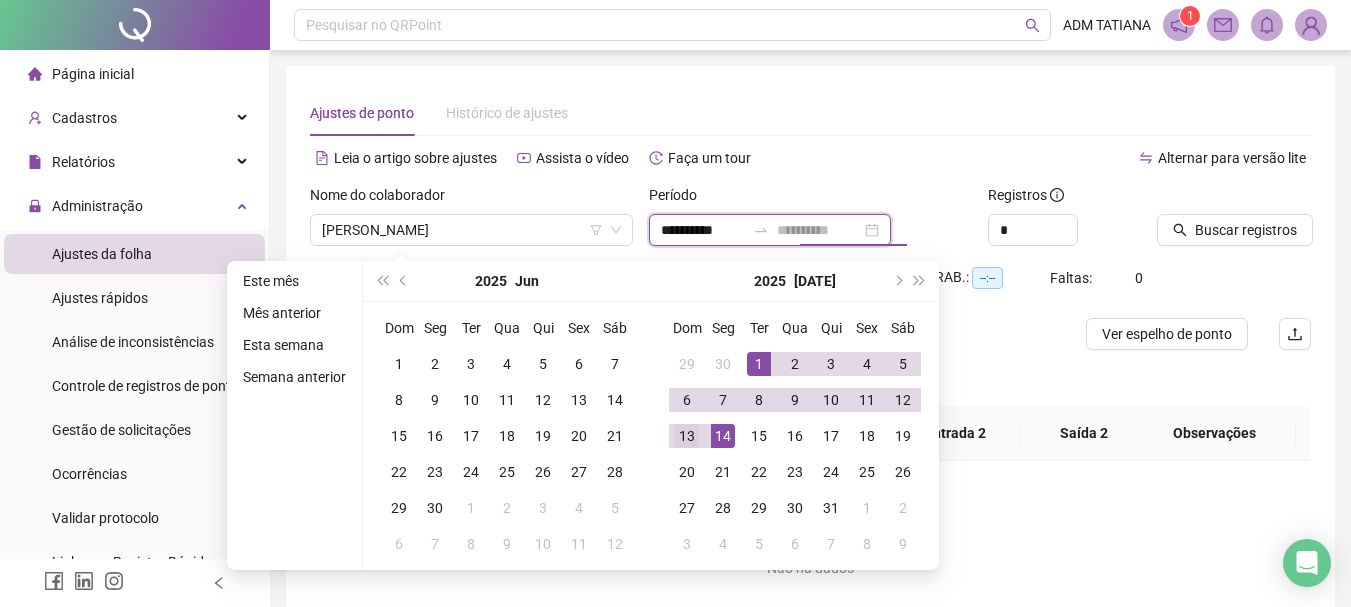 type on "**********" 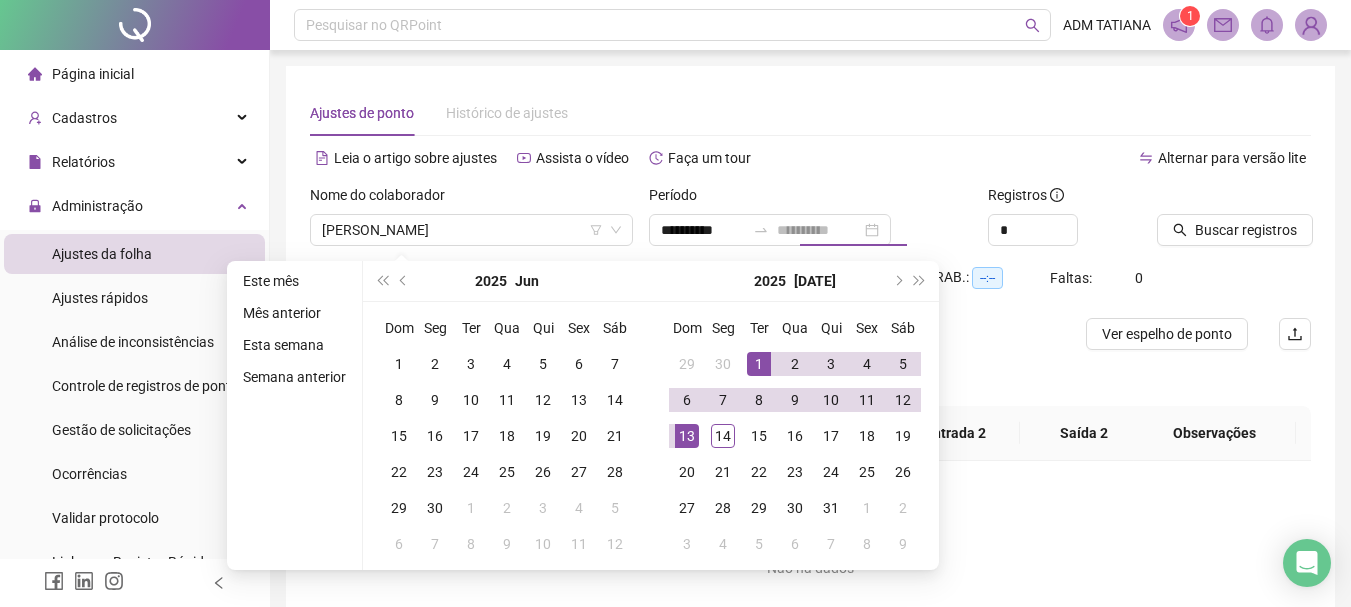 click on "13" at bounding box center (687, 436) 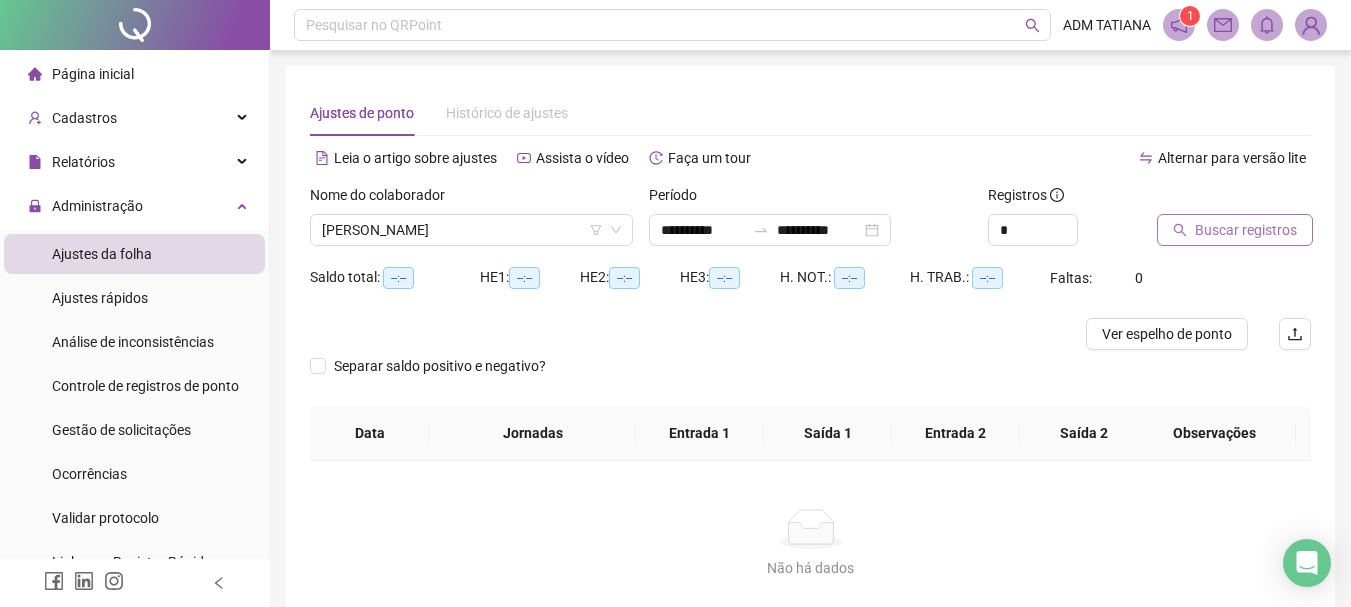 click on "Buscar registros" at bounding box center (1246, 230) 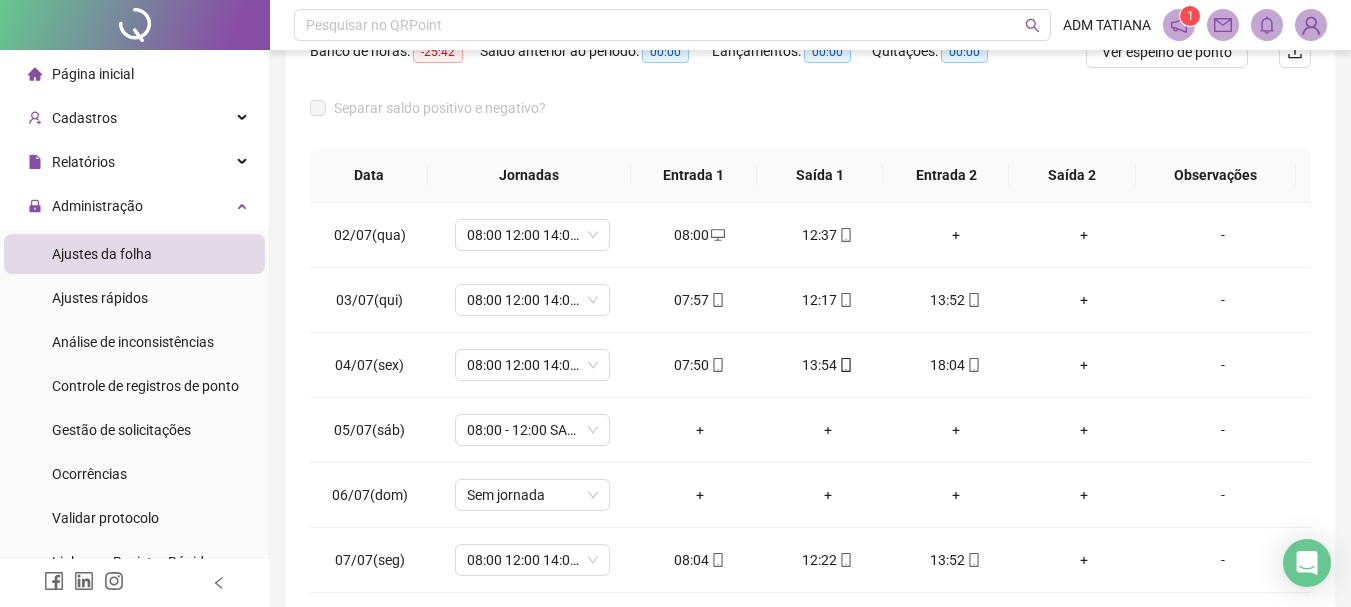 scroll, scrollTop: 300, scrollLeft: 0, axis: vertical 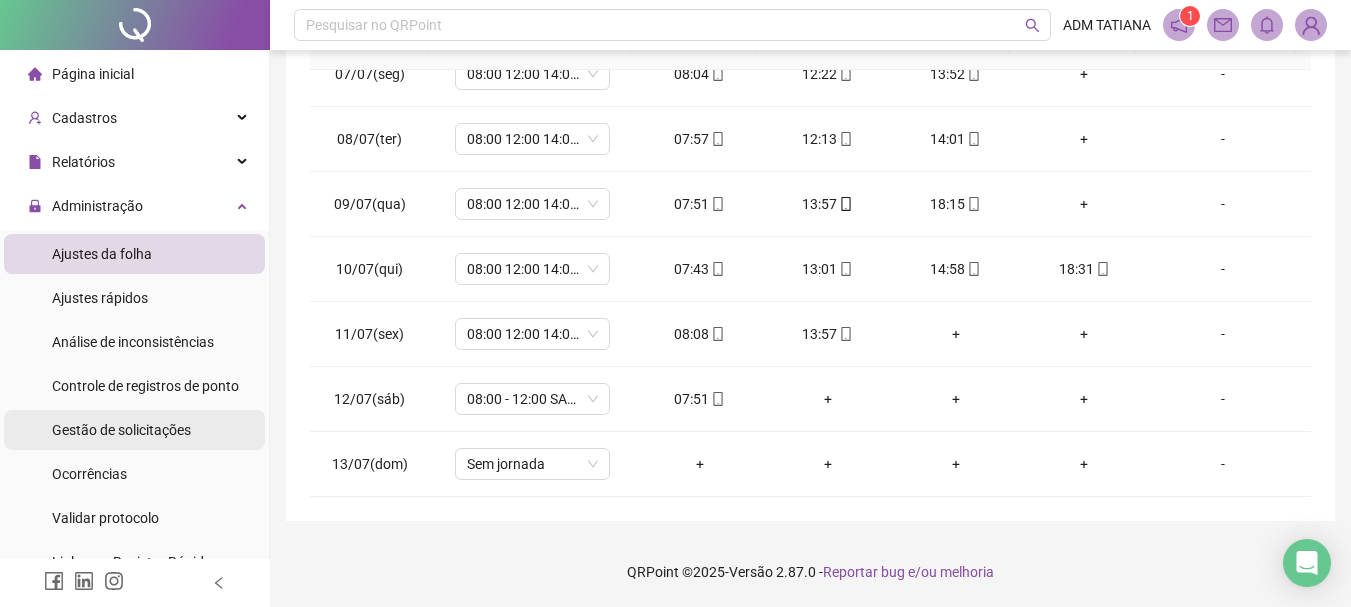 click on "Gestão de solicitações" at bounding box center [121, 430] 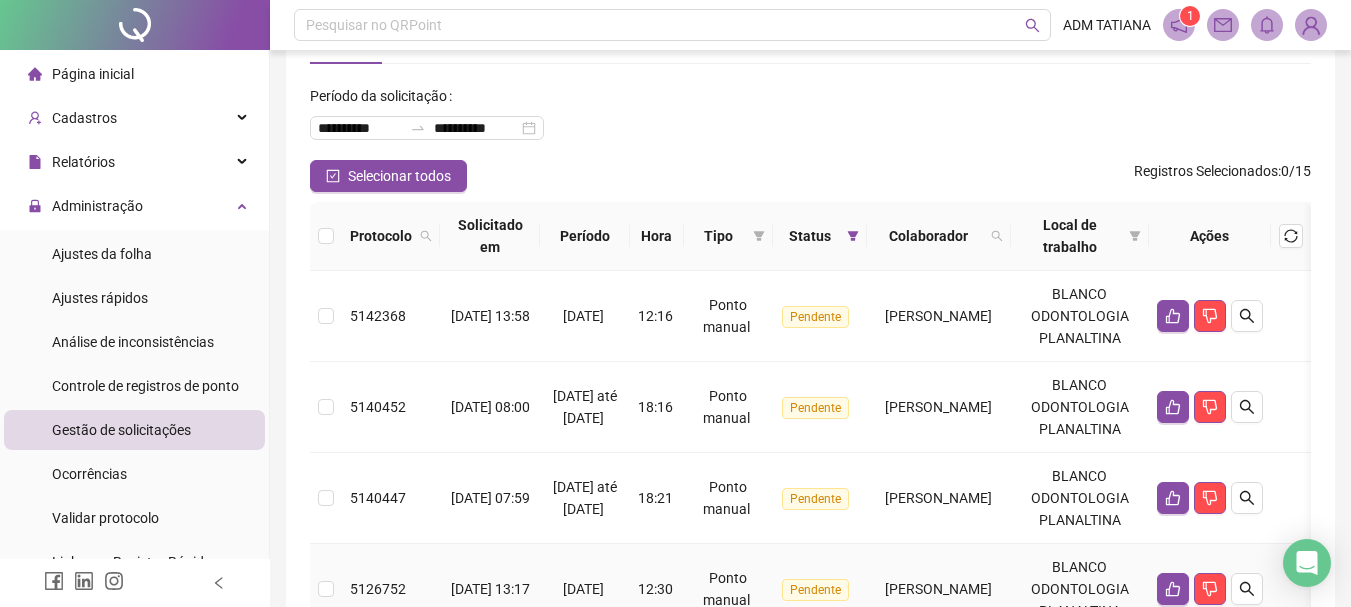 scroll, scrollTop: 0, scrollLeft: 0, axis: both 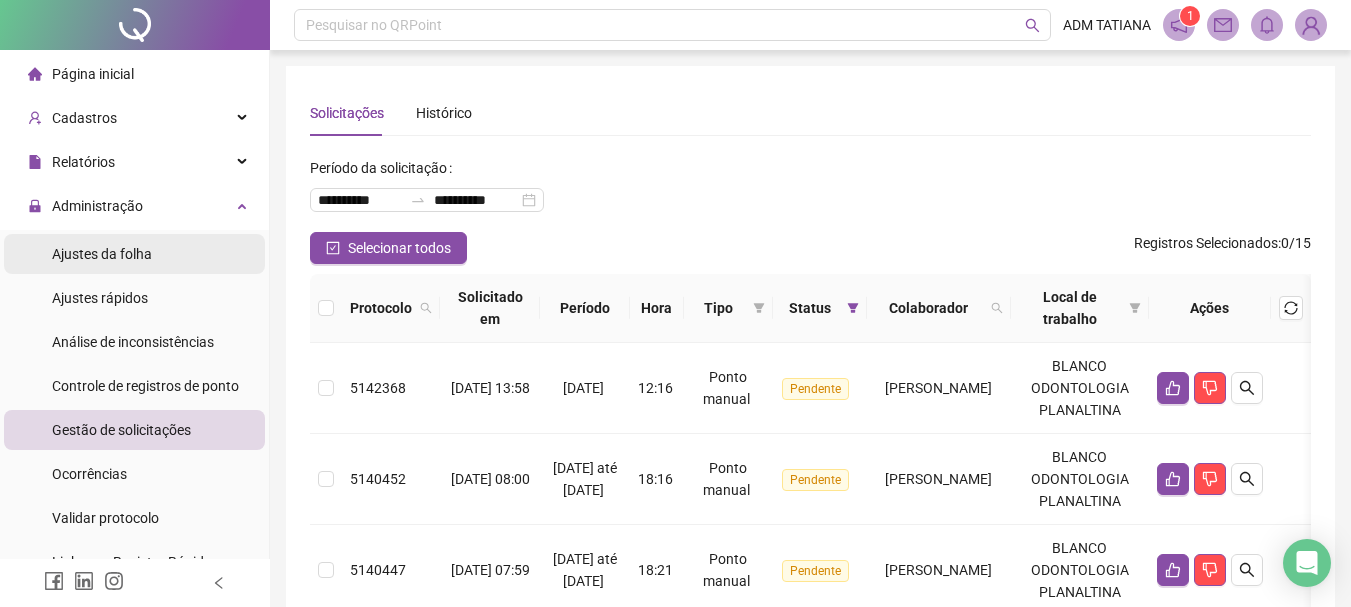 click on "Ajustes da folha" at bounding box center [102, 254] 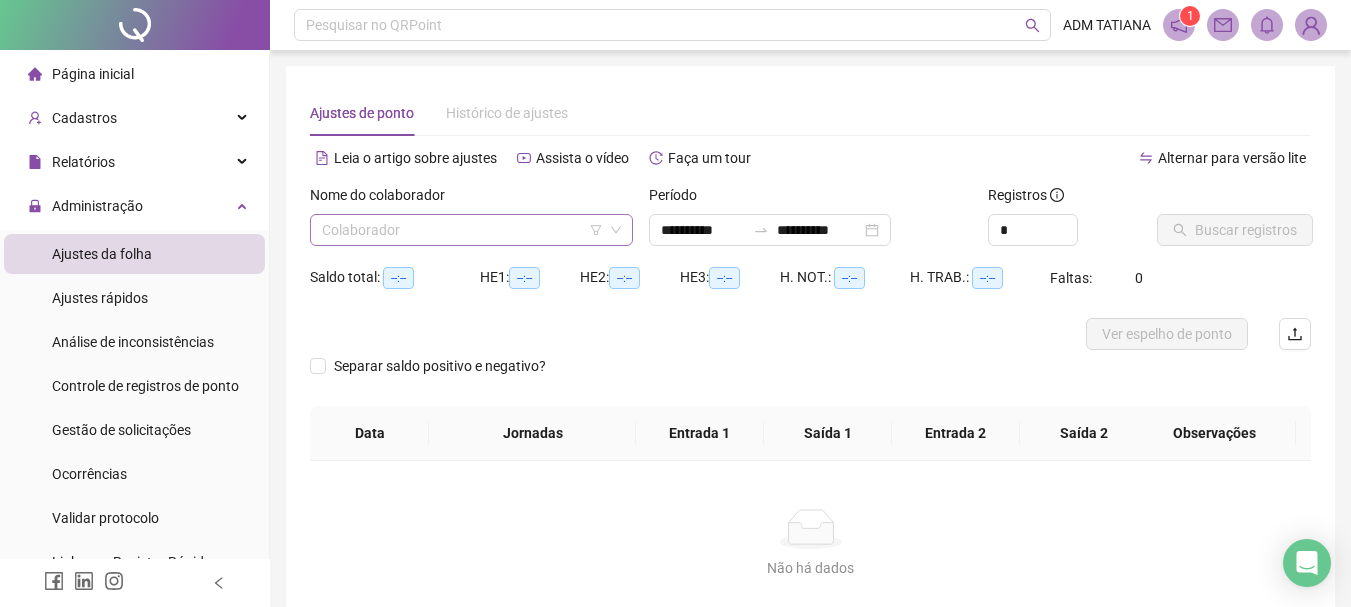 click at bounding box center [465, 230] 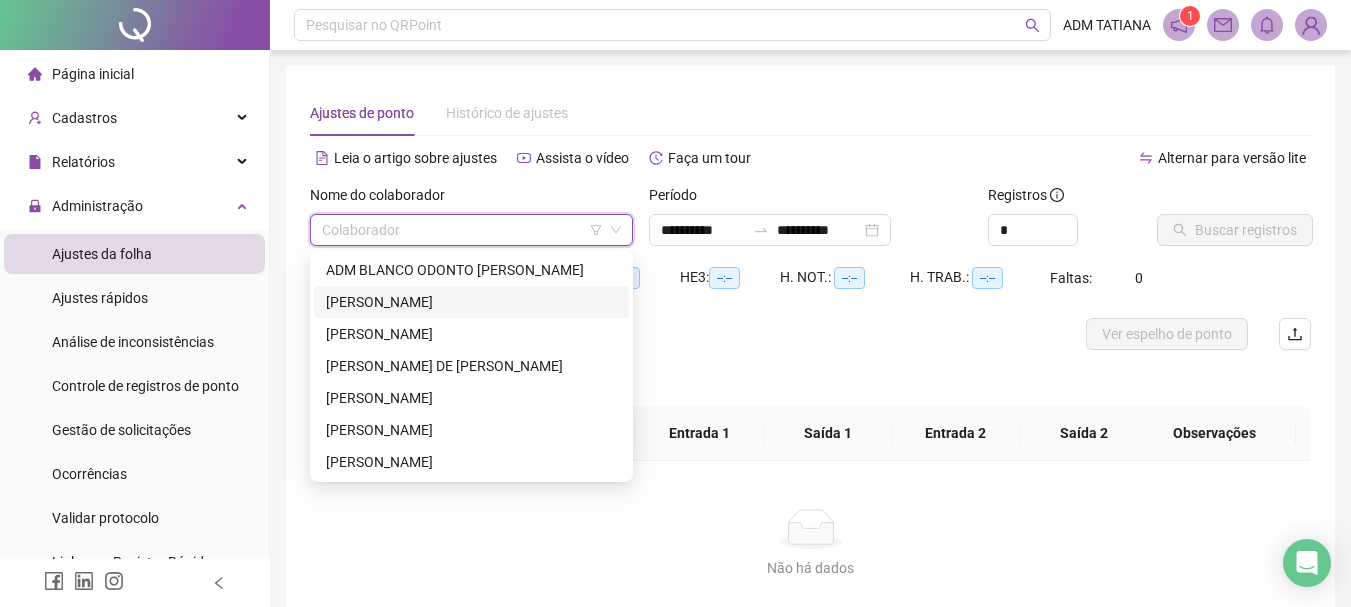 click on "[PERSON_NAME]" at bounding box center [471, 302] 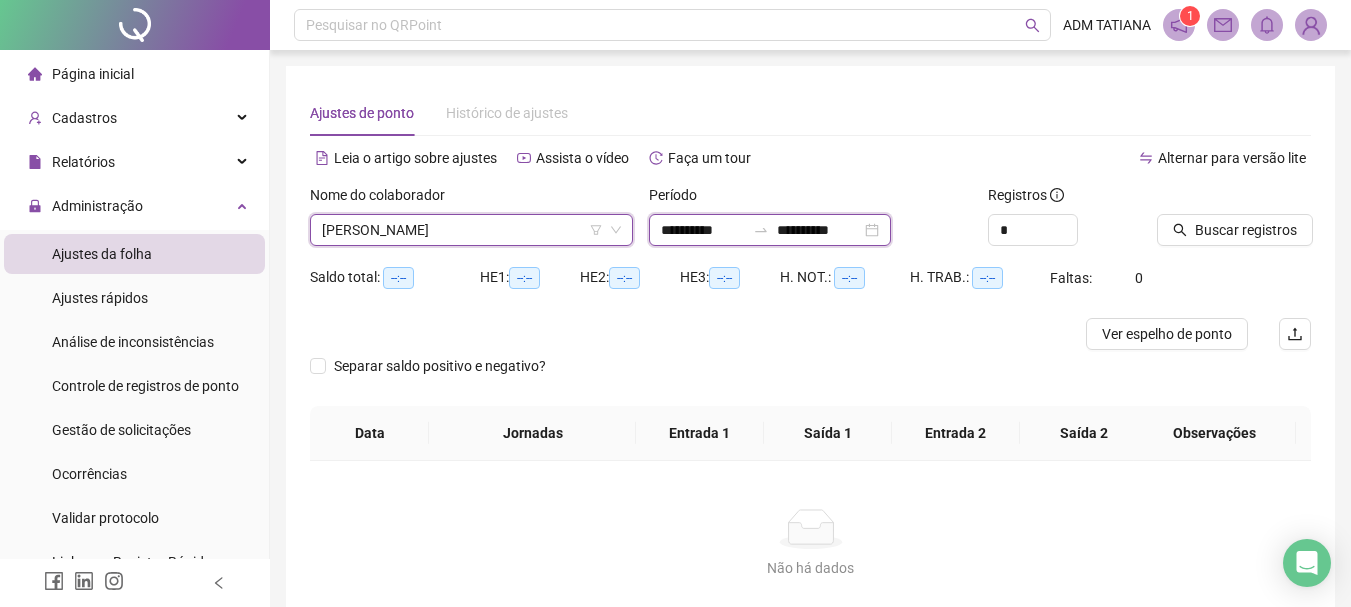 click on "**********" at bounding box center [703, 230] 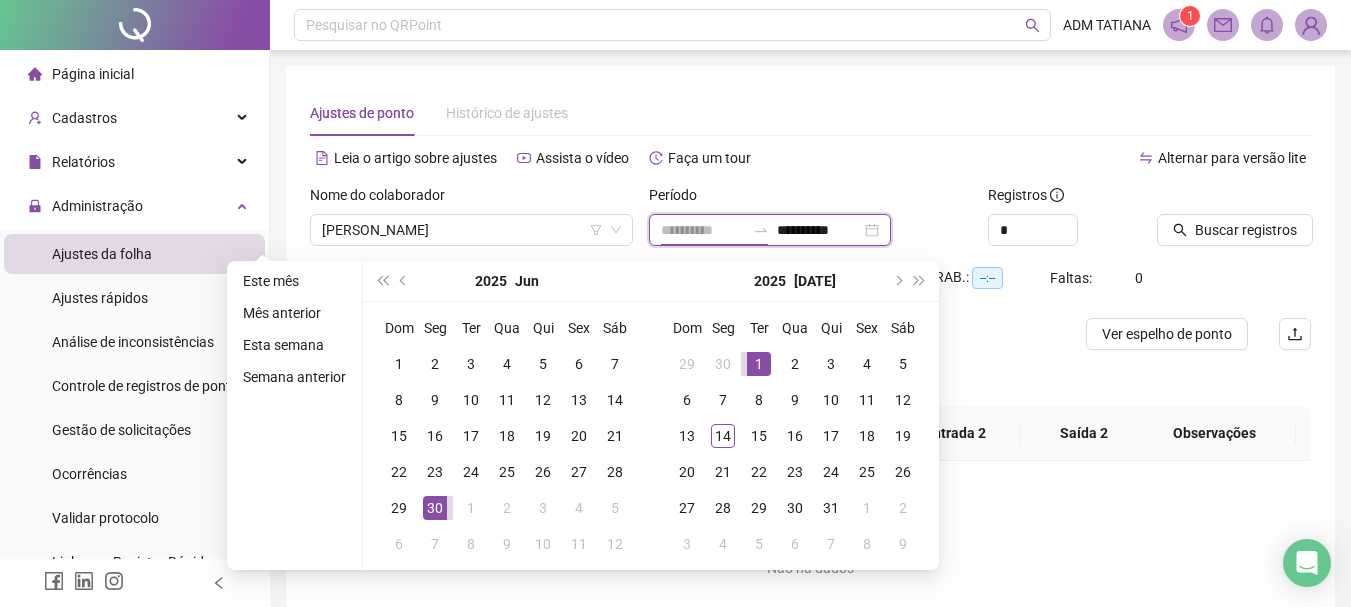 type on "**********" 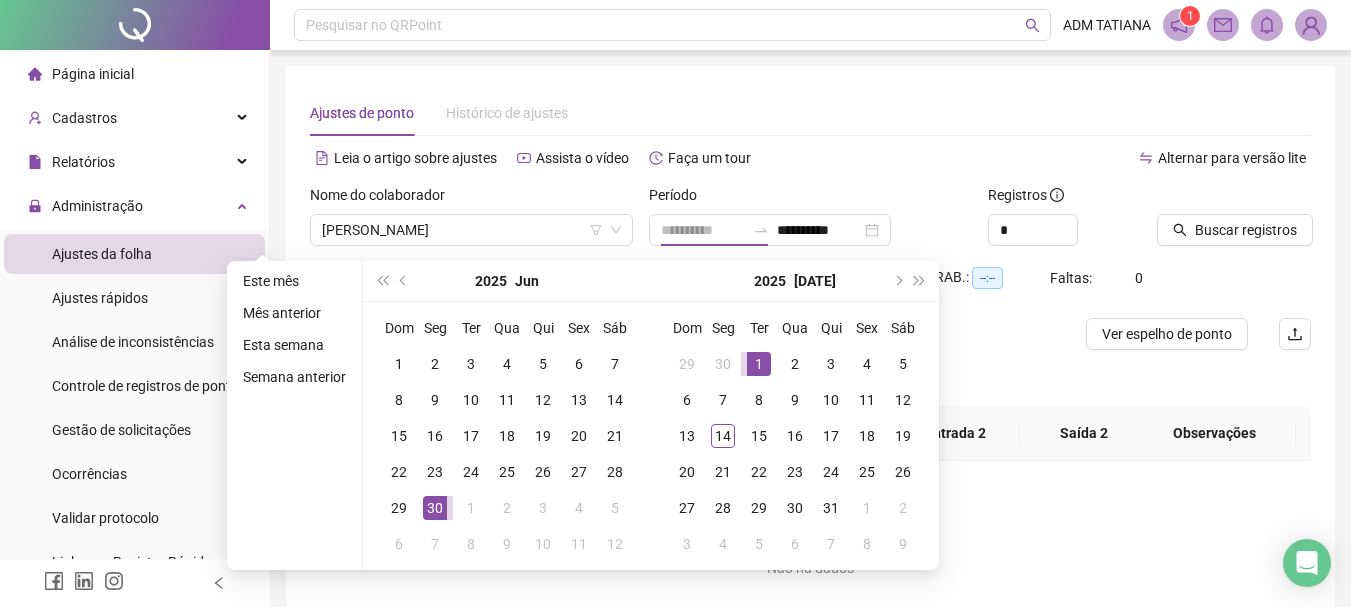 click on "1" at bounding box center (759, 364) 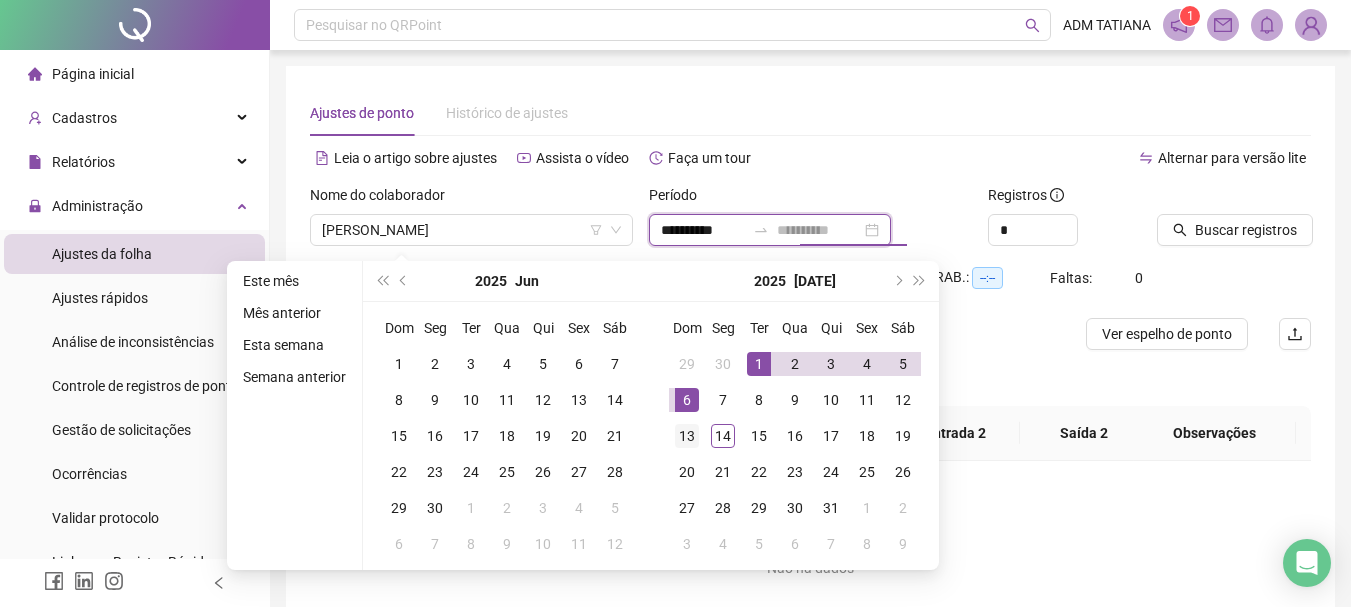 type on "**********" 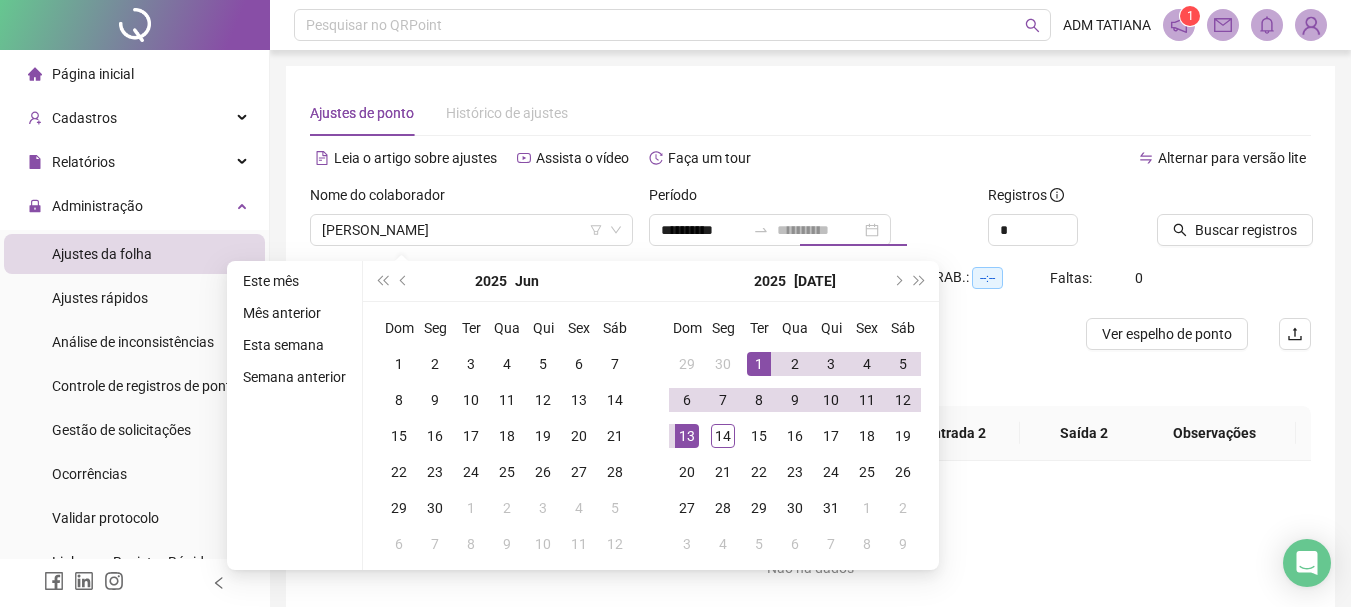 click on "13" at bounding box center (687, 436) 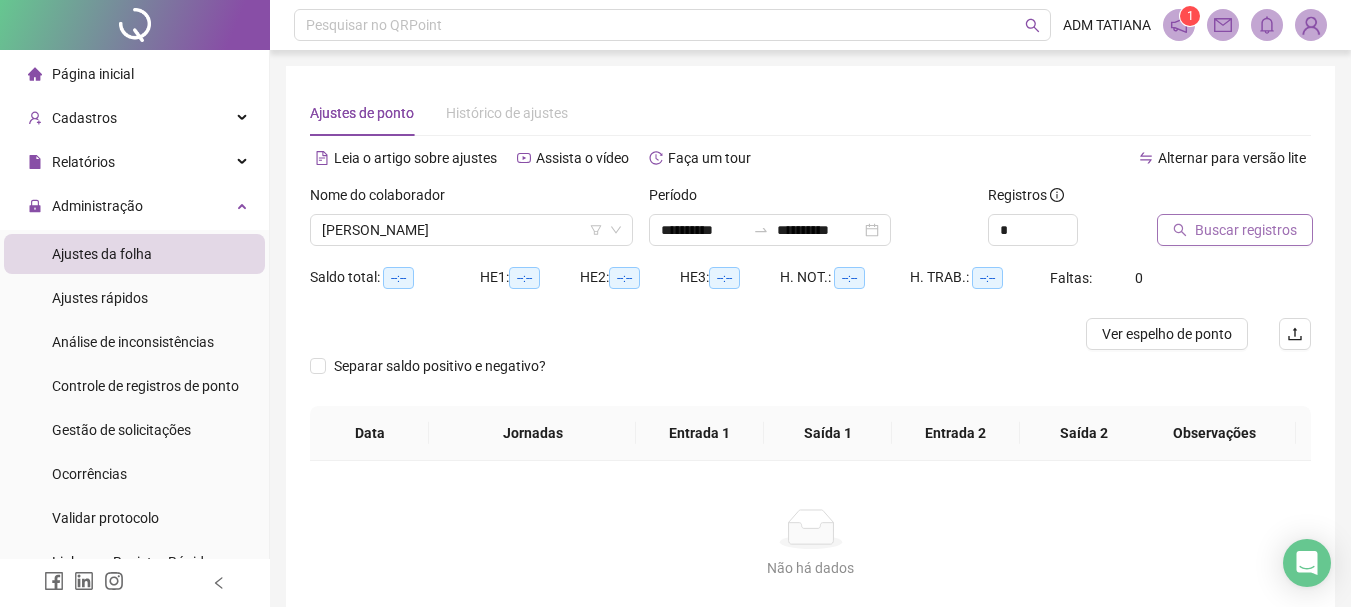 click on "Buscar registros" at bounding box center (1246, 230) 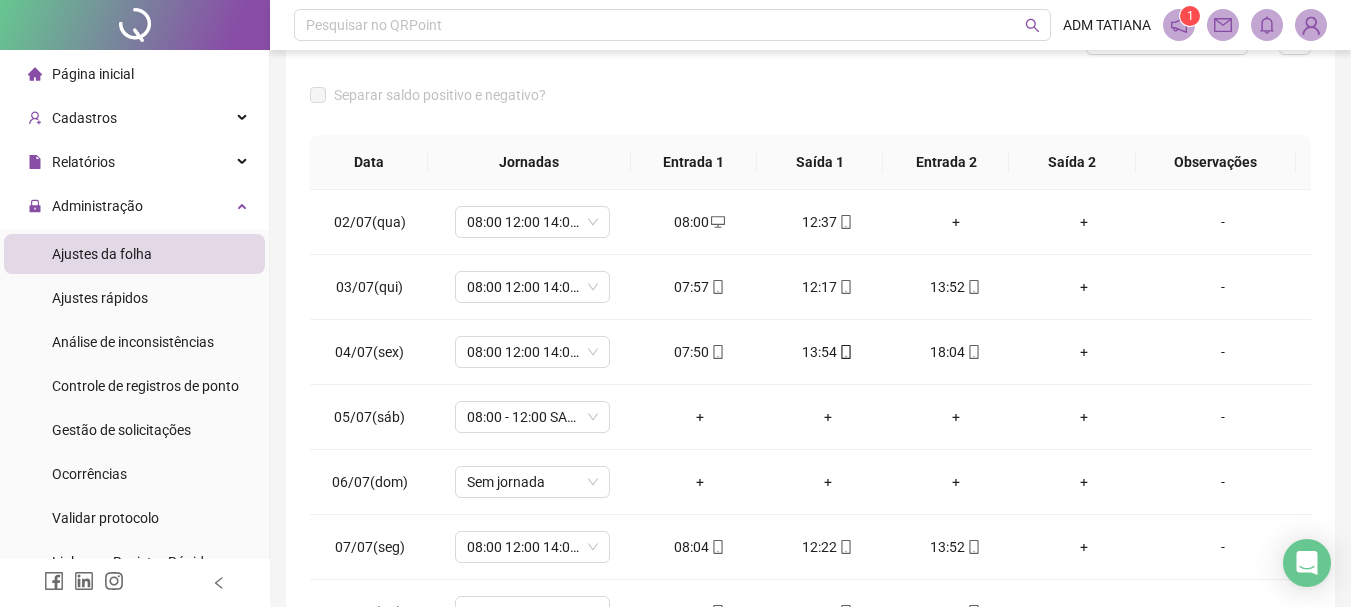 scroll, scrollTop: 300, scrollLeft: 0, axis: vertical 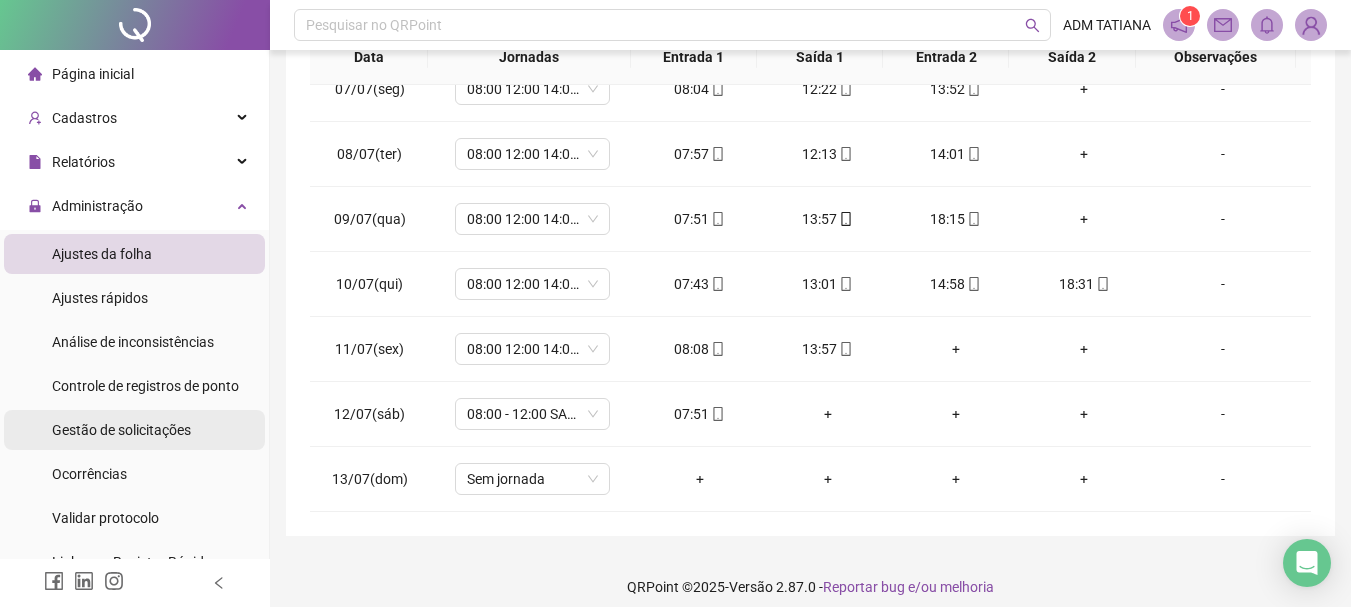 click on "Gestão de solicitações" at bounding box center (121, 430) 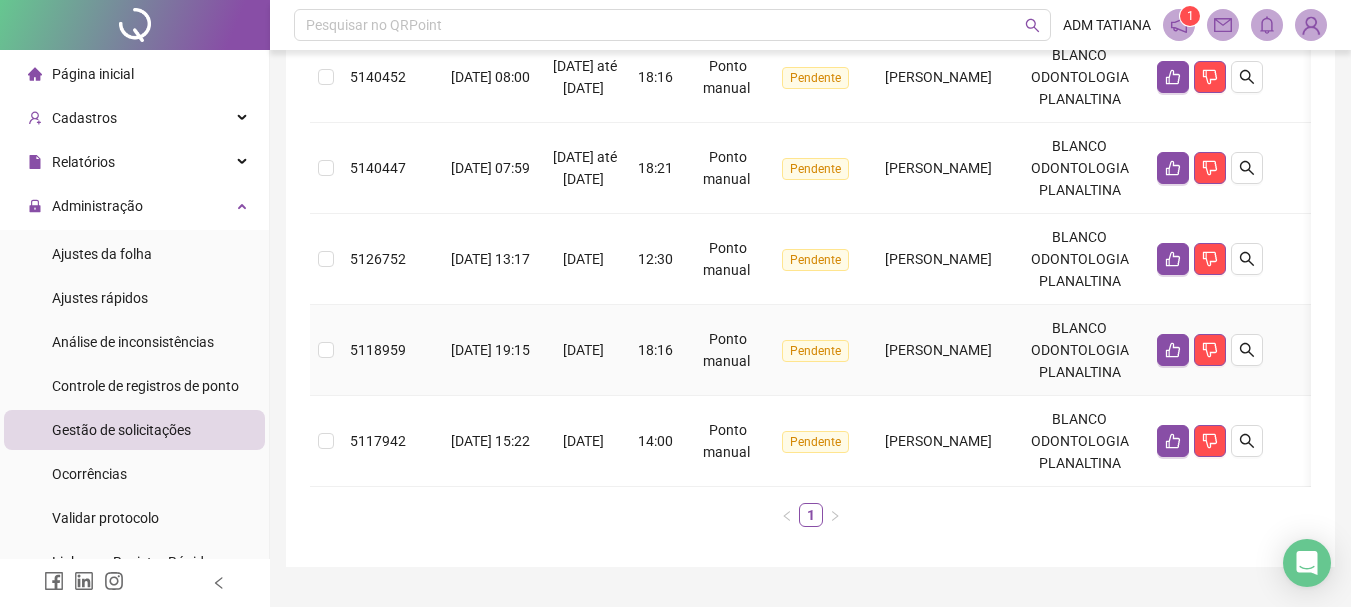 scroll, scrollTop: 463, scrollLeft: 0, axis: vertical 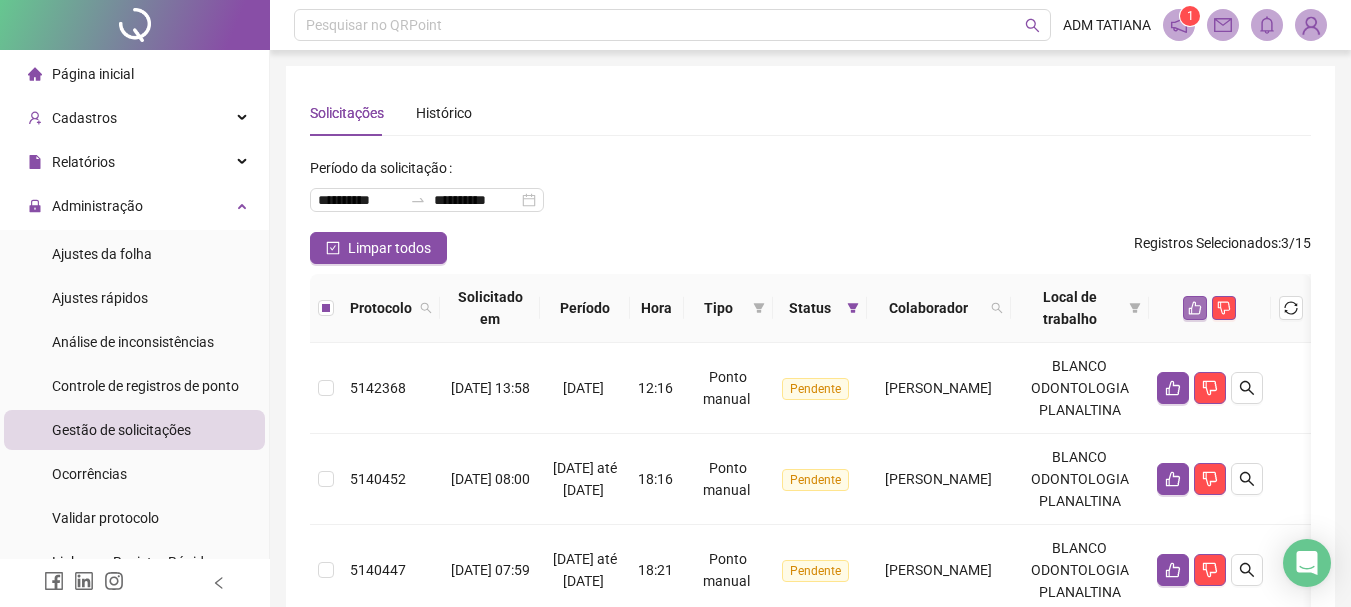 click 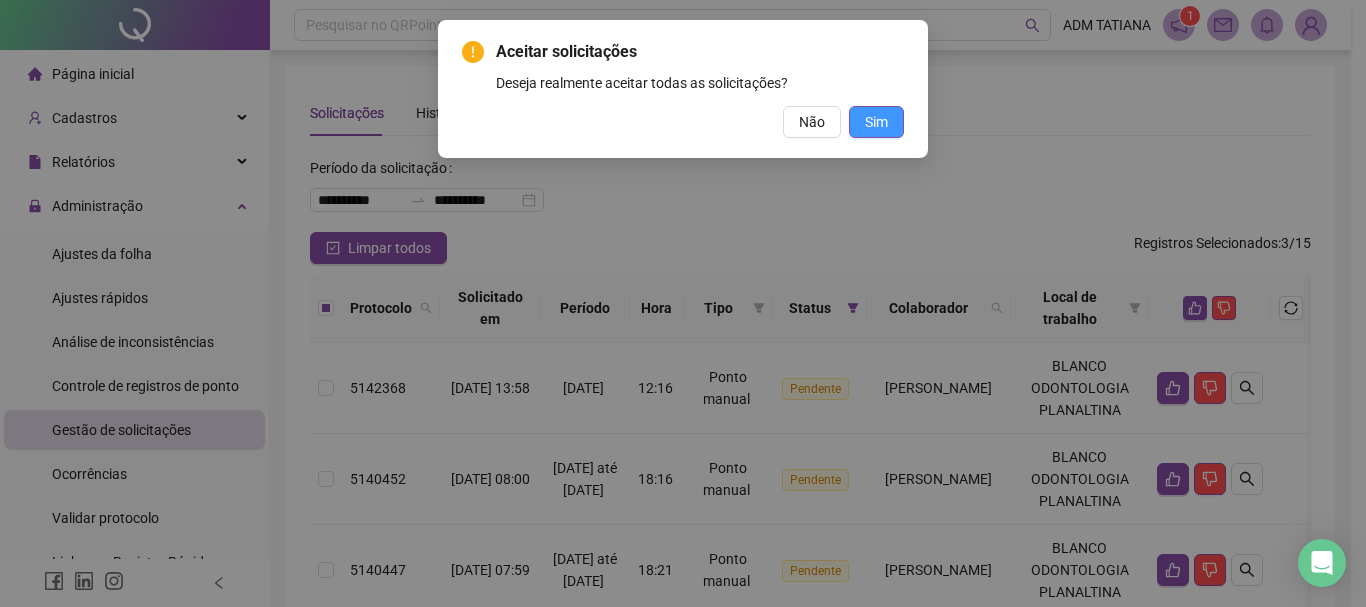 click on "Sim" at bounding box center (876, 122) 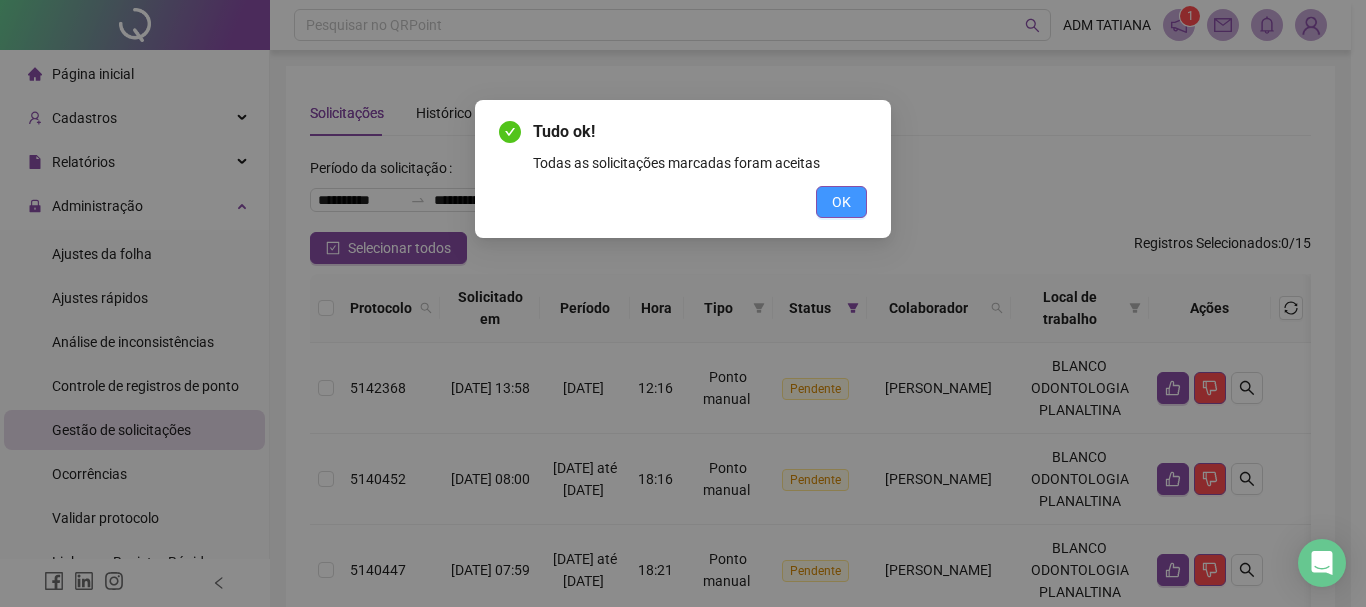 click on "OK" at bounding box center [841, 202] 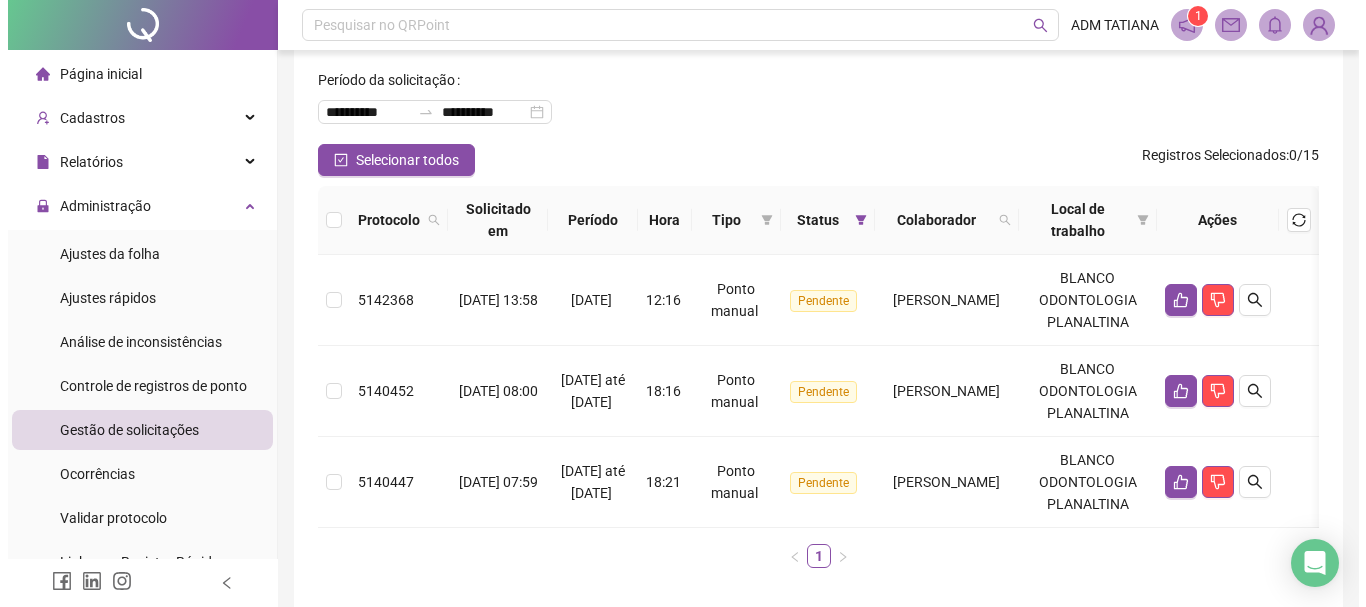 scroll, scrollTop: 190, scrollLeft: 0, axis: vertical 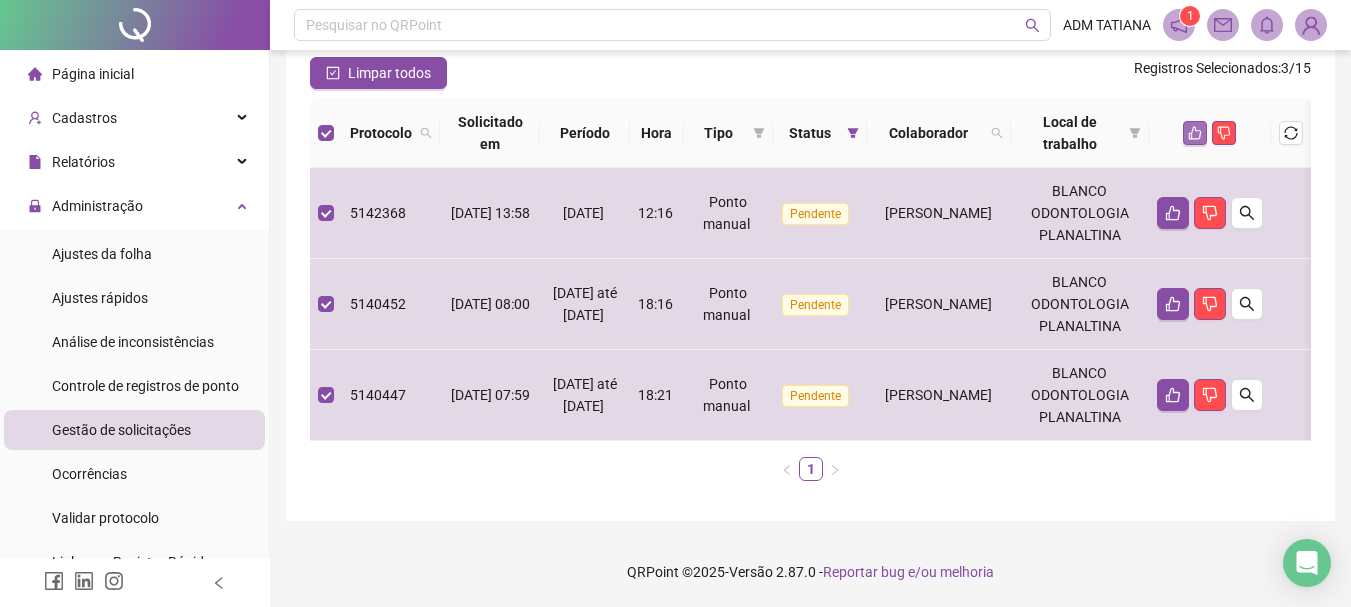 click 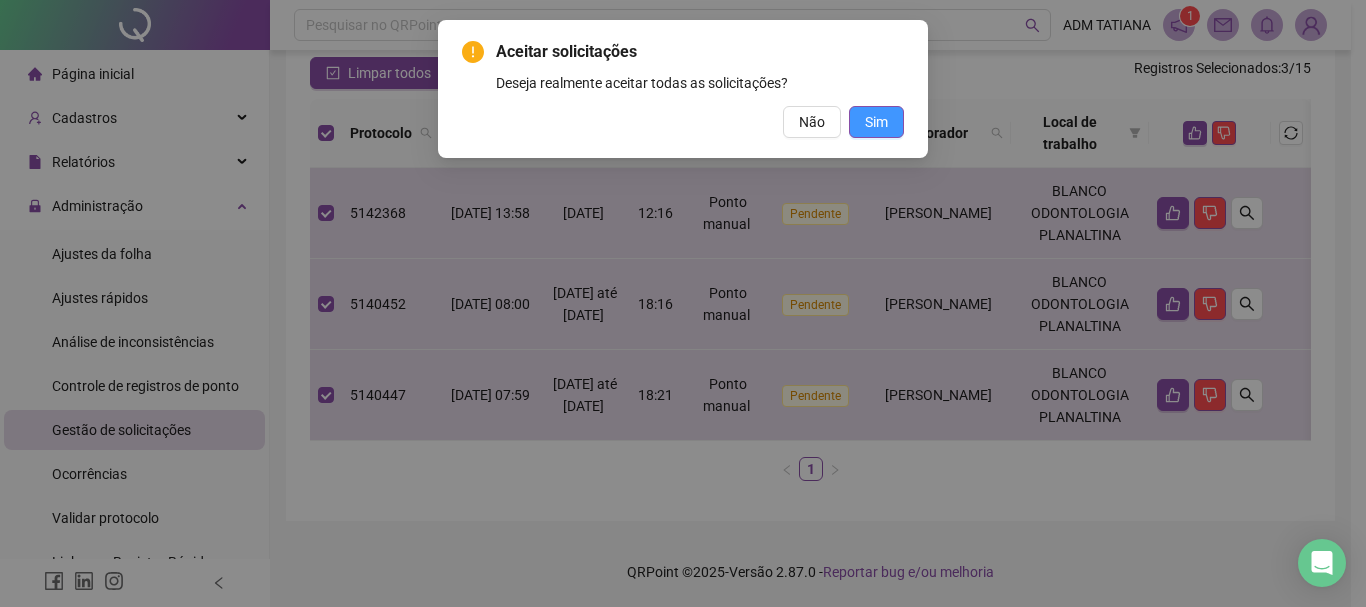 click on "Sim" at bounding box center (876, 122) 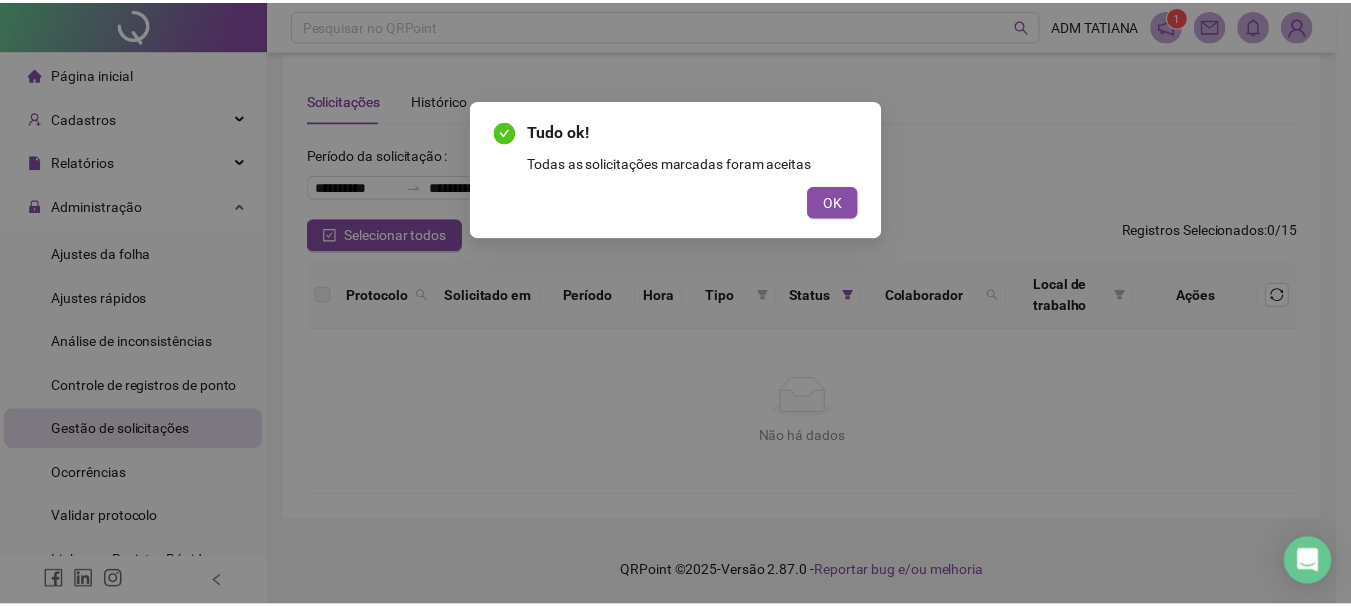 scroll, scrollTop: 13, scrollLeft: 0, axis: vertical 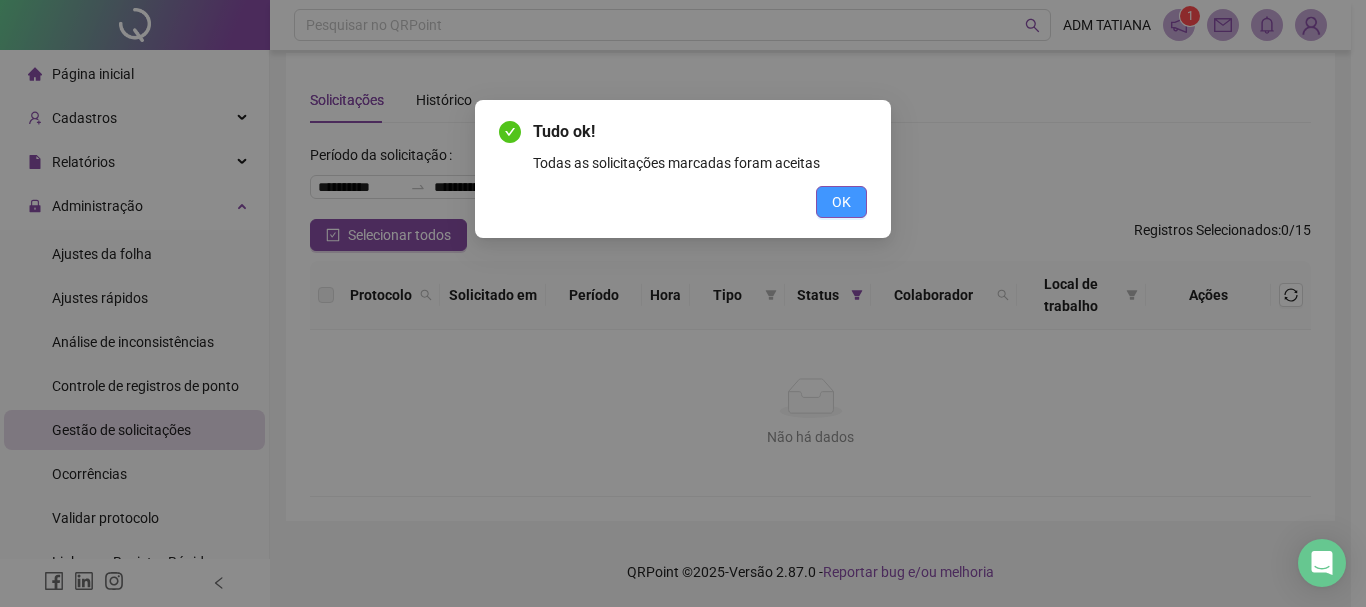 click on "OK" at bounding box center (841, 202) 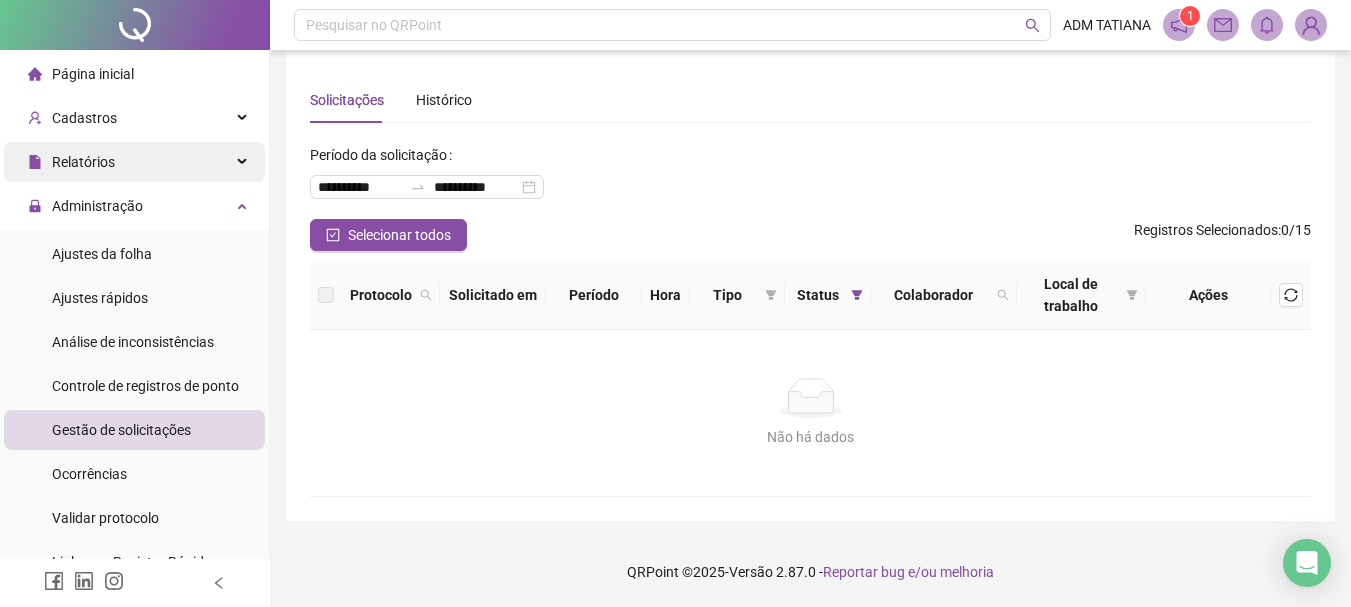 click on "Relatórios" at bounding box center (71, 162) 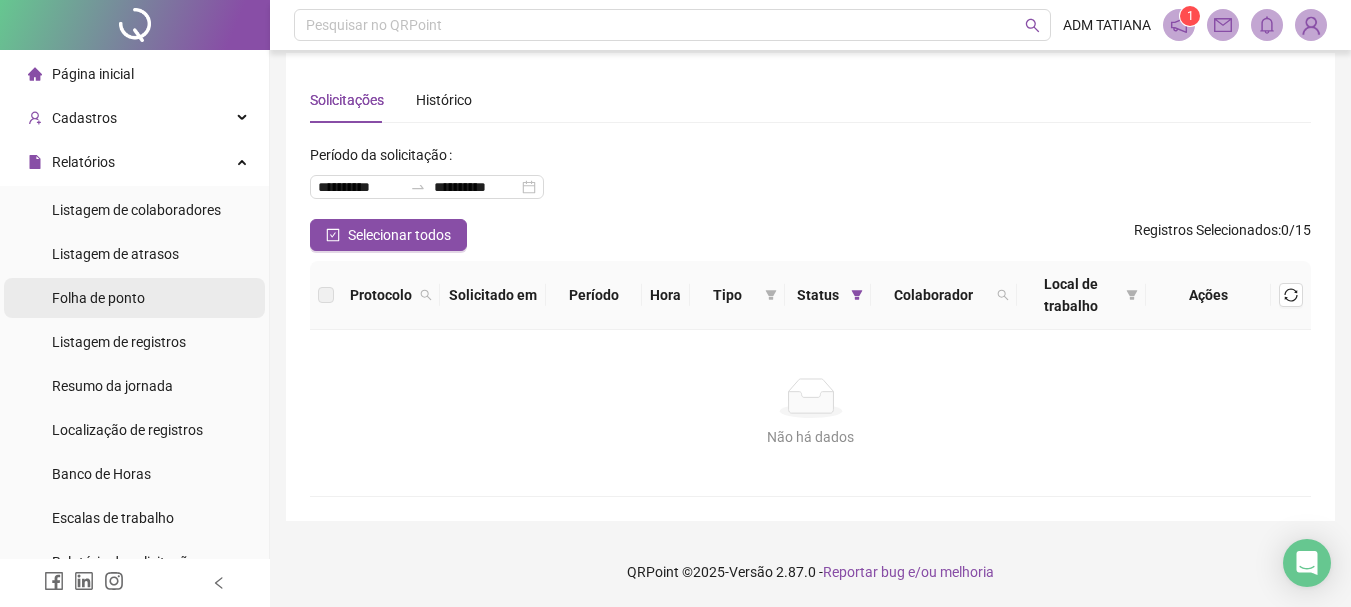 click on "Folha de ponto" at bounding box center (98, 298) 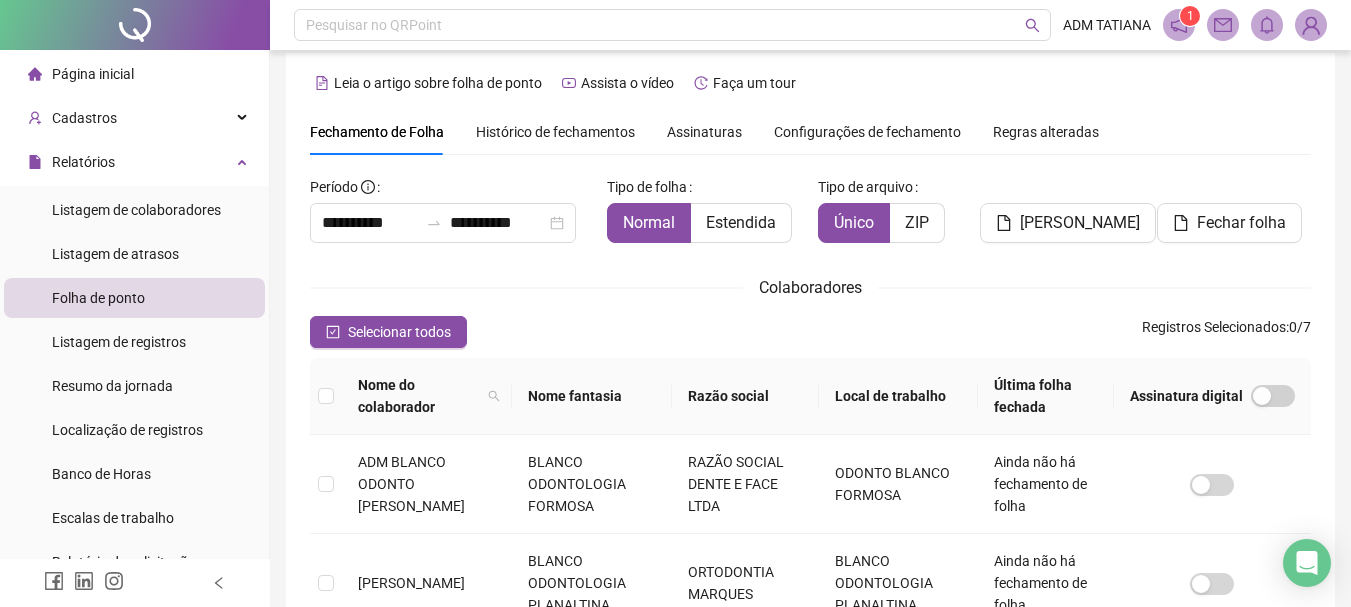 scroll, scrollTop: 106, scrollLeft: 0, axis: vertical 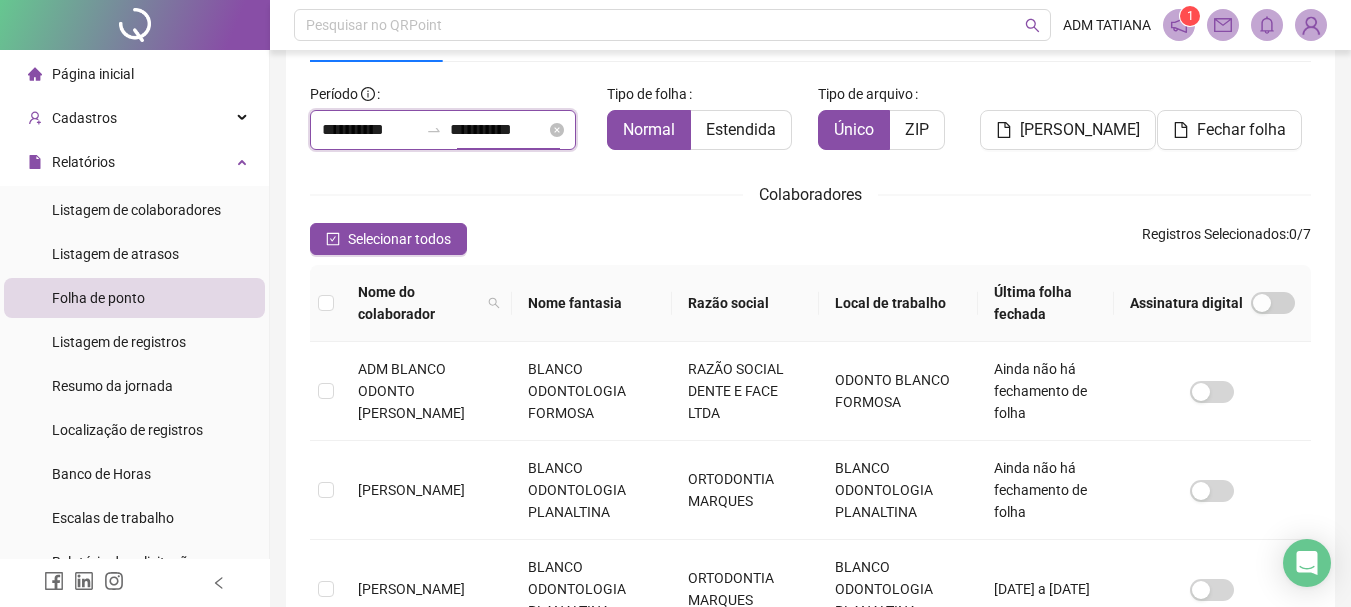click on "**********" at bounding box center [498, 130] 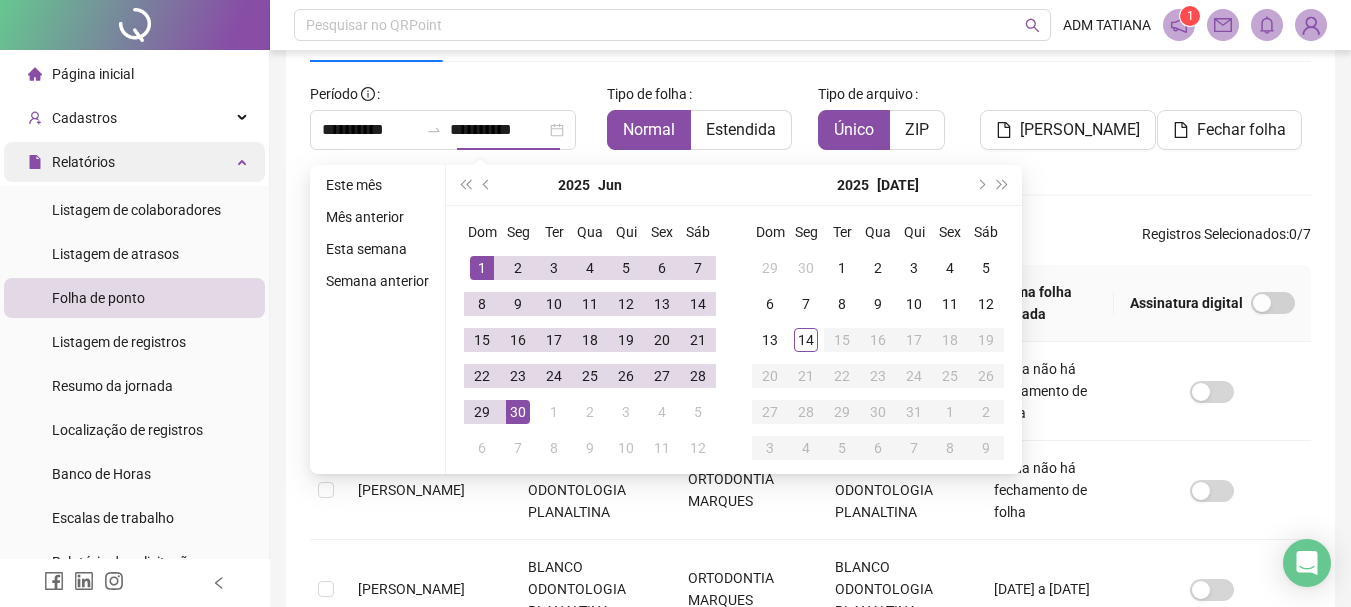 click on "Relatórios" at bounding box center [134, 162] 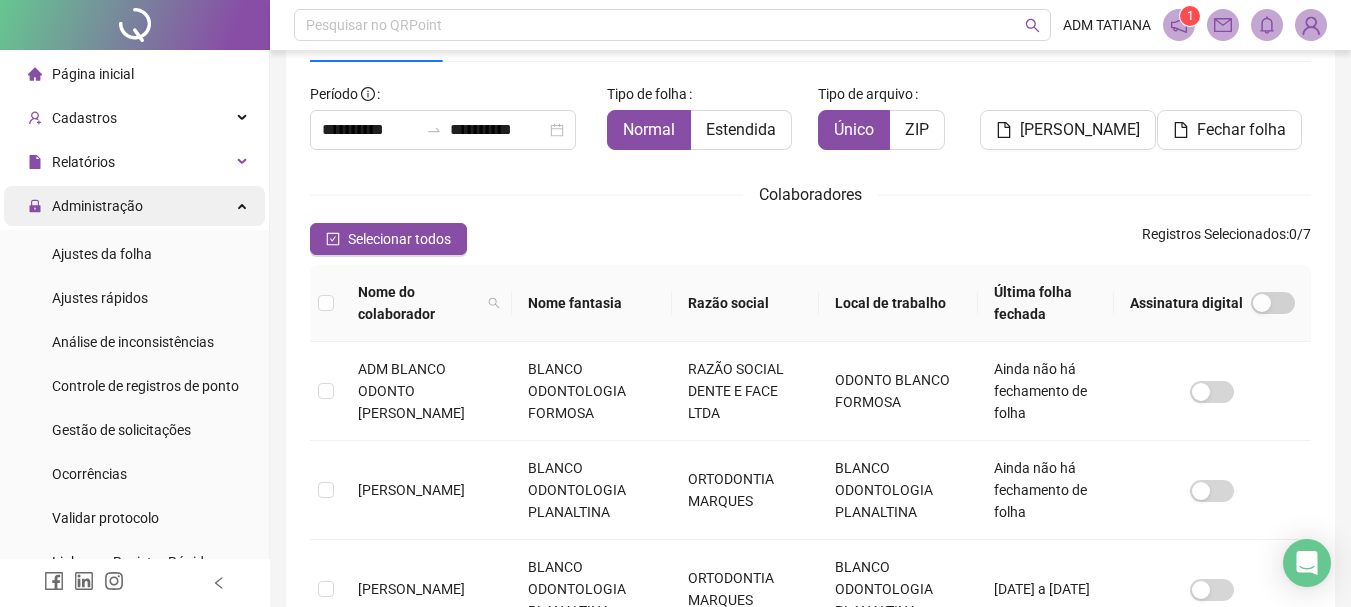 click on "Administração" at bounding box center (97, 206) 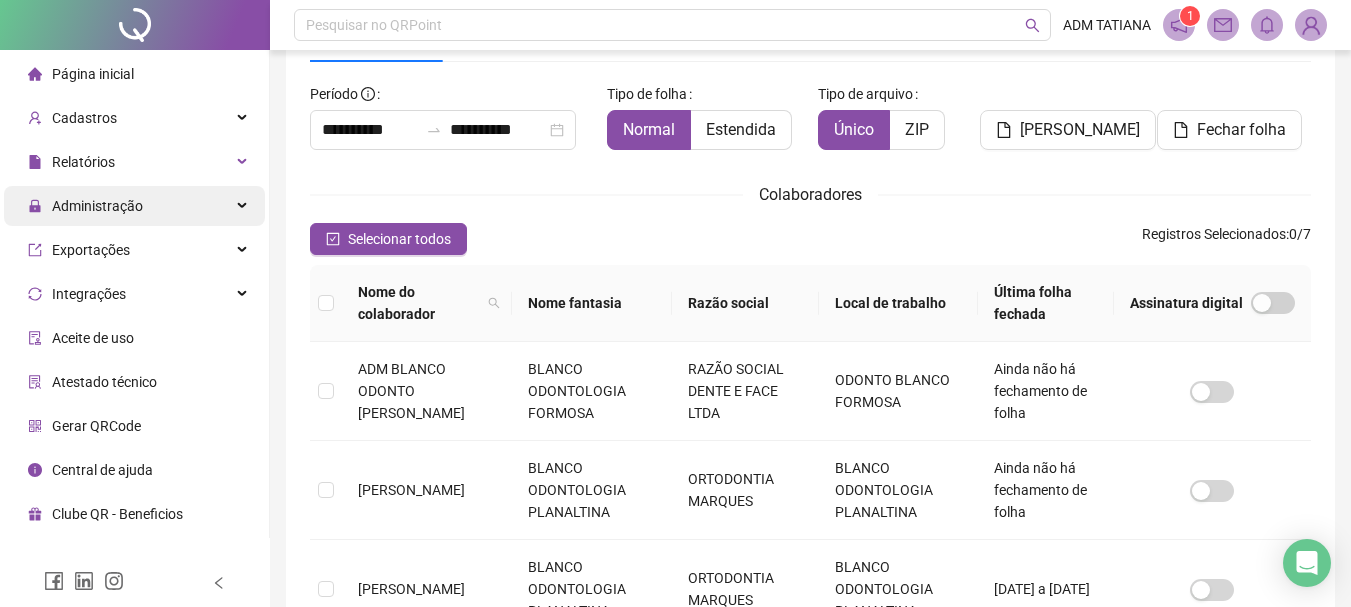 click on "Administração" at bounding box center [97, 206] 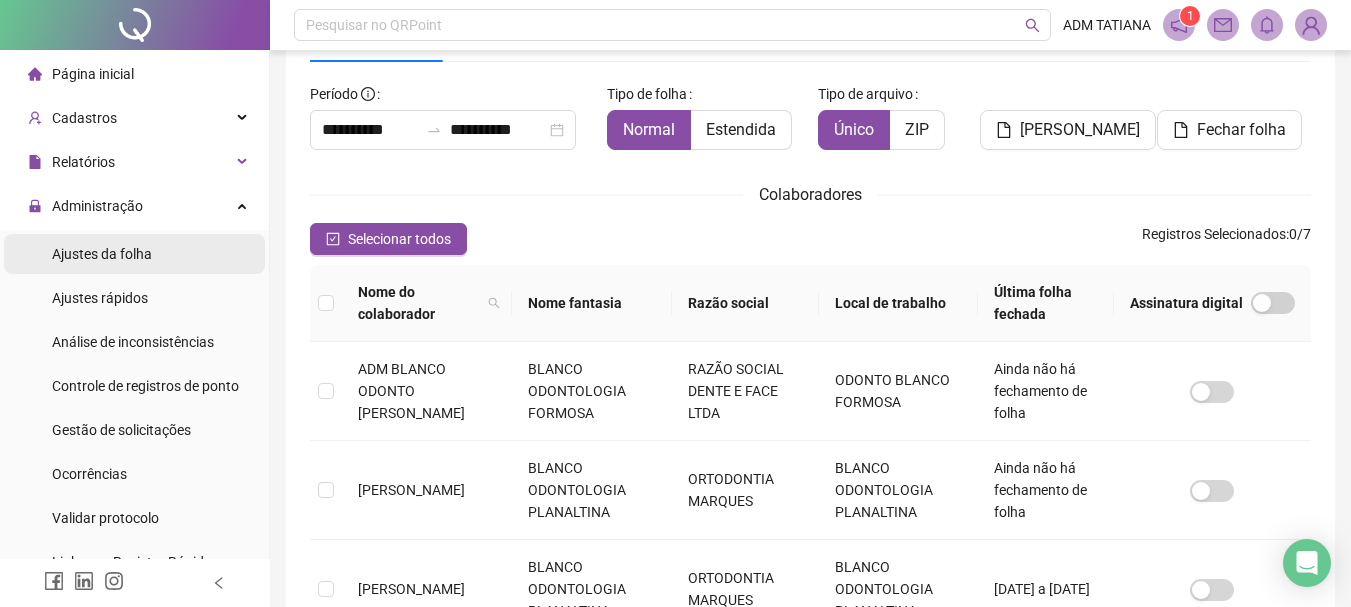 click on "Ajustes da folha" at bounding box center (102, 254) 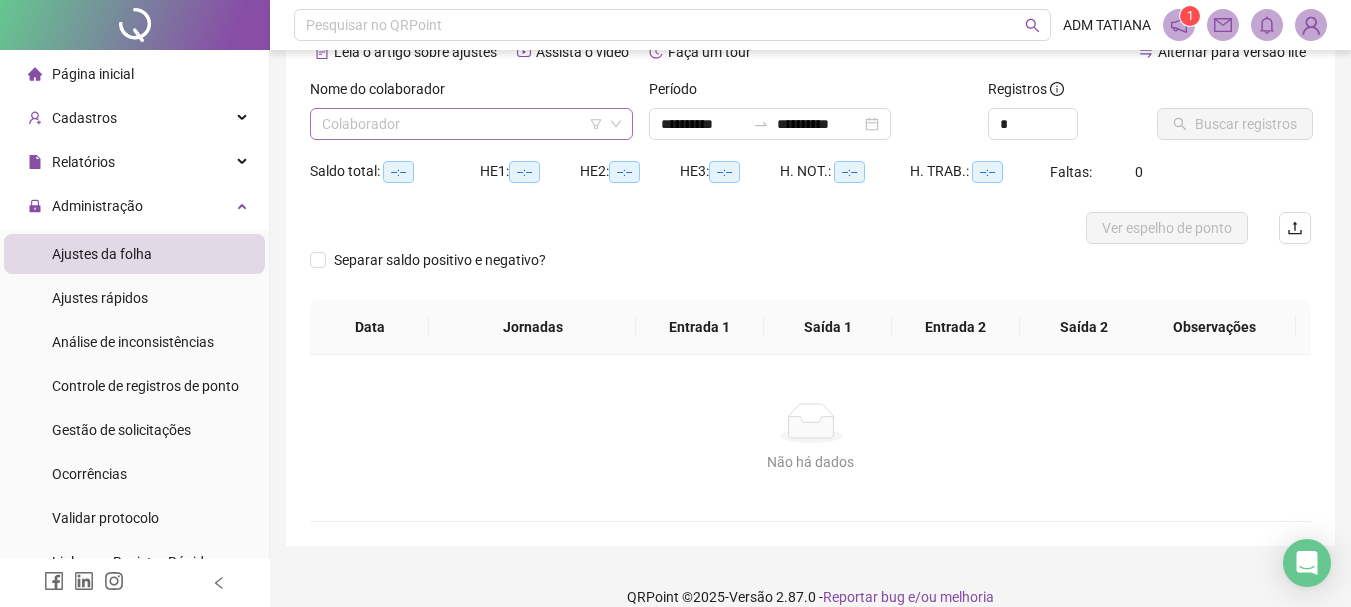 click at bounding box center (465, 124) 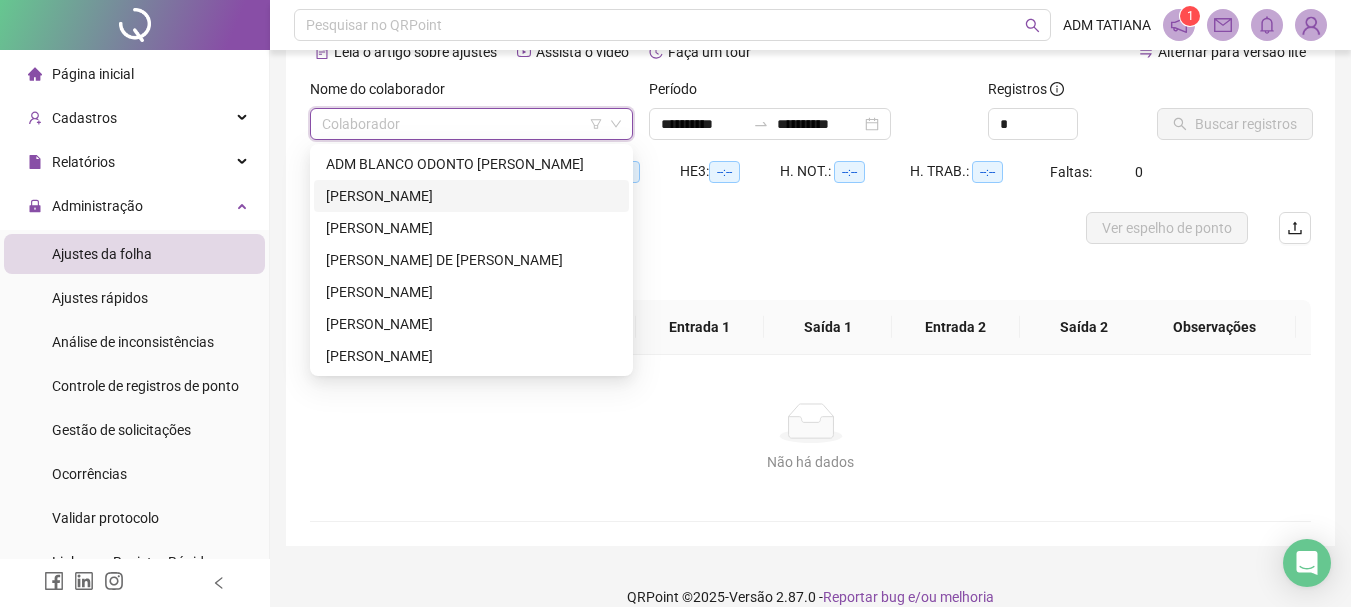 click on "[PERSON_NAME]" at bounding box center (471, 196) 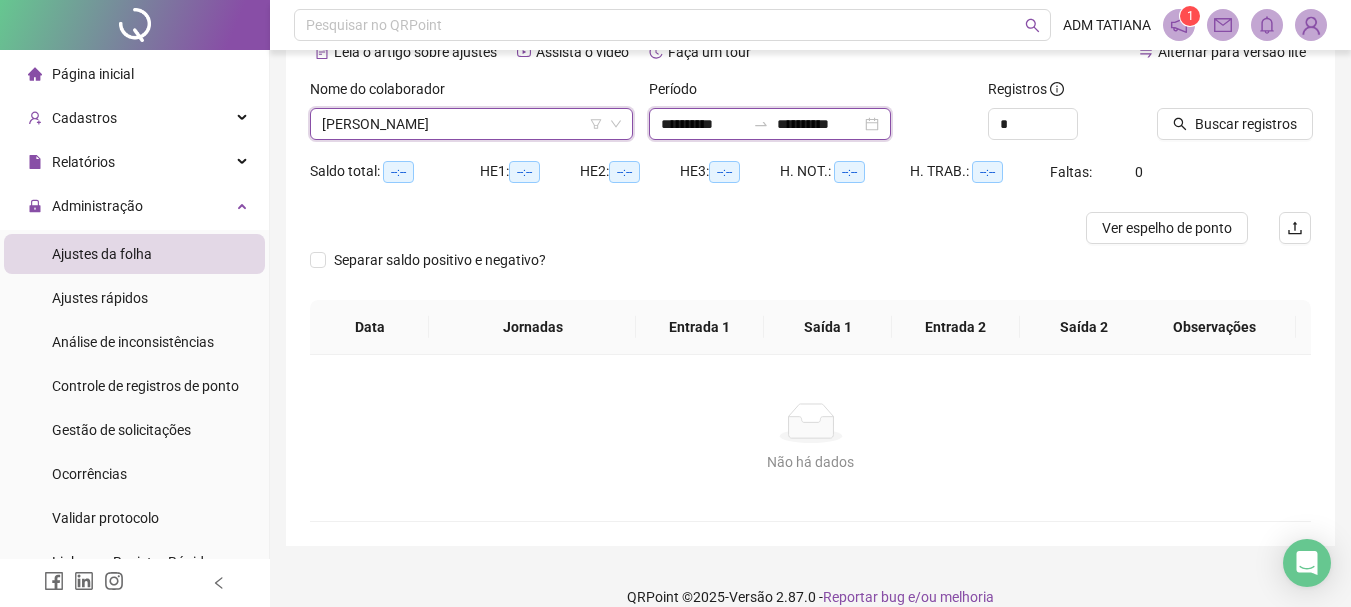 click on "**********" at bounding box center [703, 124] 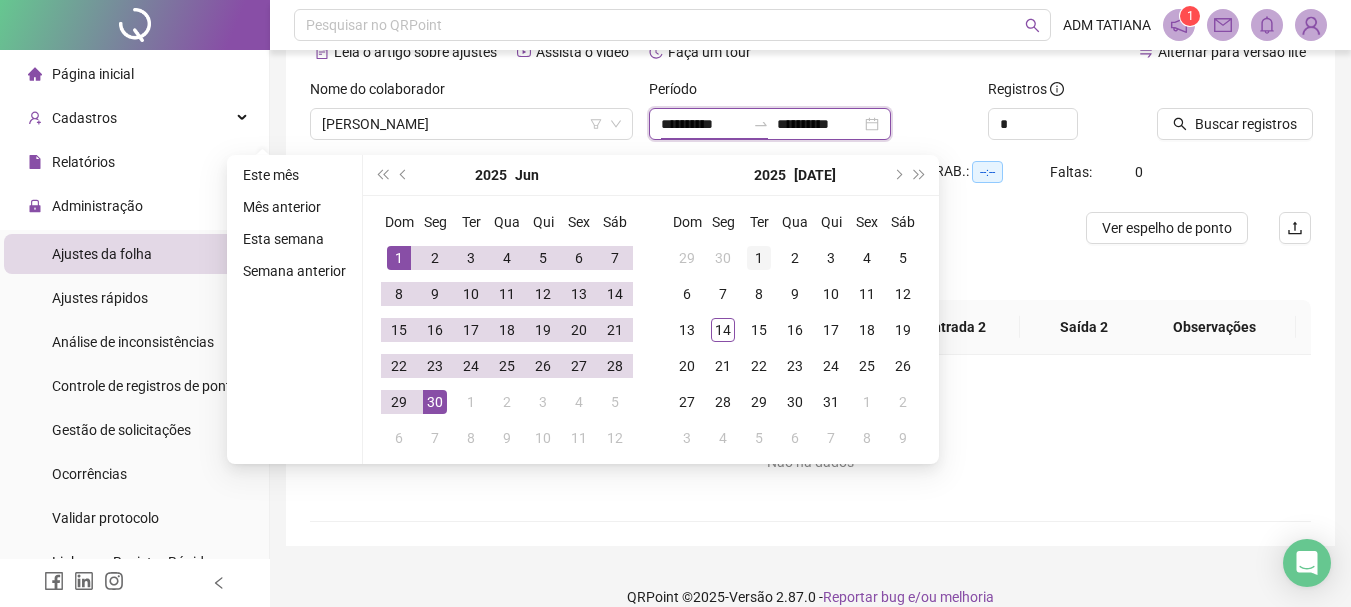 type on "**********" 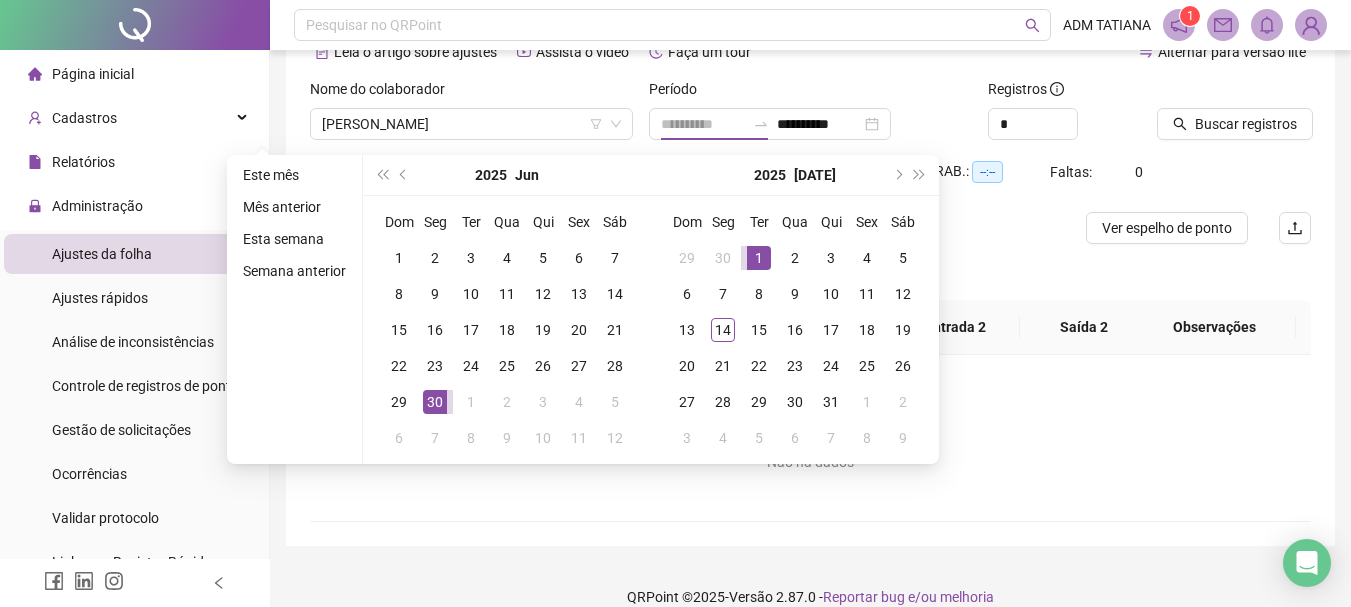 click on "1" at bounding box center [759, 258] 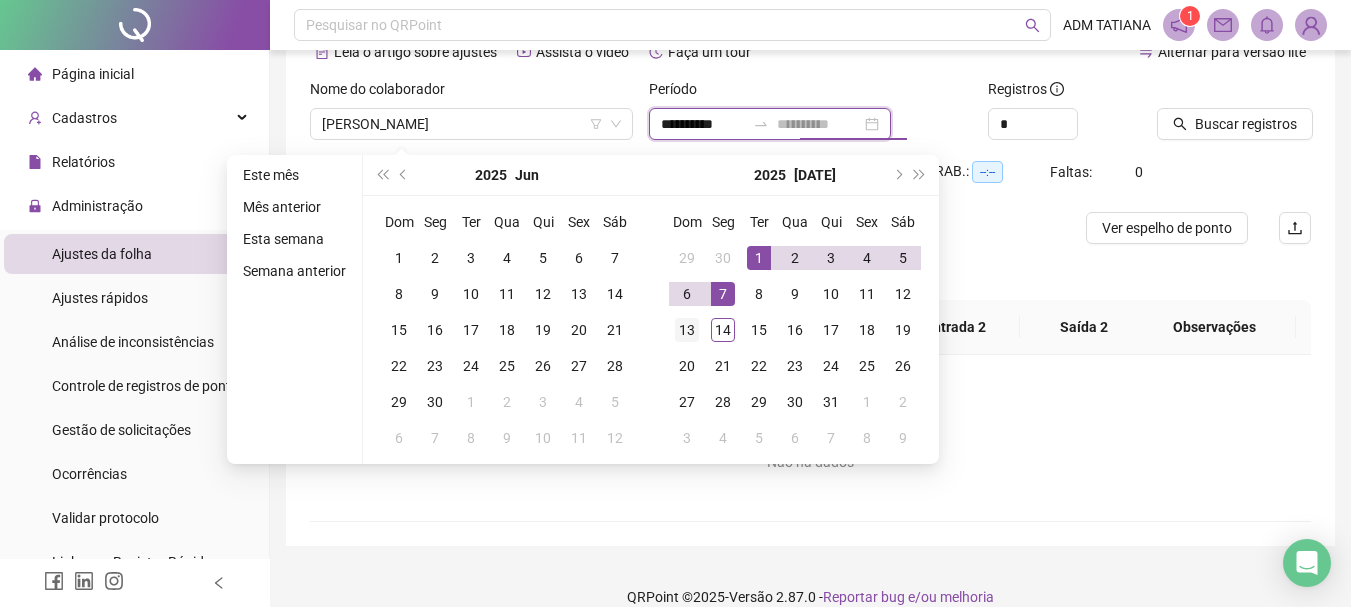 type on "**********" 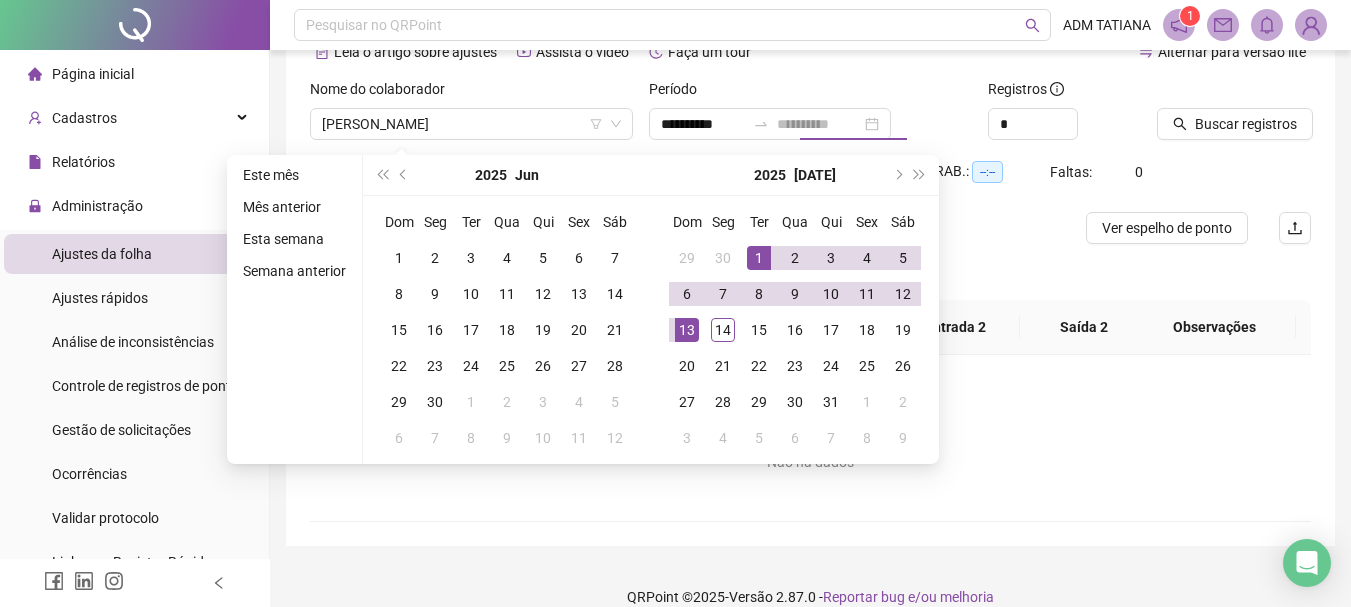 click on "13" at bounding box center [687, 330] 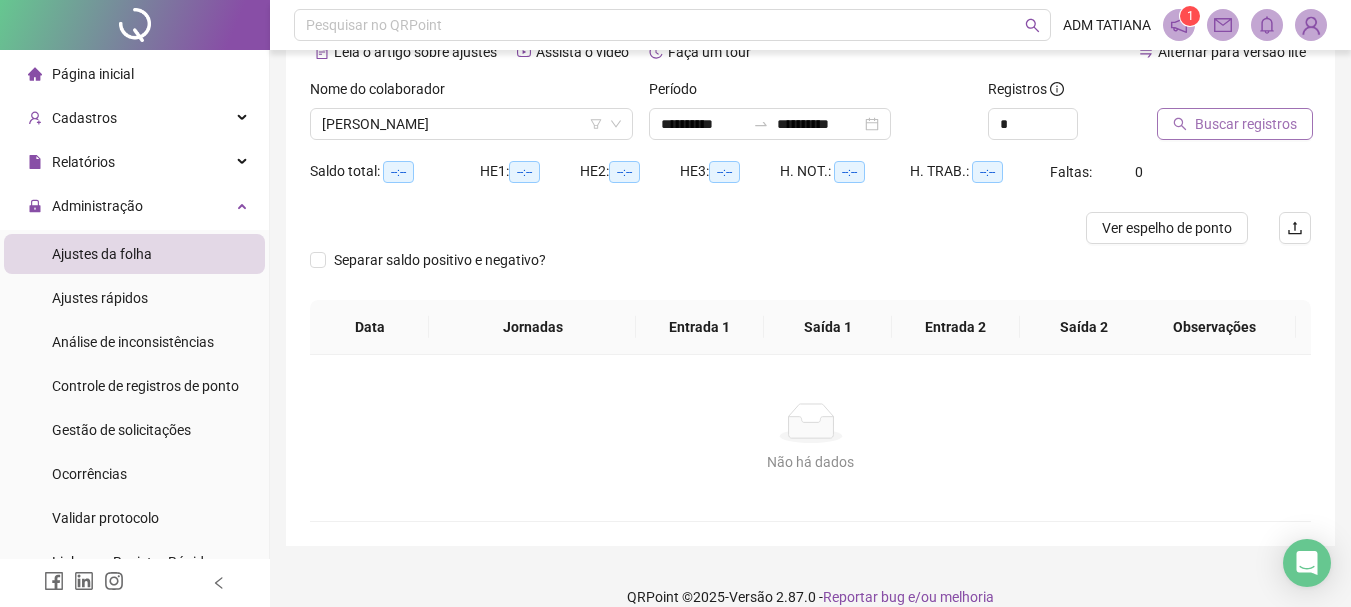 click on "Buscar registros" at bounding box center [1246, 124] 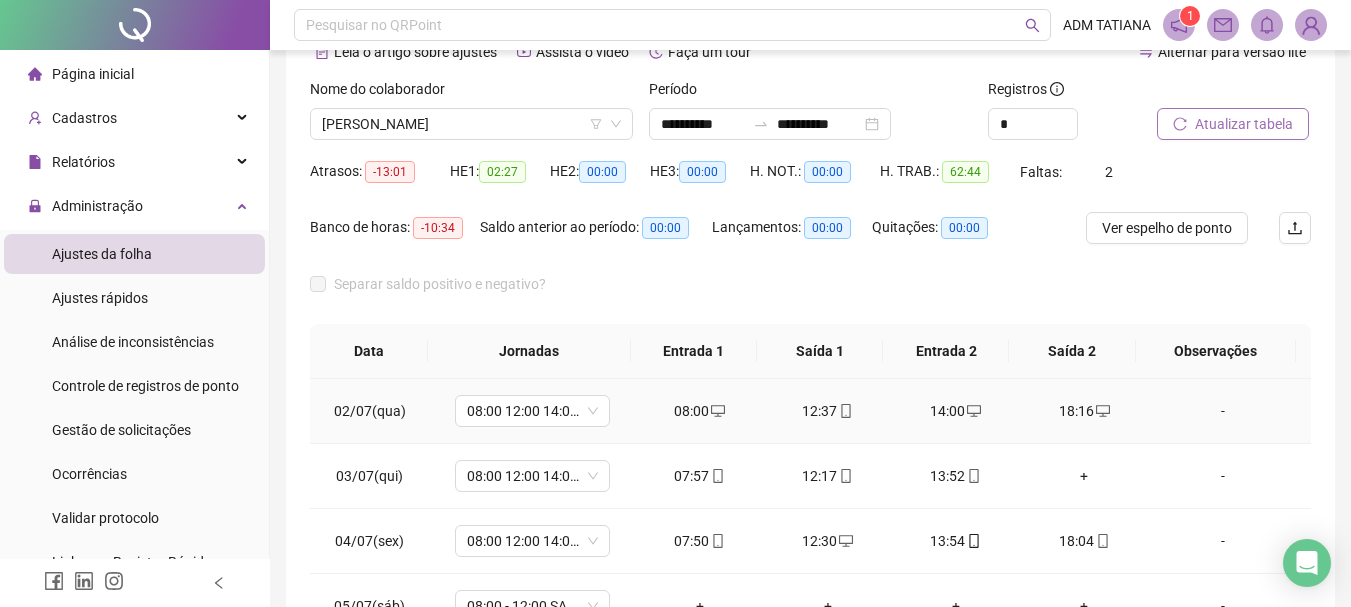 click at bounding box center (845, 411) 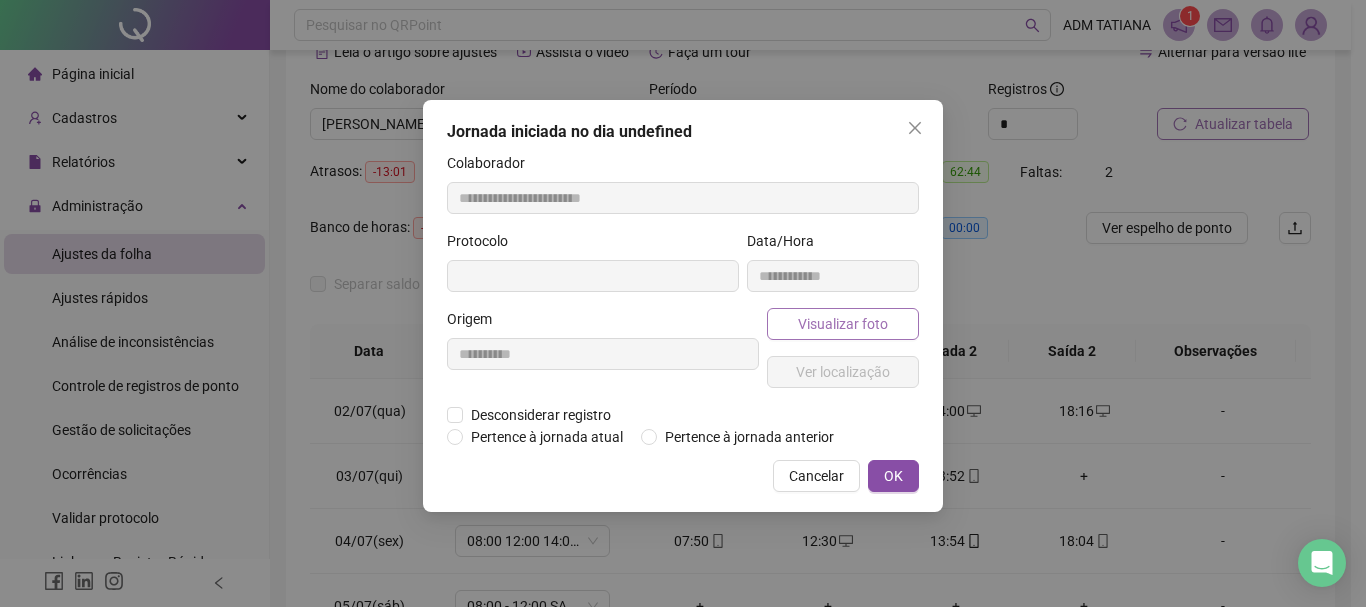 type on "**********" 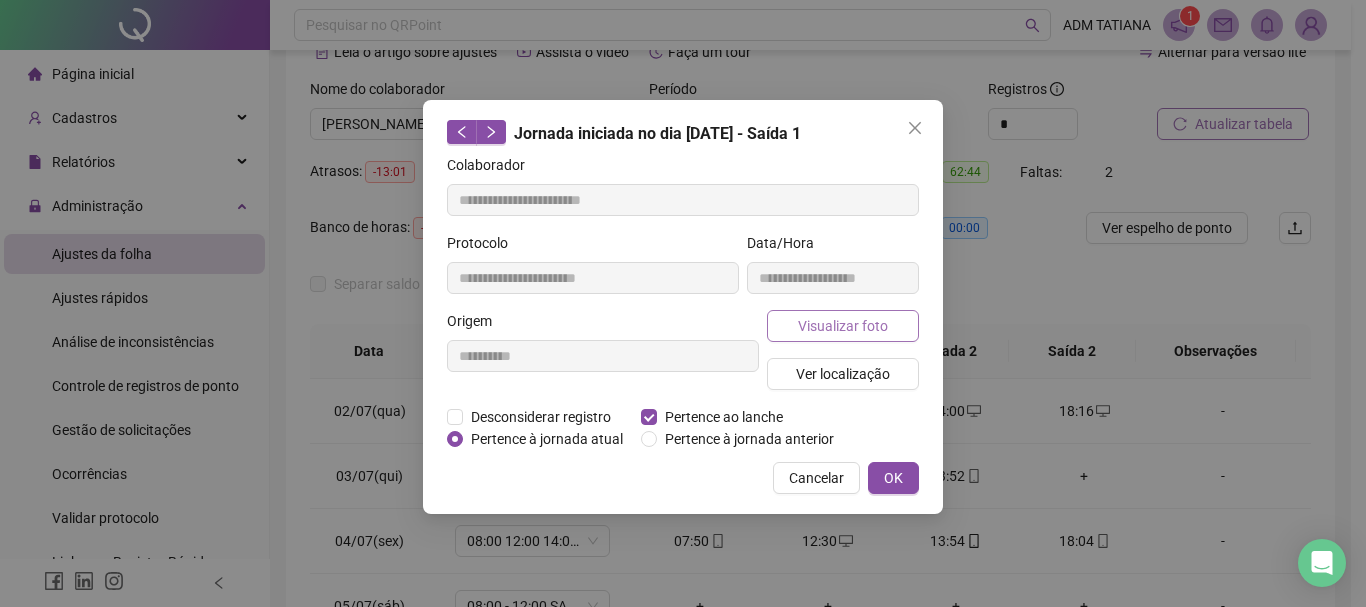 click on "Visualizar foto" at bounding box center [843, 326] 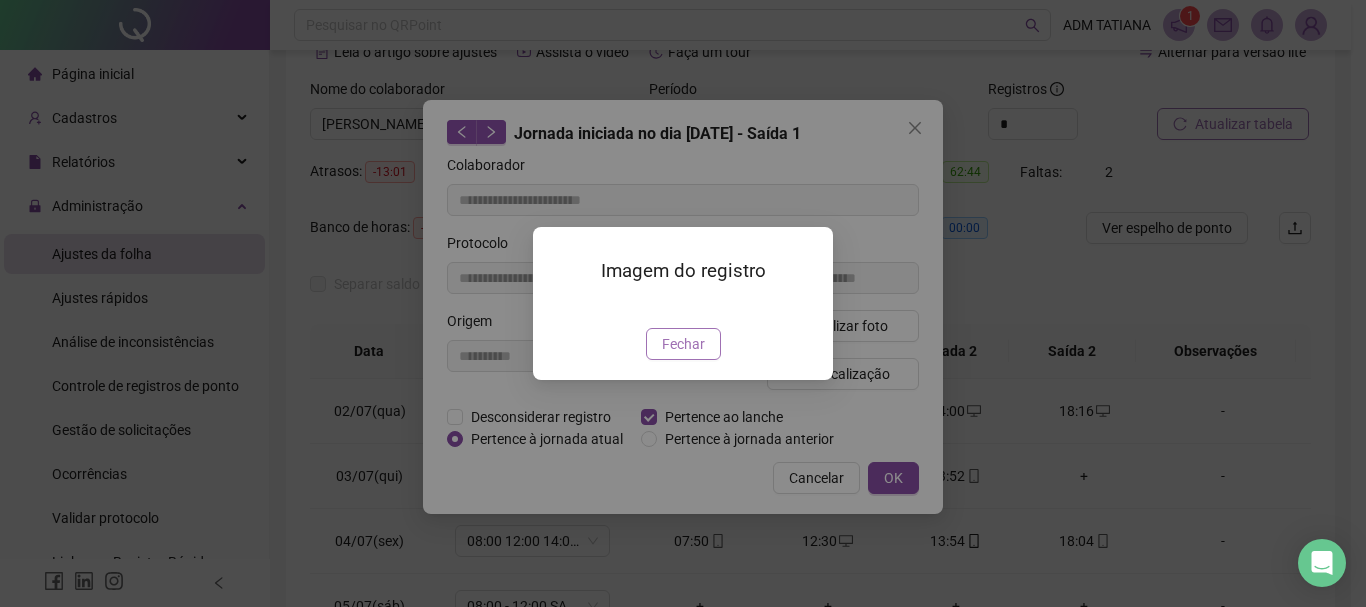 click on "Fechar" at bounding box center [683, 344] 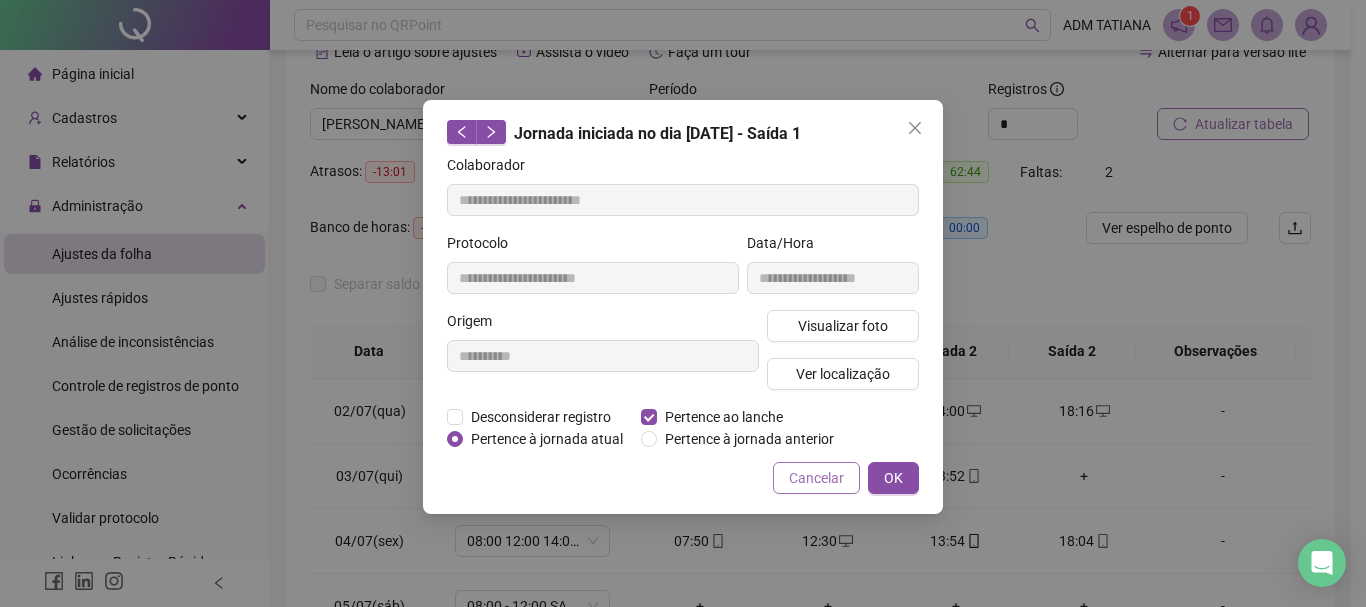 click on "Cancelar" at bounding box center [816, 478] 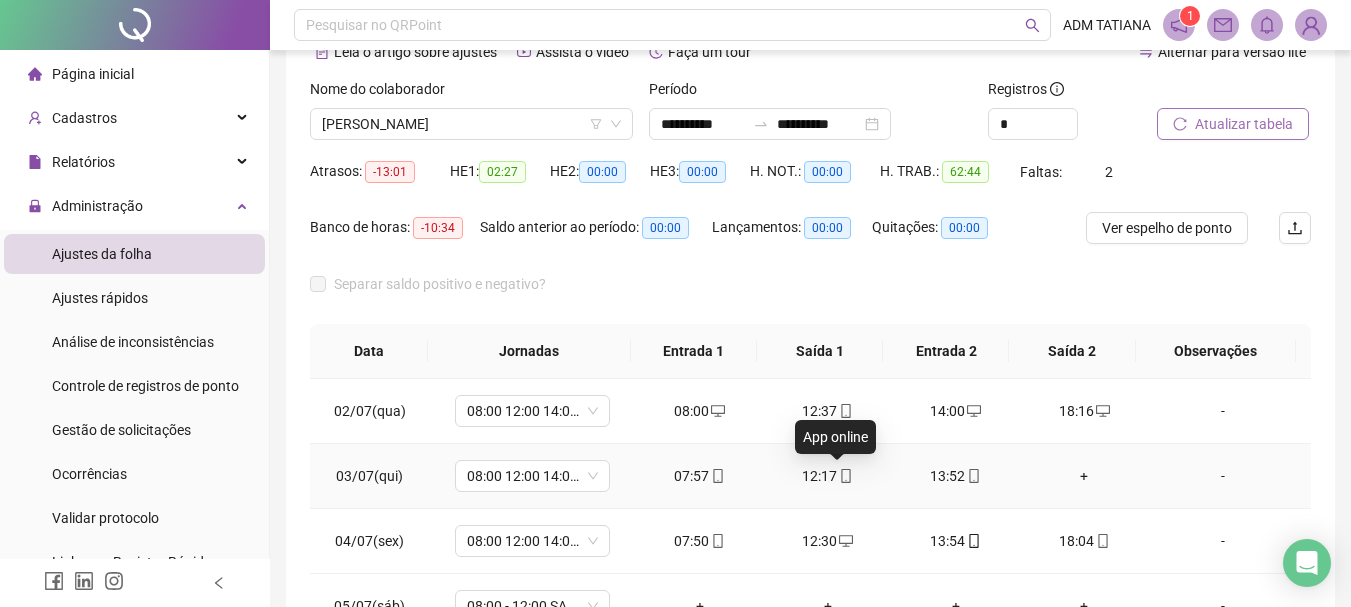 click 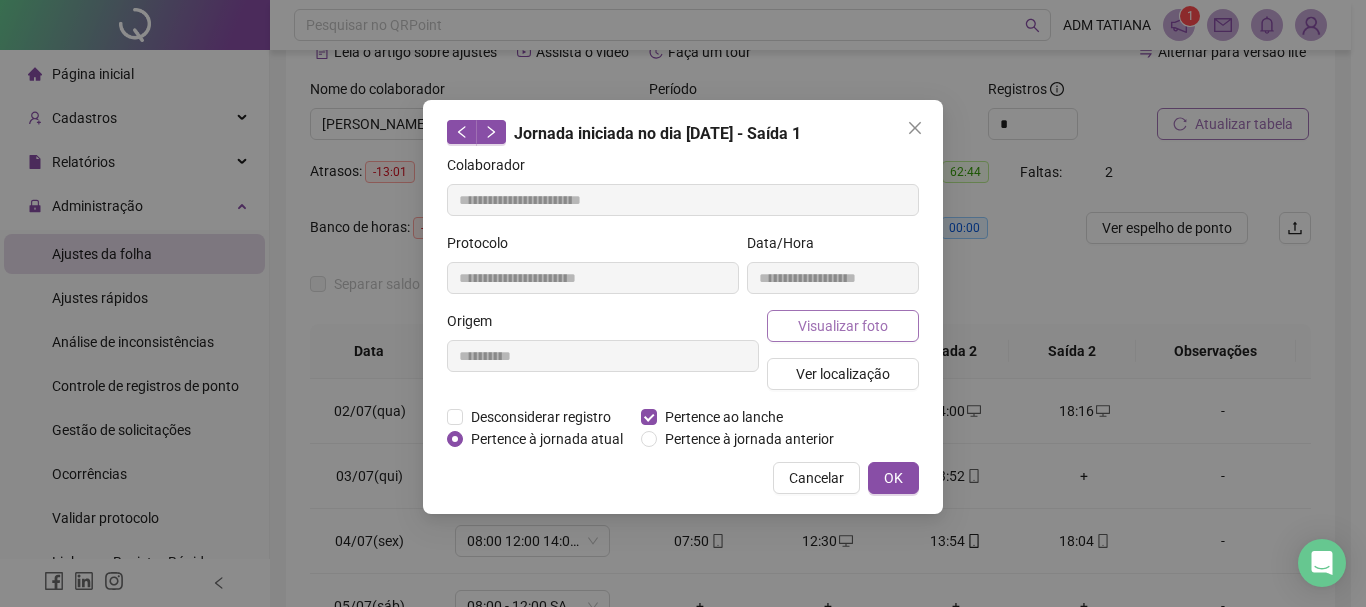 click on "Visualizar foto" at bounding box center (843, 326) 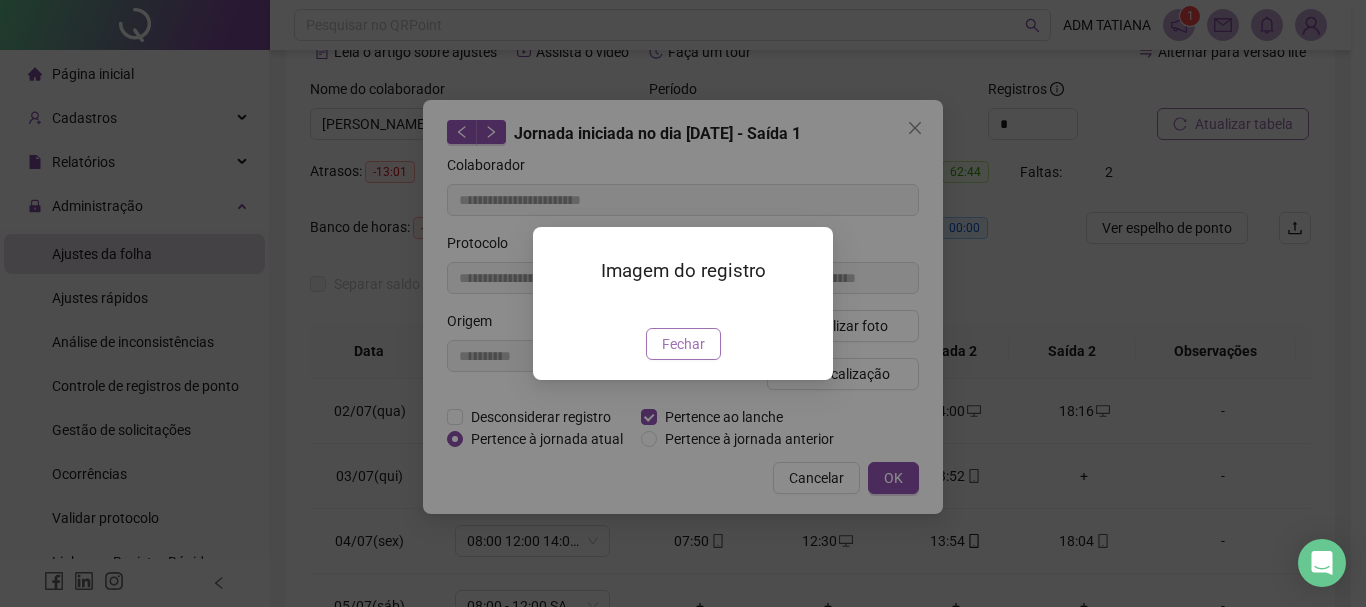 click on "Fechar" at bounding box center [683, 344] 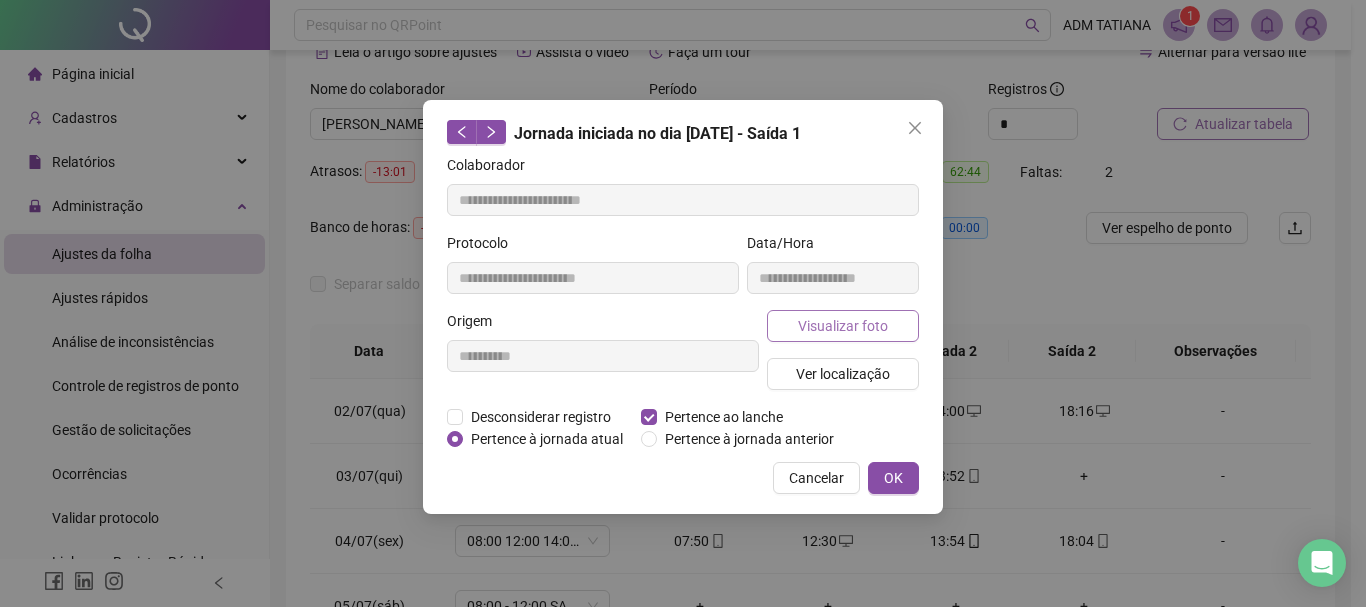 click on "Visualizar foto" at bounding box center (843, 326) 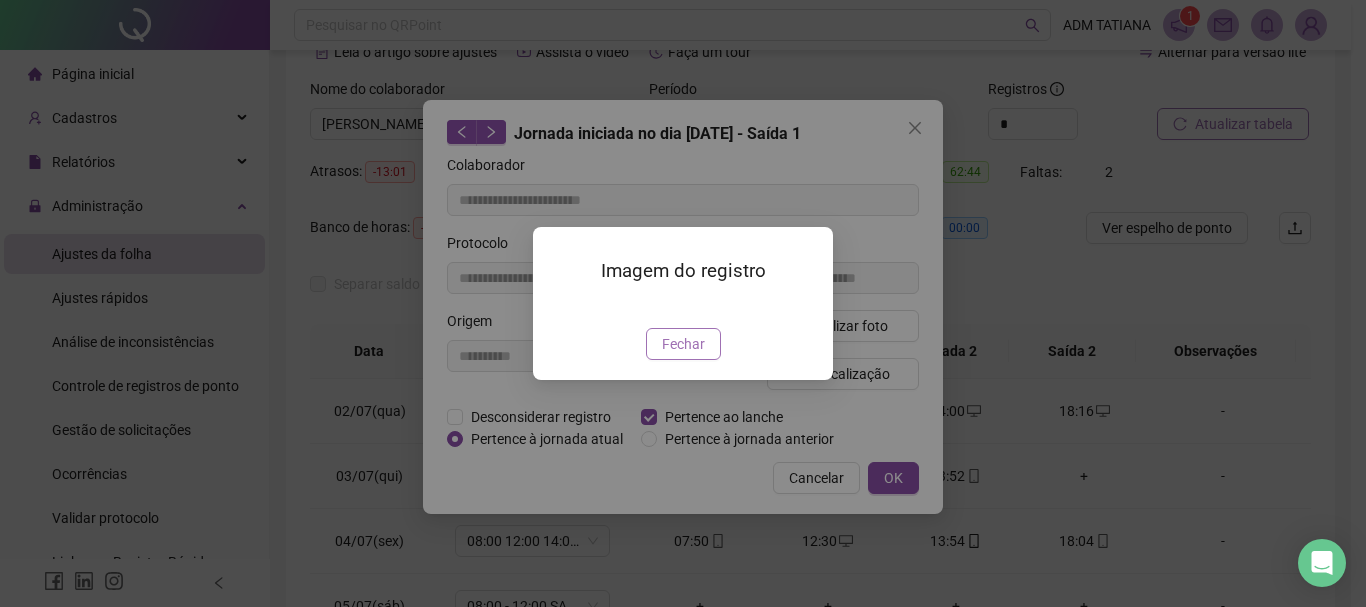 click on "Fechar" at bounding box center [683, 344] 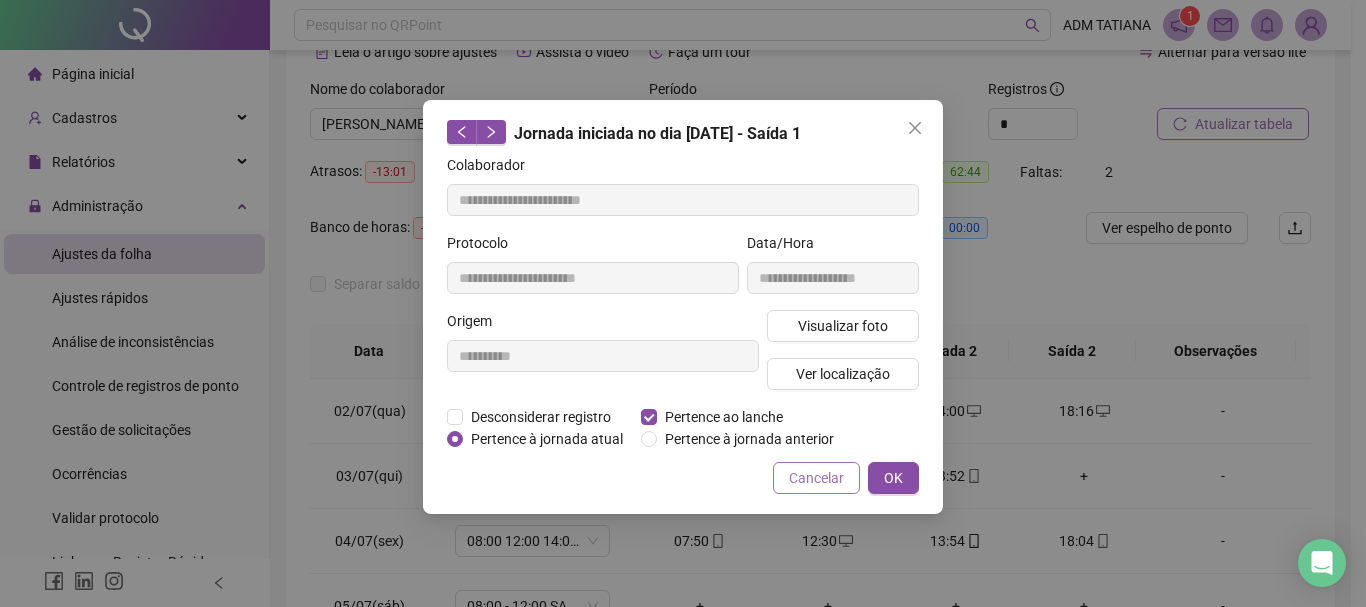 click on "Cancelar" at bounding box center [816, 478] 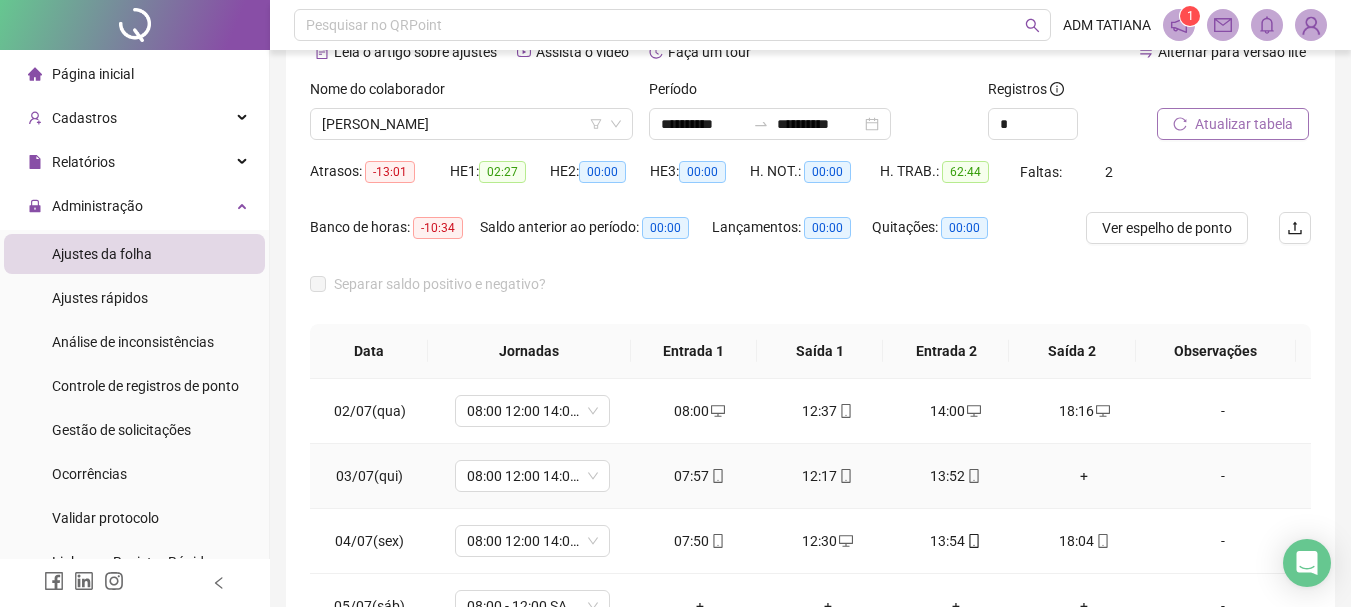 click on "07:57" at bounding box center [700, 476] 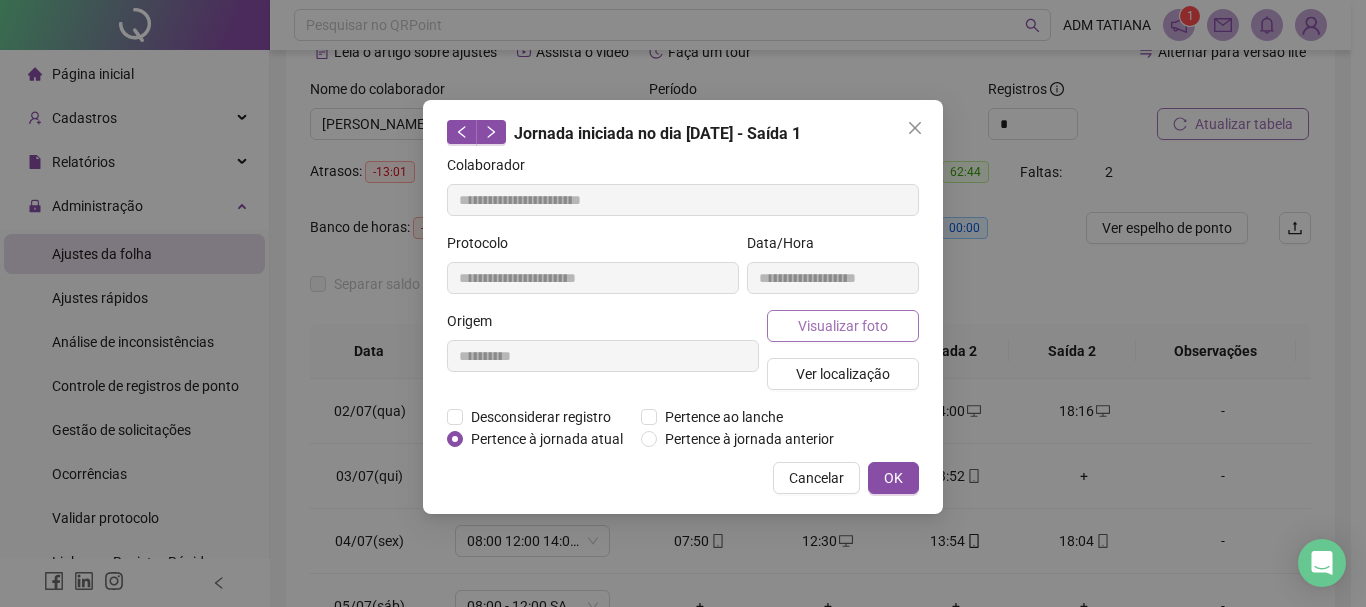 click on "Visualizar foto" at bounding box center (843, 326) 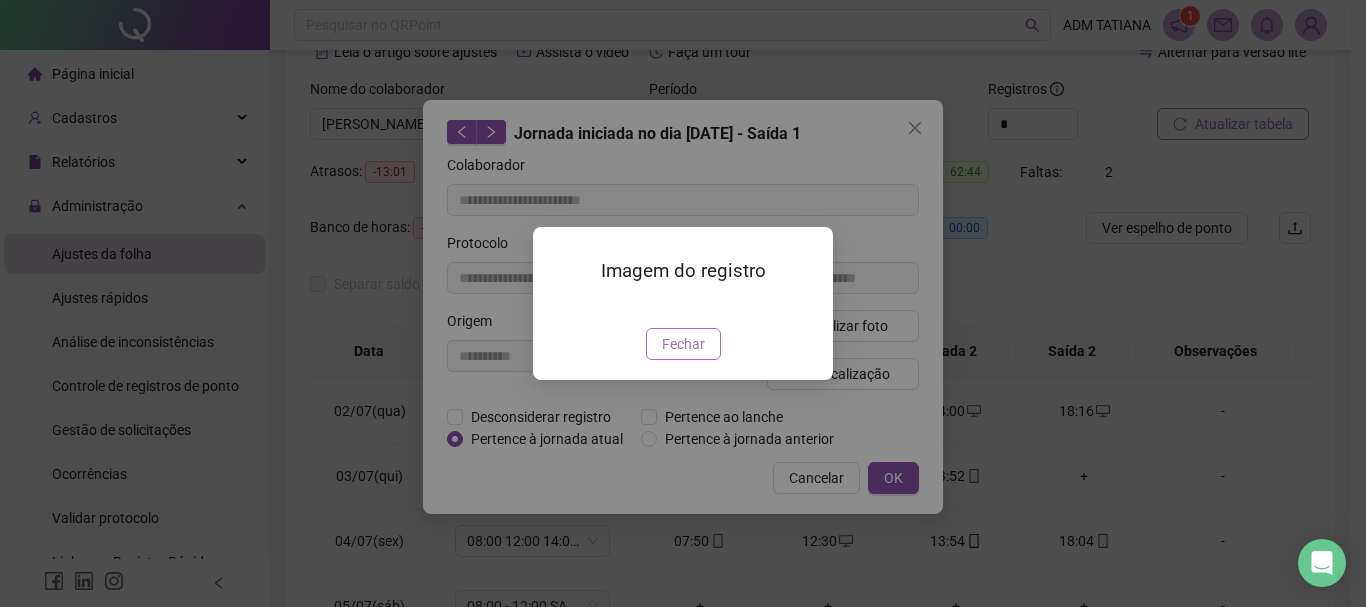 click on "Fechar" at bounding box center [683, 344] 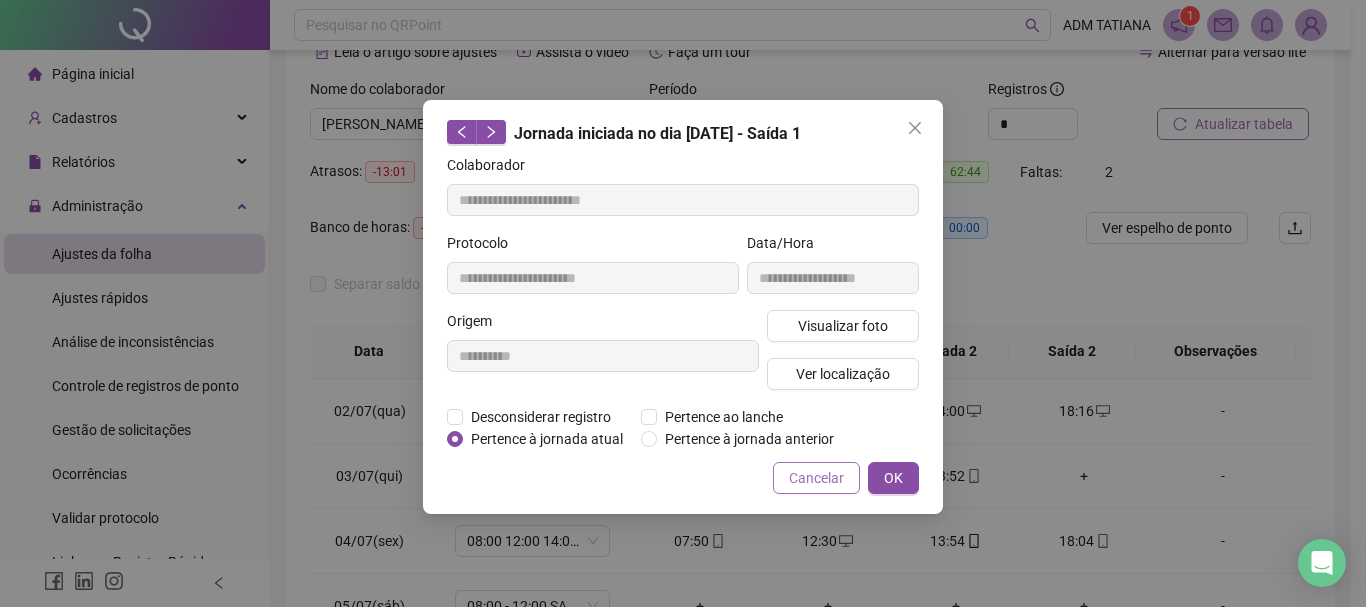 click on "Cancelar" at bounding box center (816, 478) 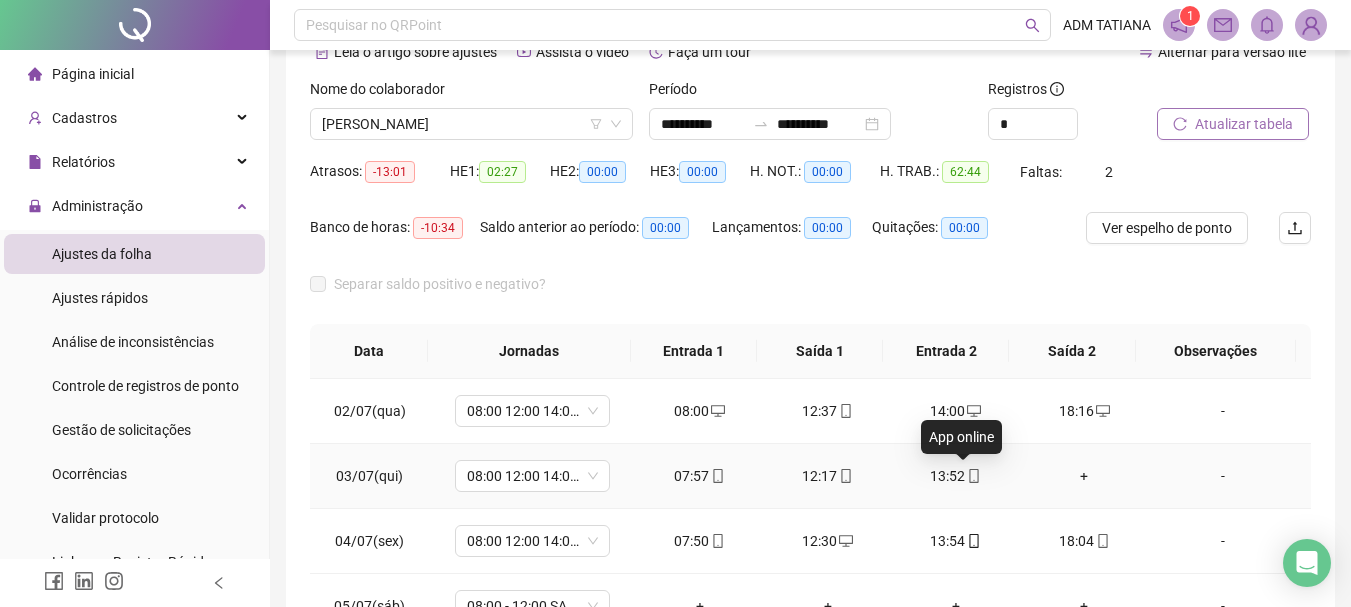 click 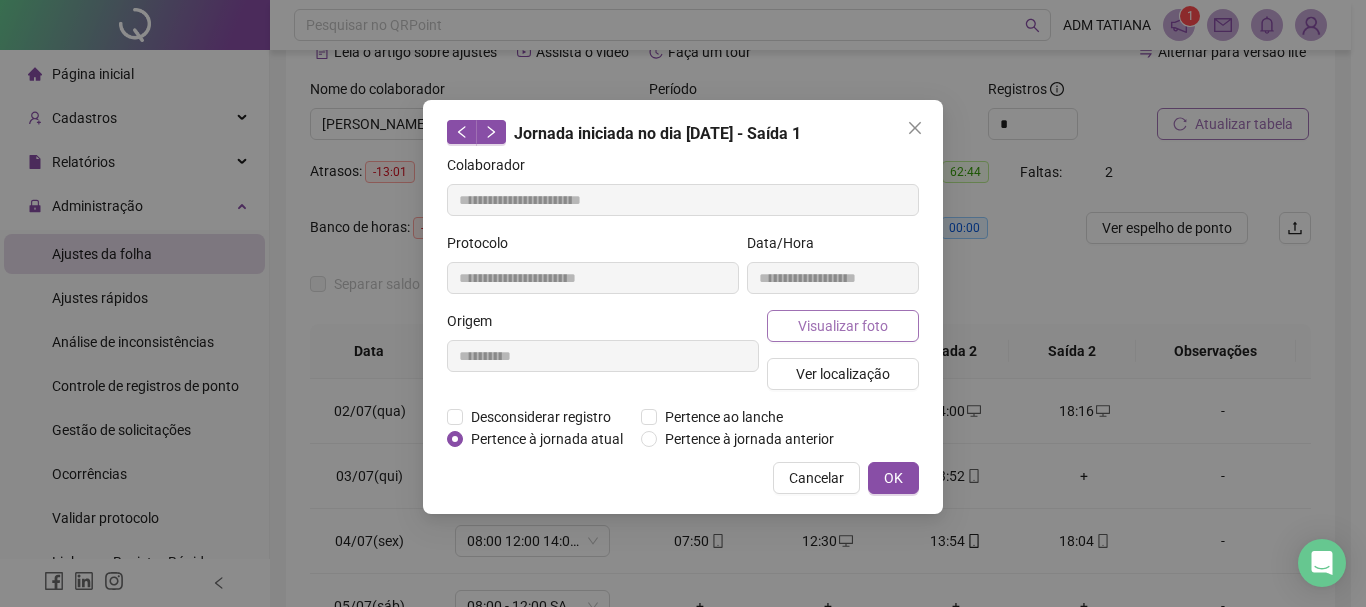 click on "Visualizar foto" at bounding box center [843, 326] 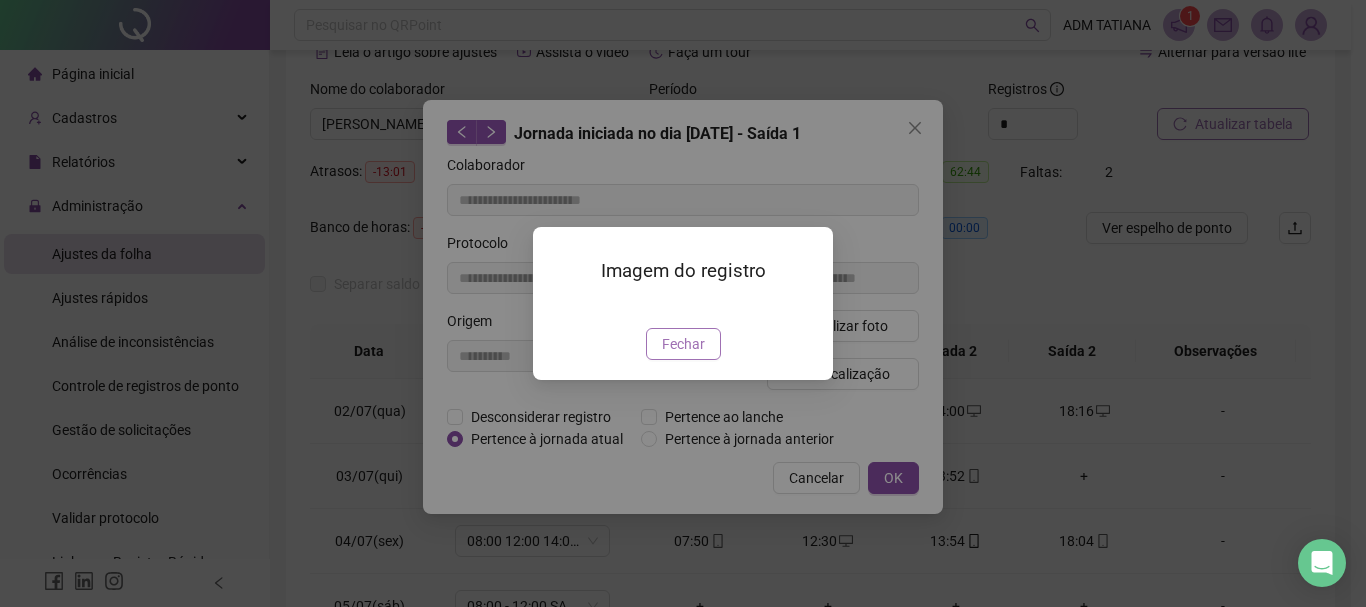 click on "Fechar" at bounding box center (683, 344) 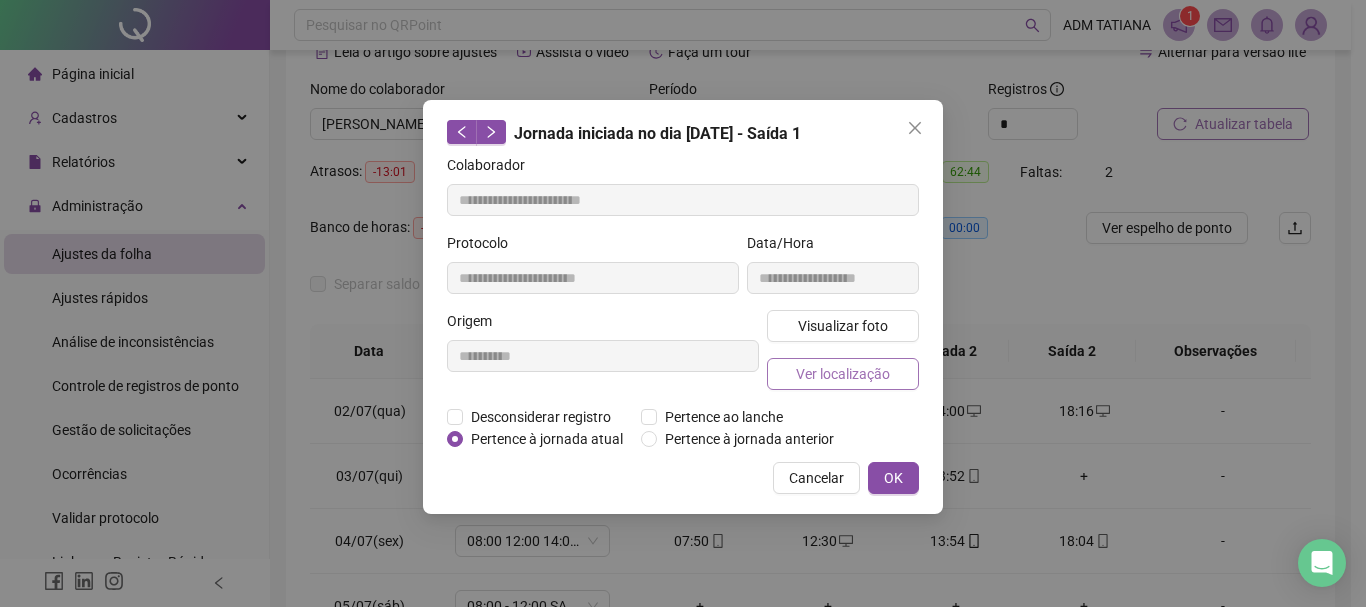 click on "Ver localização" at bounding box center [843, 374] 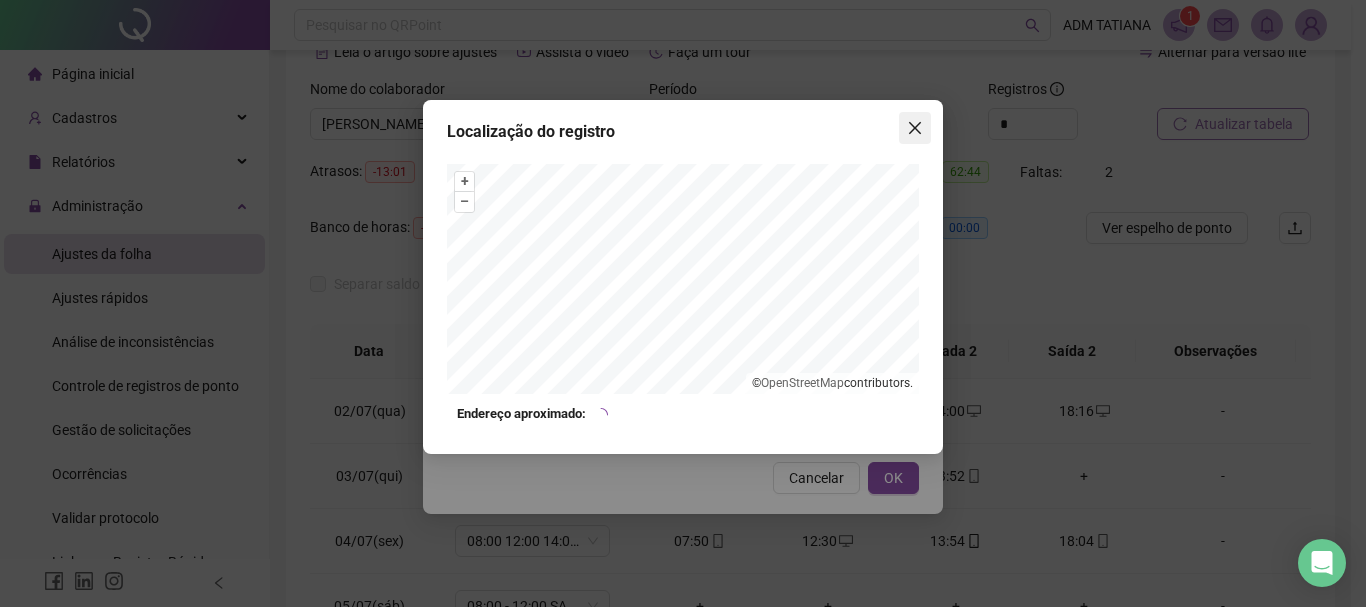 click 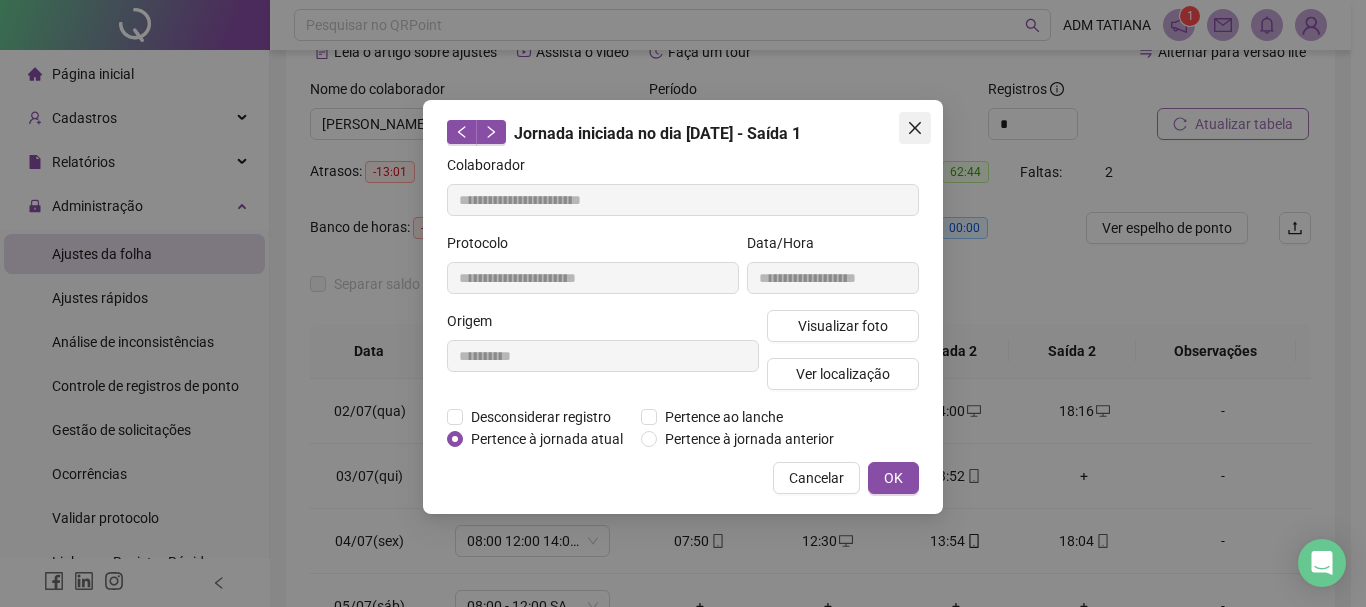 click 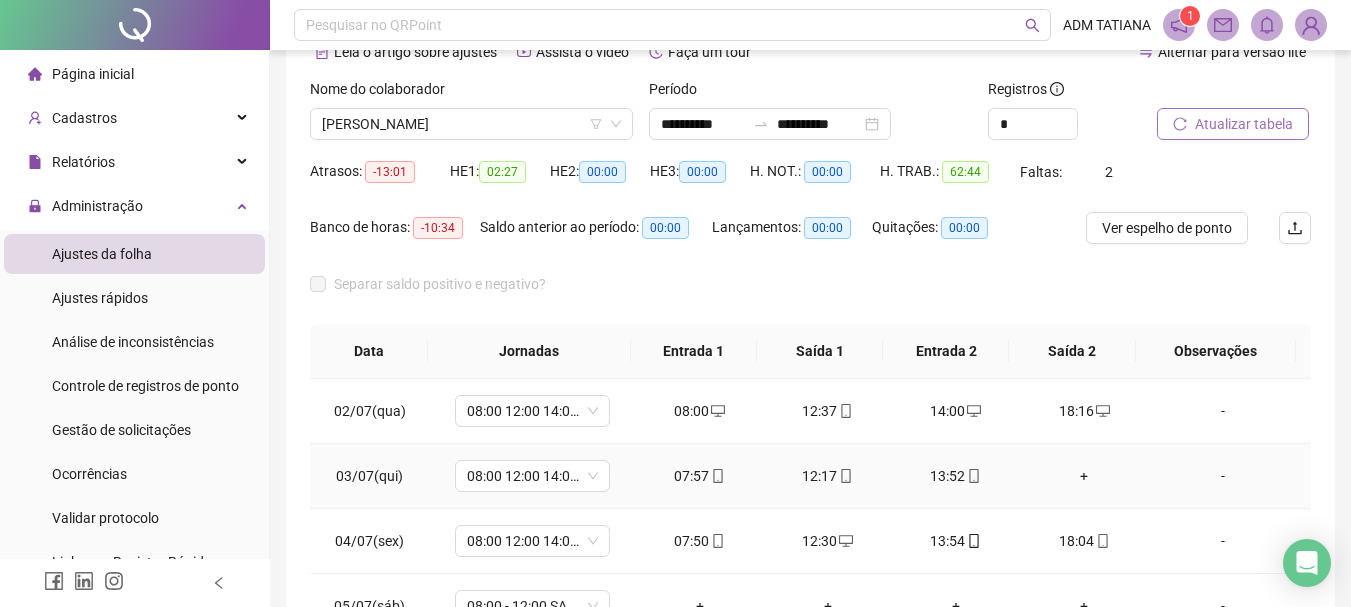 click on "+" at bounding box center (1084, 476) 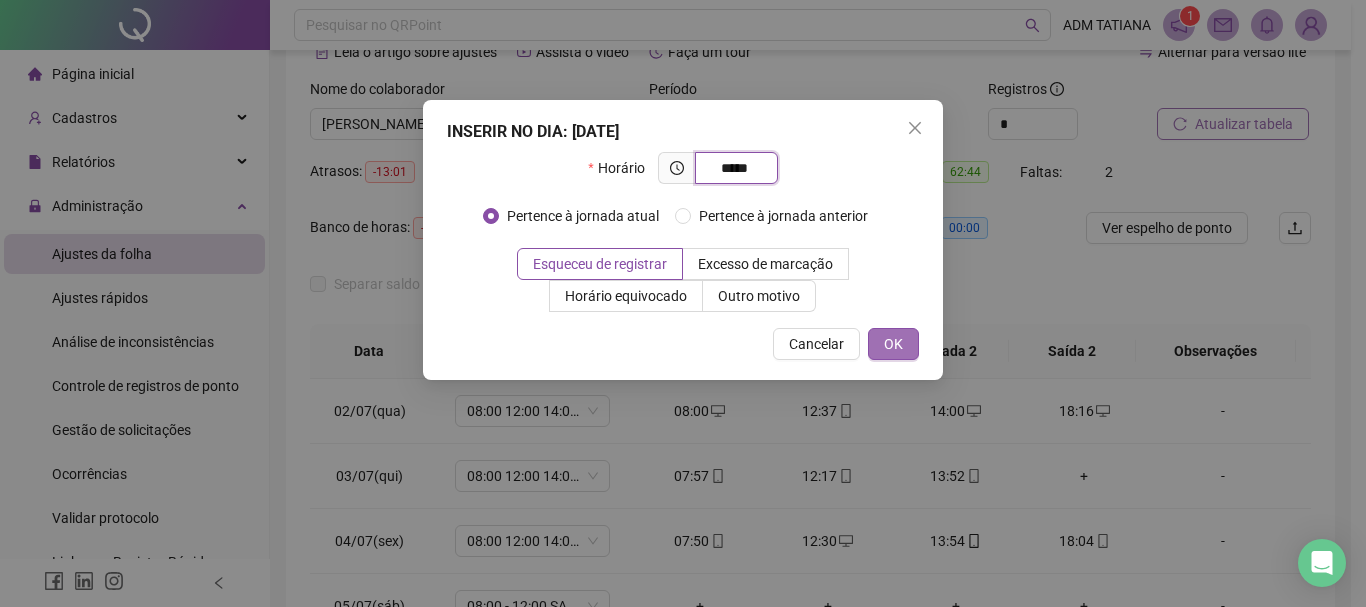 type on "*****" 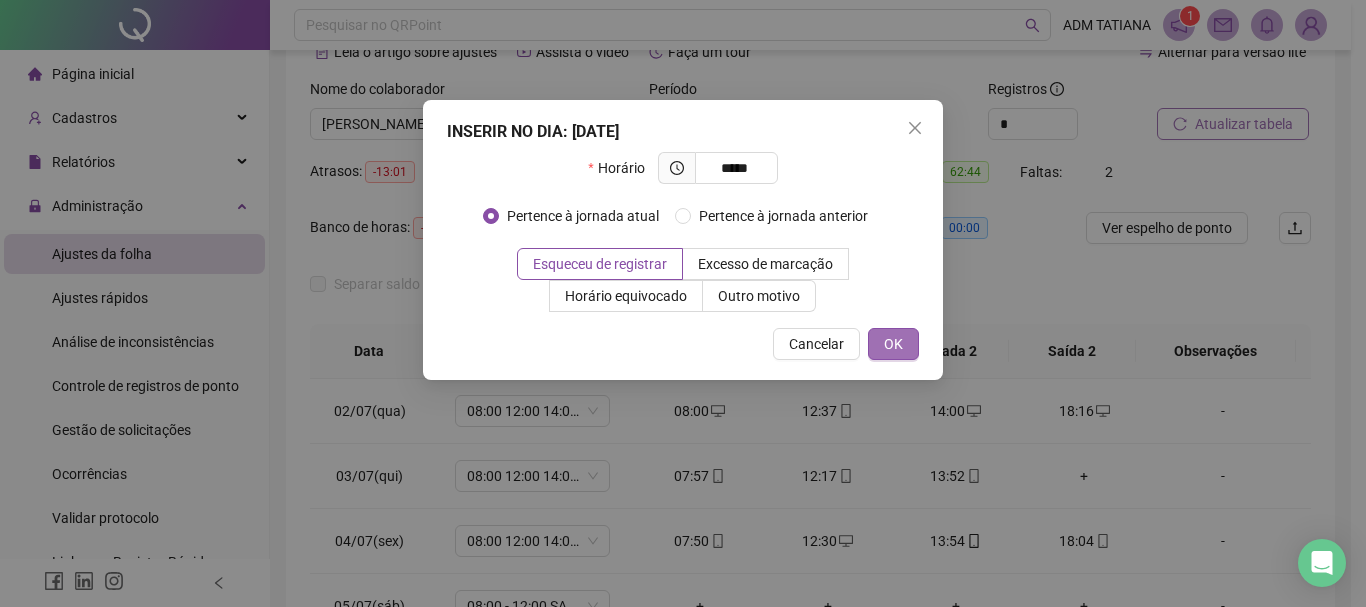 click on "OK" at bounding box center (893, 344) 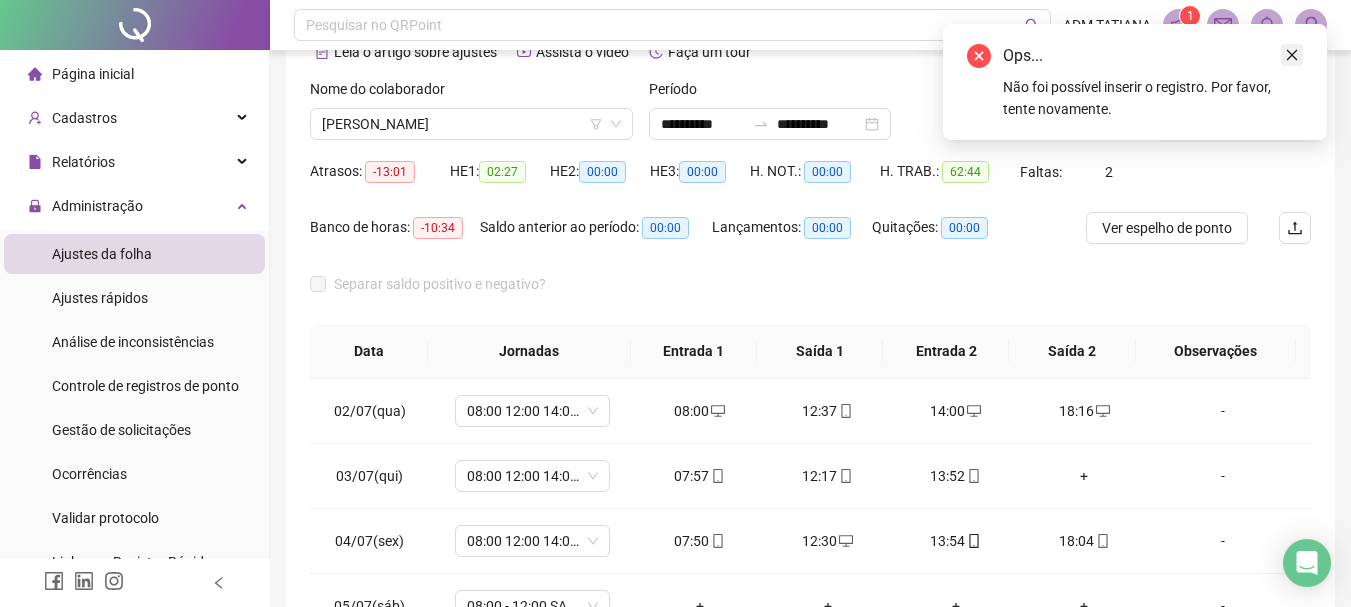 click 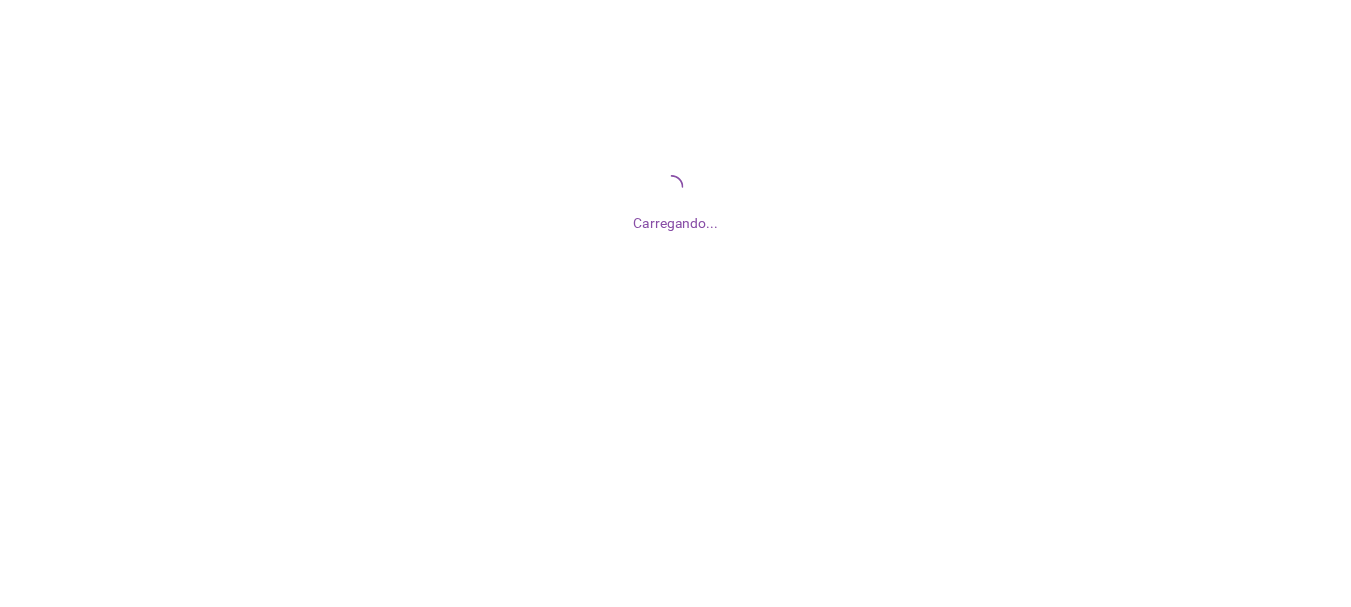 scroll, scrollTop: 0, scrollLeft: 0, axis: both 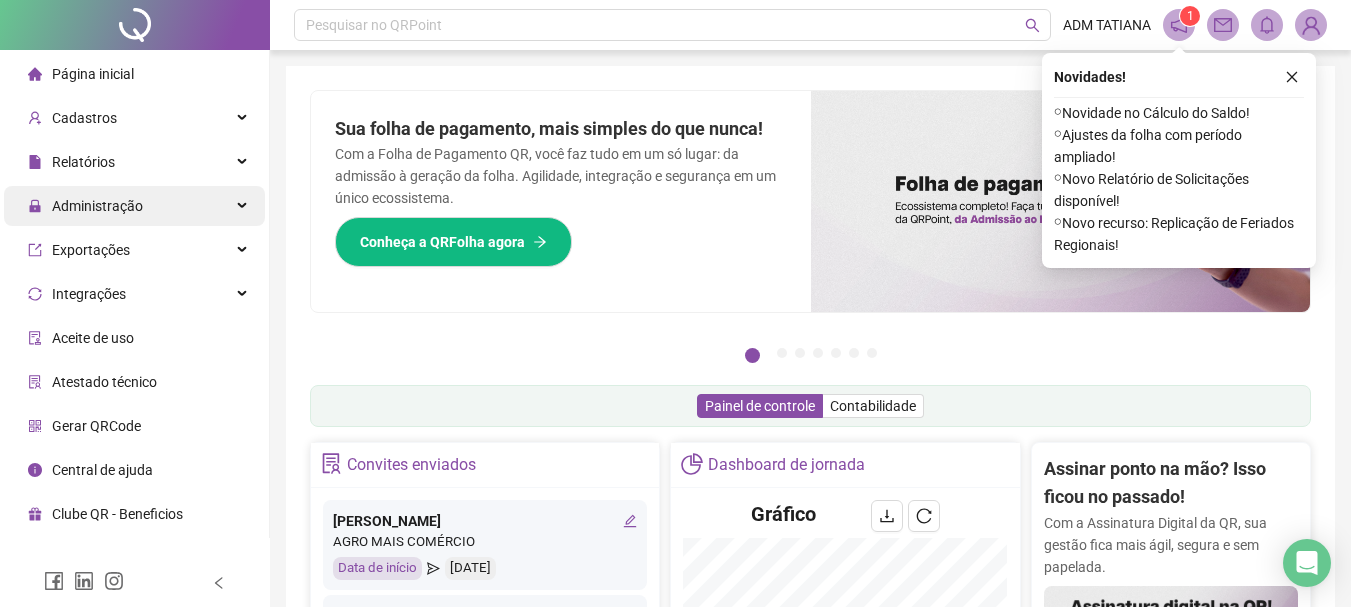 click on "Administração" at bounding box center (134, 206) 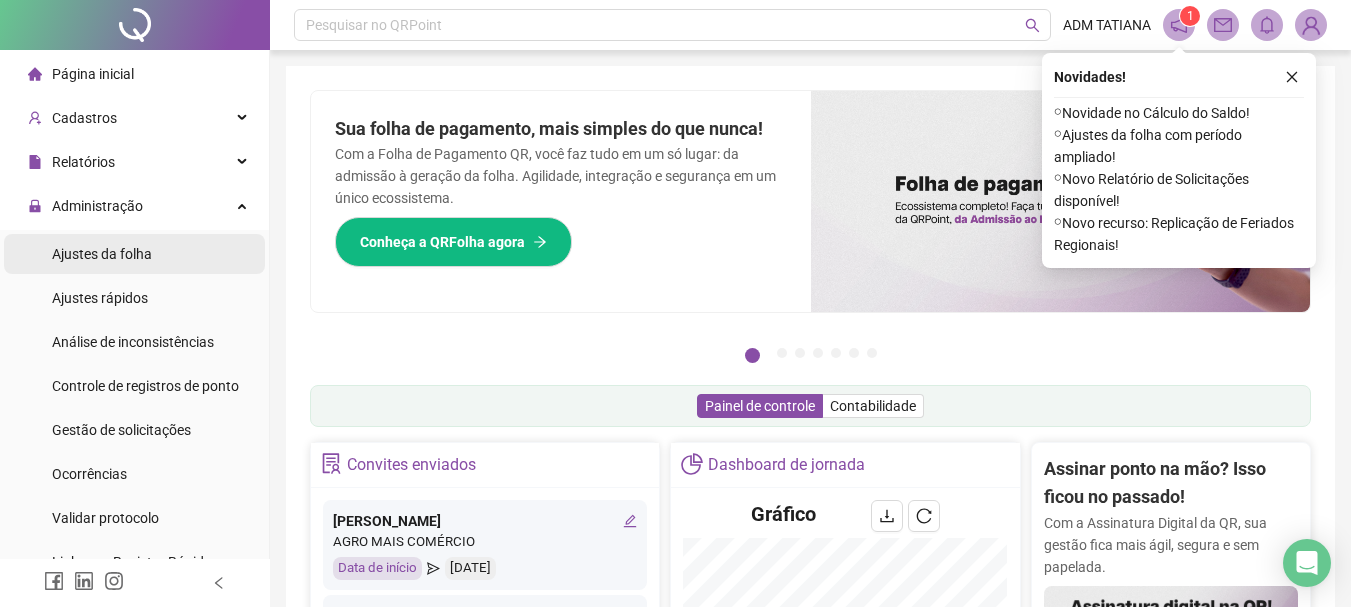 click on "Ajustes da folha" at bounding box center [102, 254] 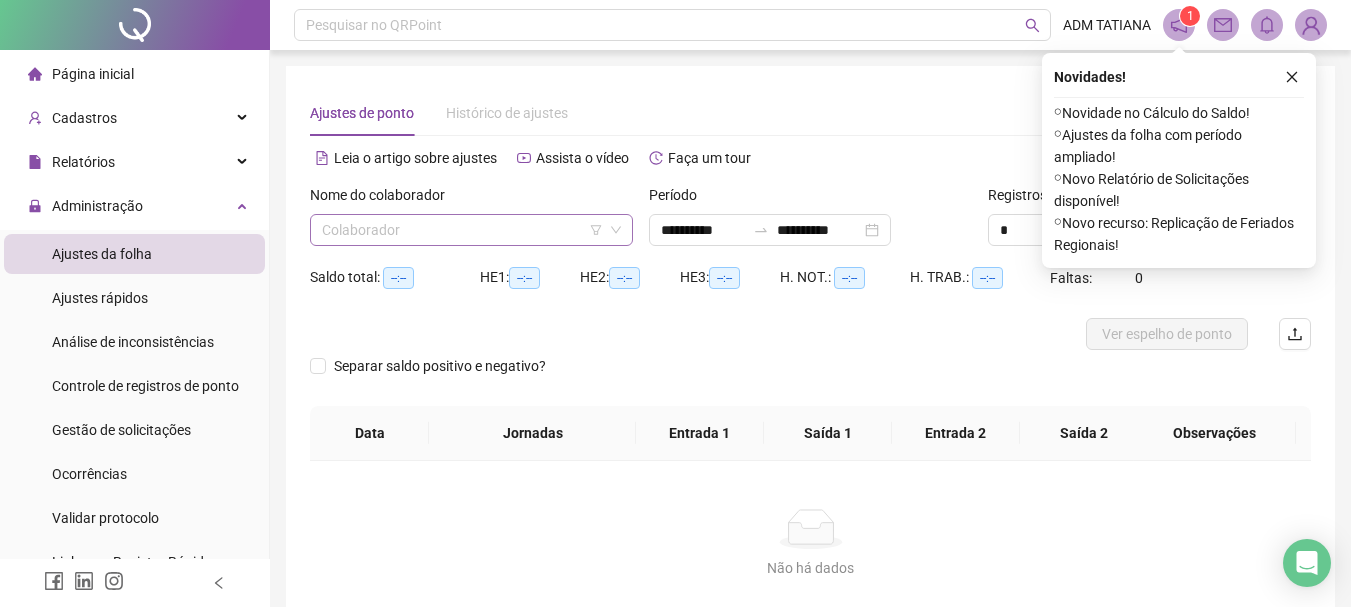 click at bounding box center (465, 230) 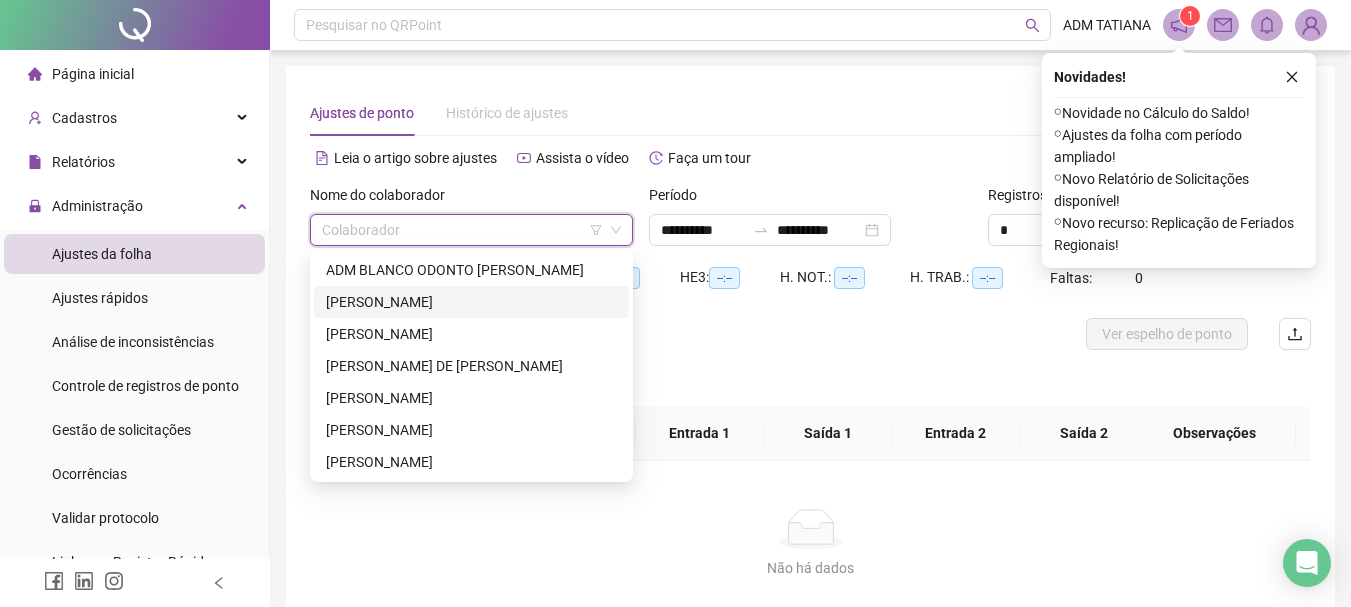 click on "[PERSON_NAME]" at bounding box center (471, 302) 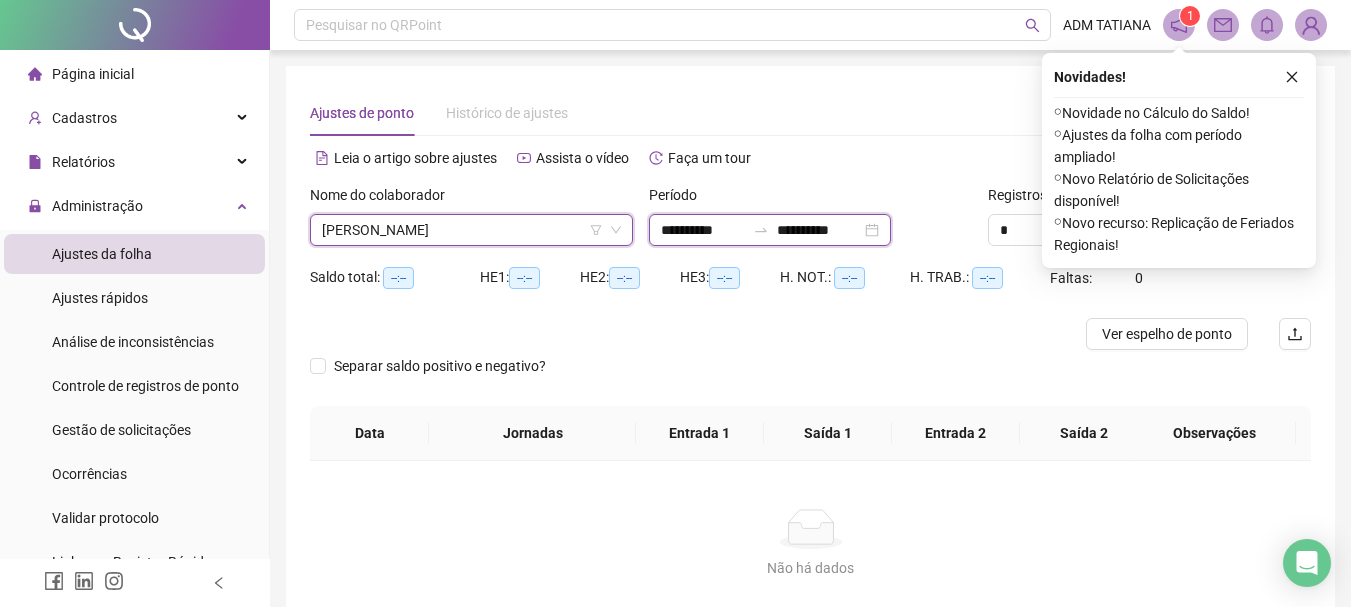 click on "**********" at bounding box center (703, 230) 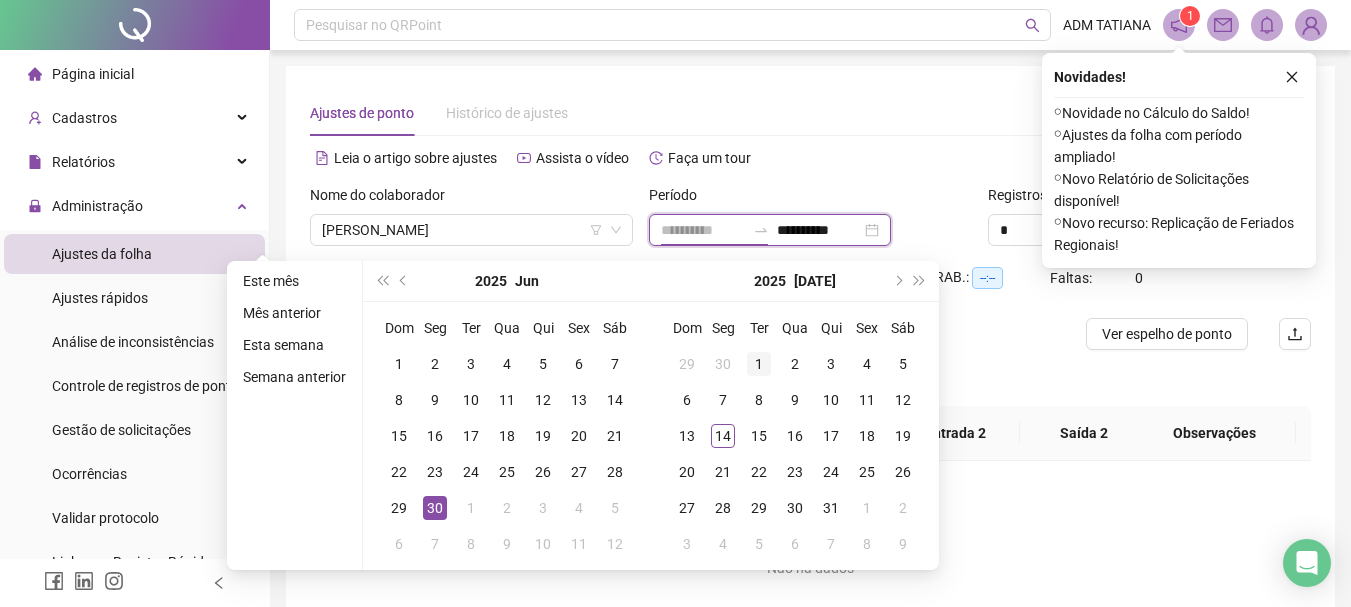 type on "**********" 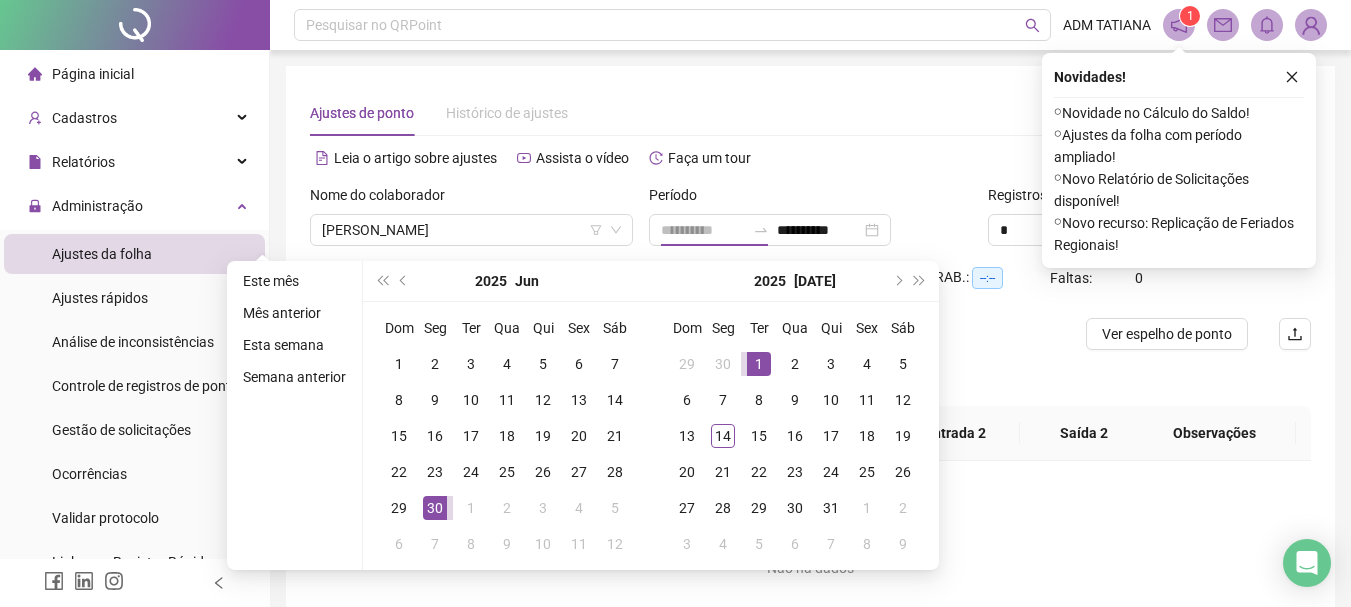 click on "1" at bounding box center (759, 364) 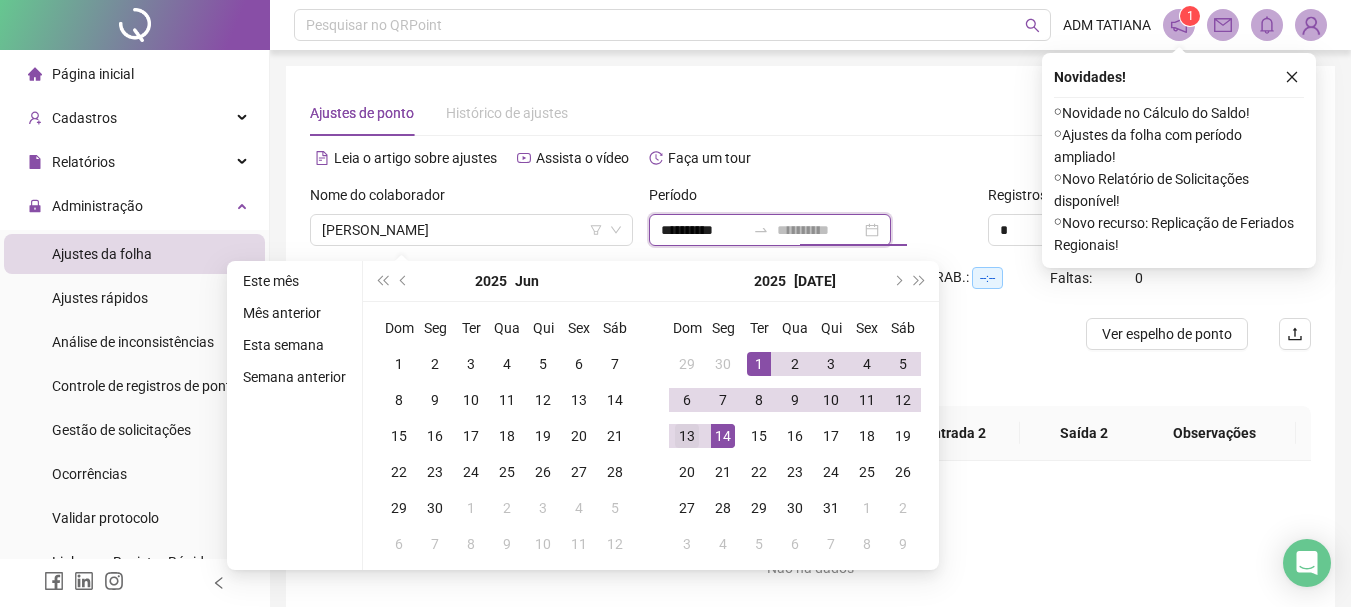 type on "**********" 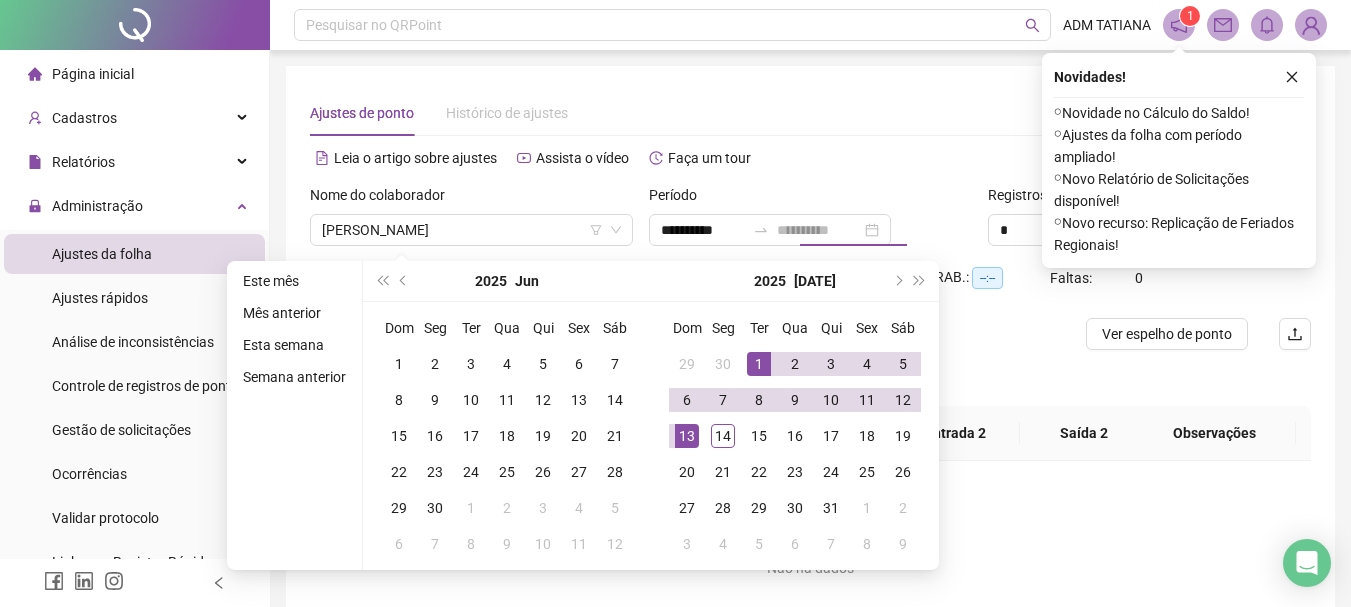 click on "13" at bounding box center (687, 436) 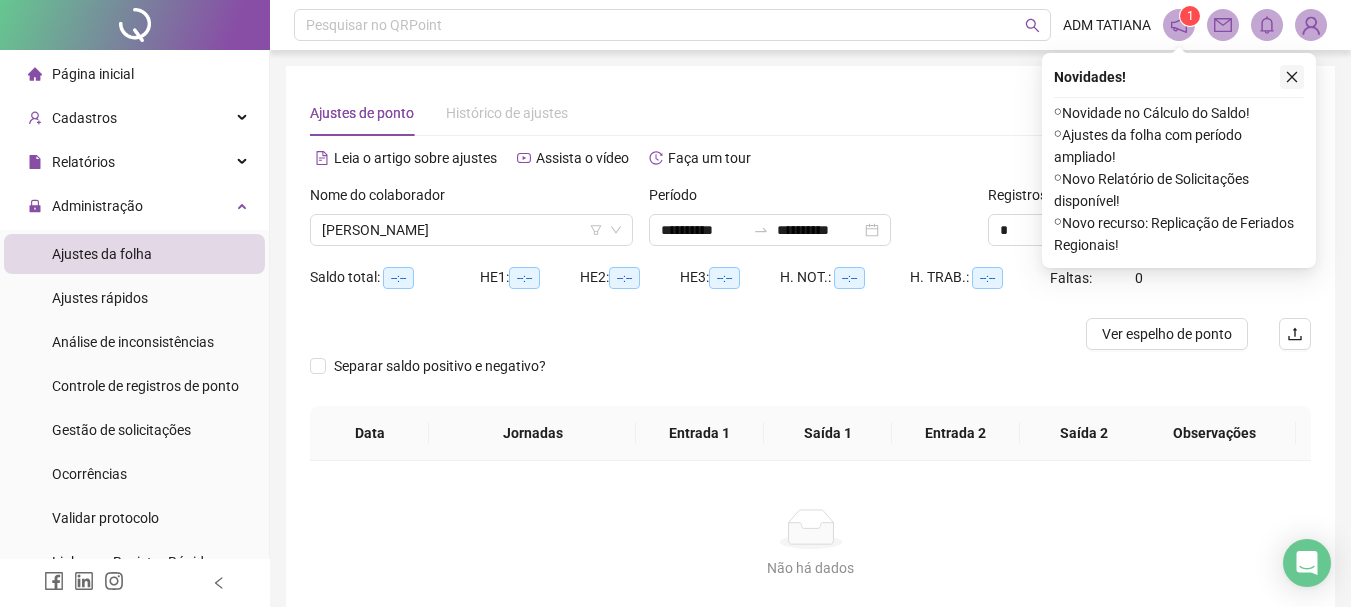 click at bounding box center (1292, 77) 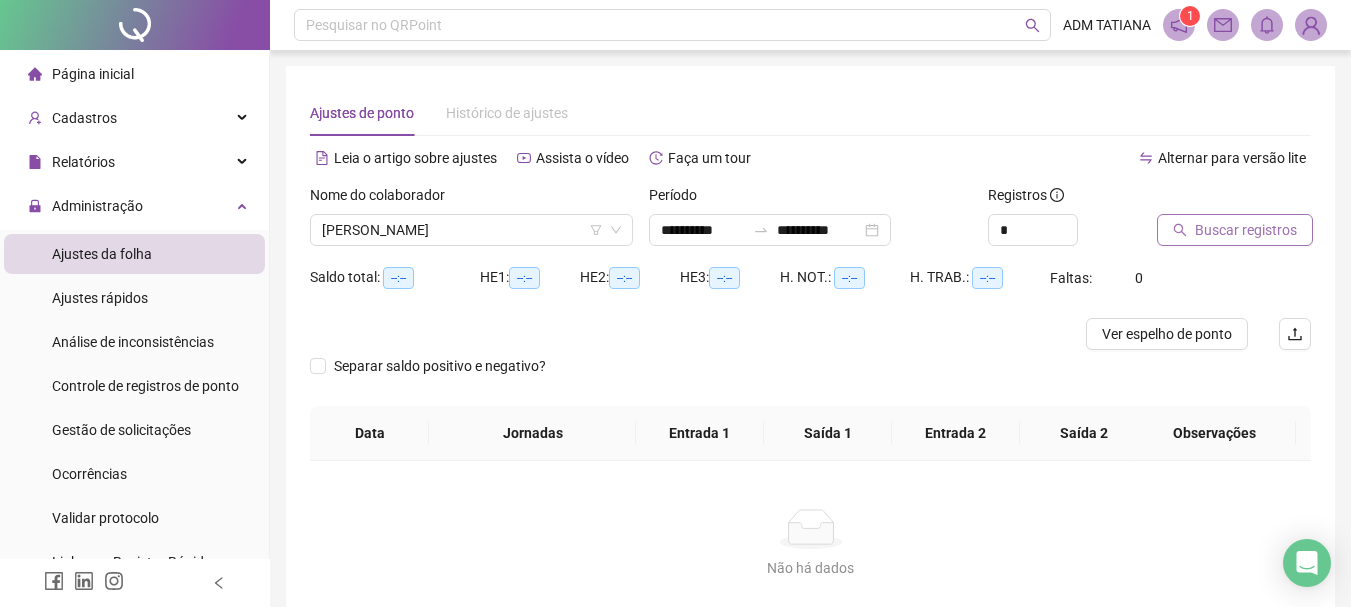 click on "Buscar registros" at bounding box center [1246, 230] 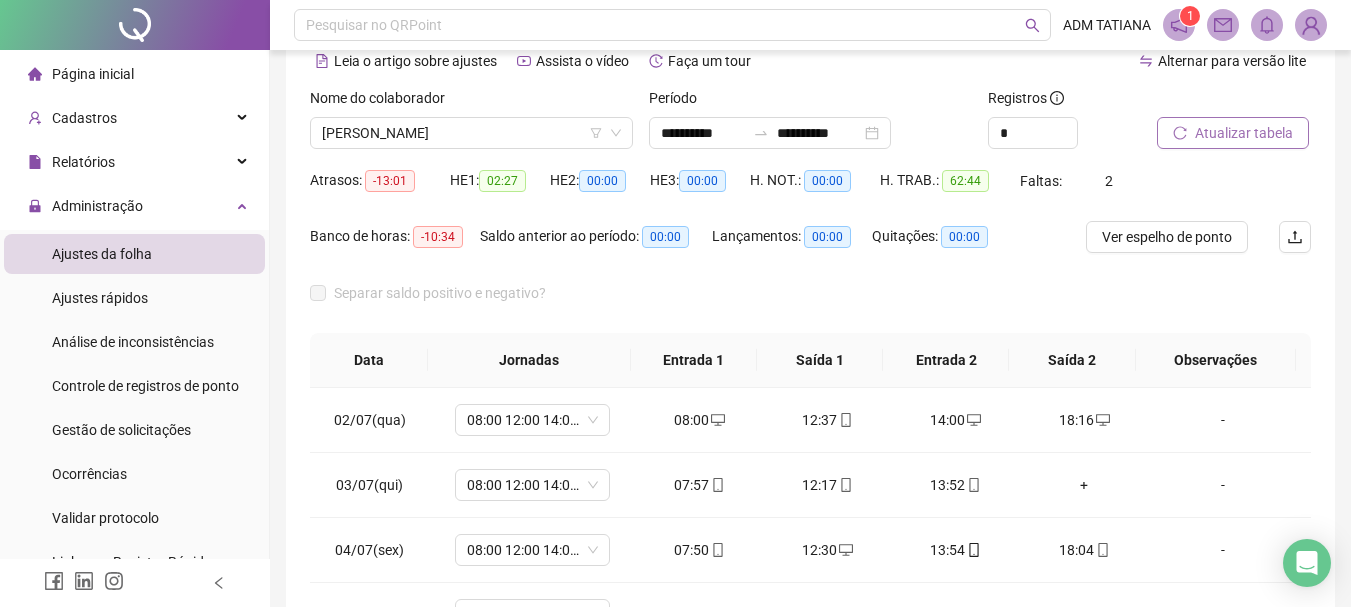 scroll, scrollTop: 100, scrollLeft: 0, axis: vertical 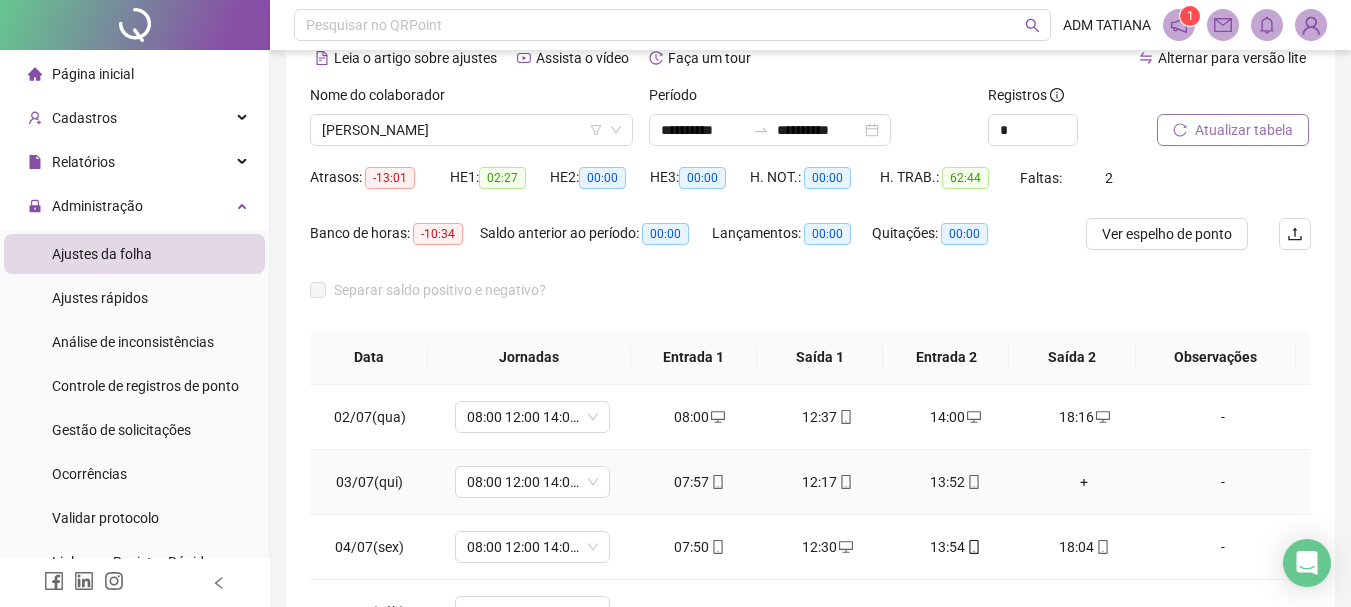 click on "+" at bounding box center [1084, 482] 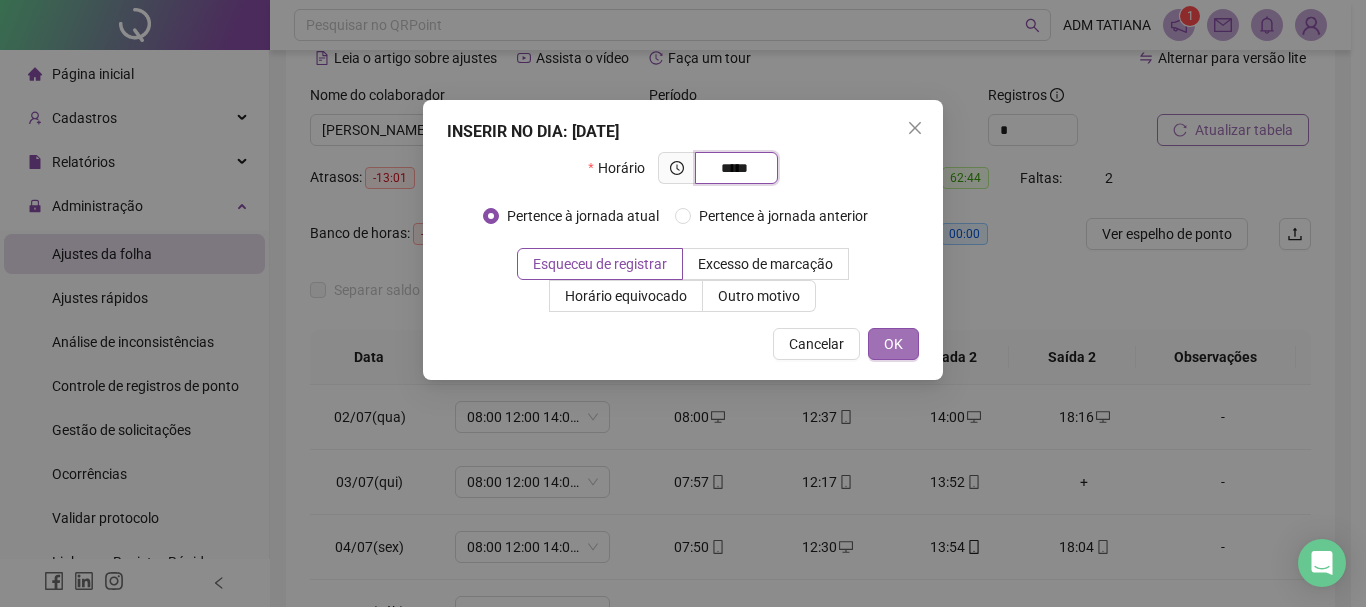 type on "*****" 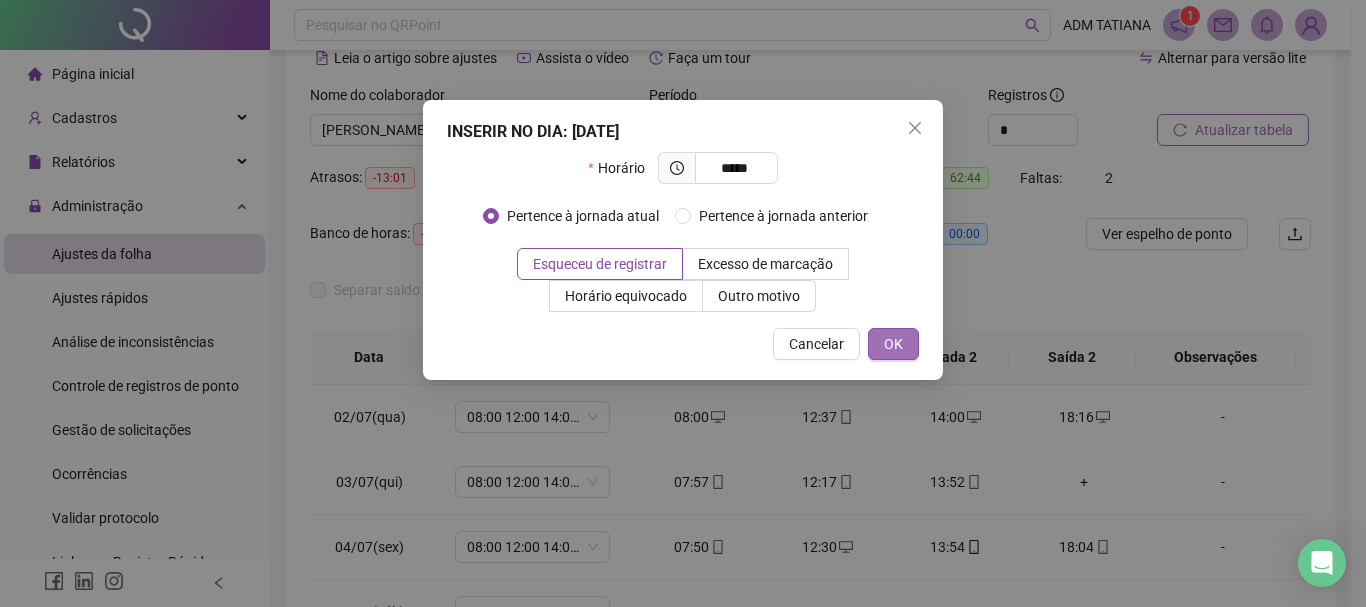 click on "OK" at bounding box center [893, 344] 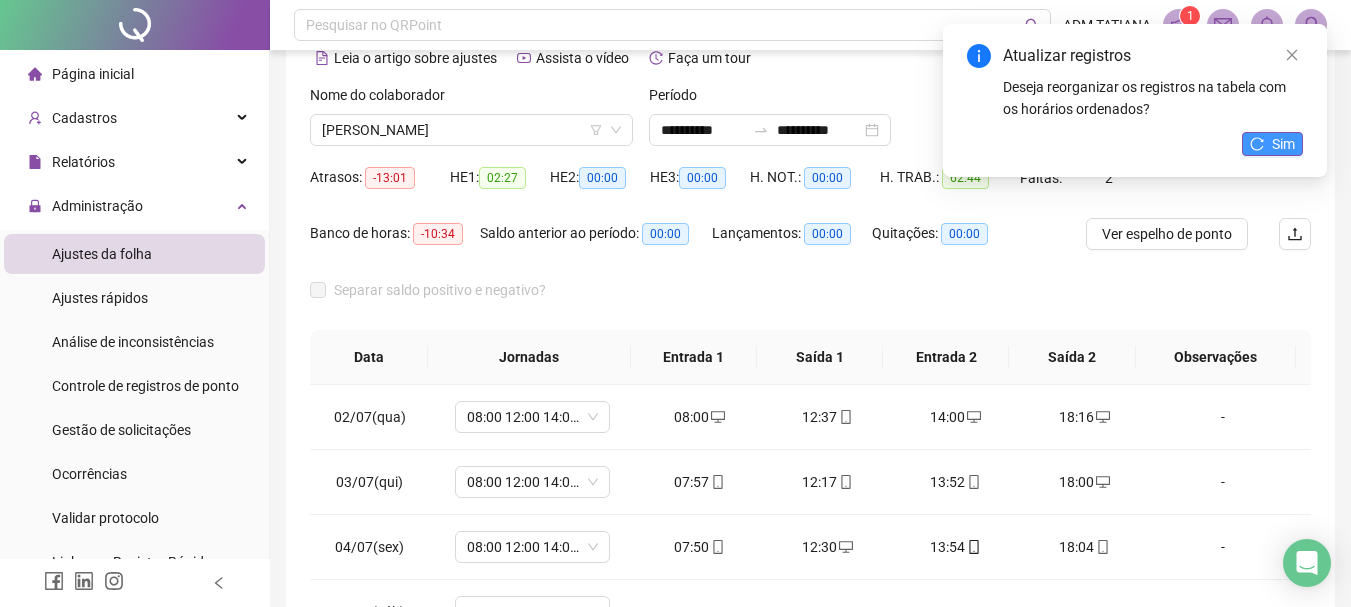 click on "Sim" at bounding box center [1272, 144] 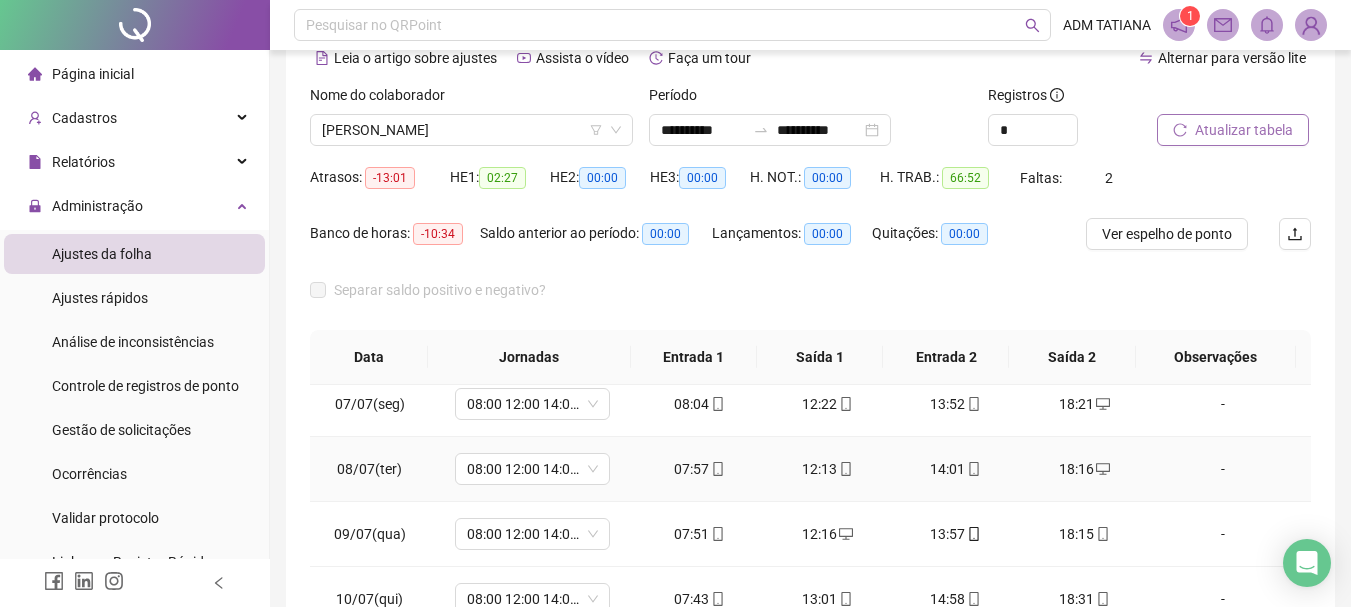 scroll, scrollTop: 353, scrollLeft: 0, axis: vertical 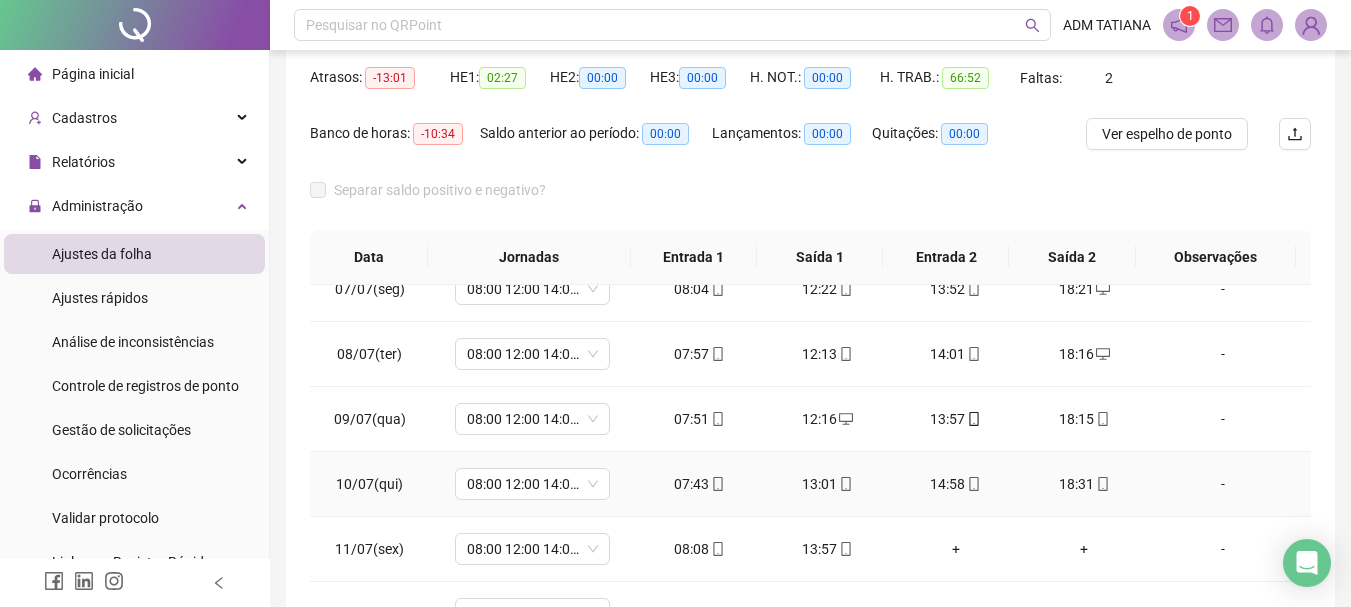 click 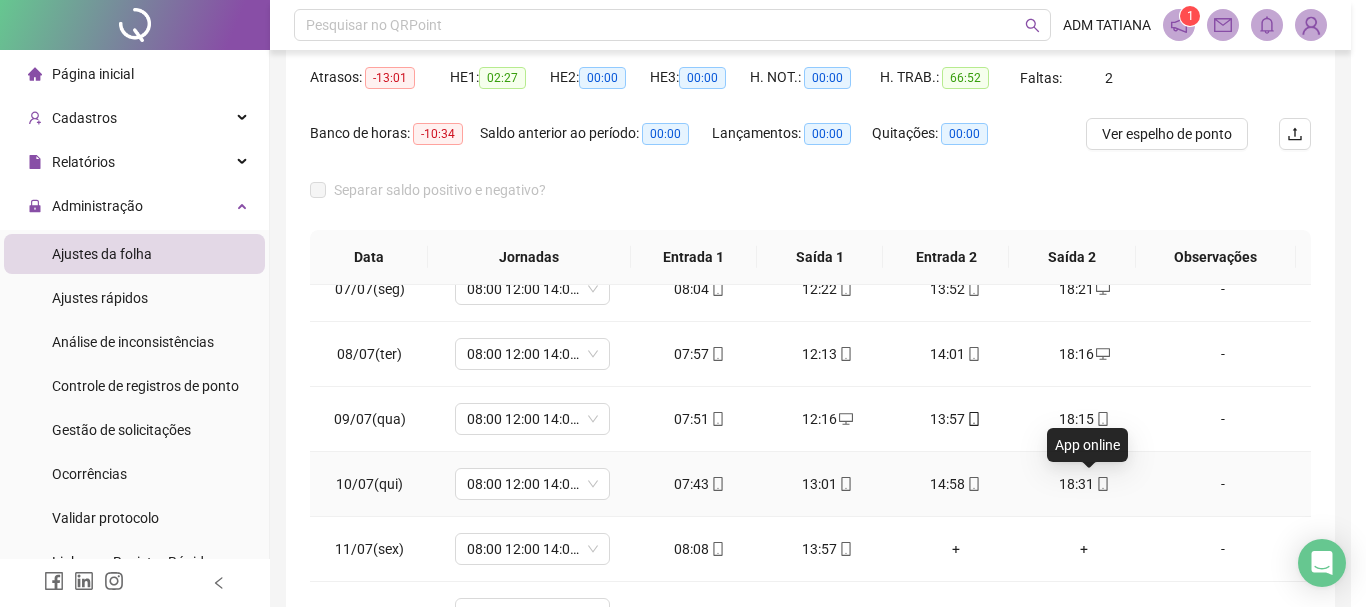type on "**********" 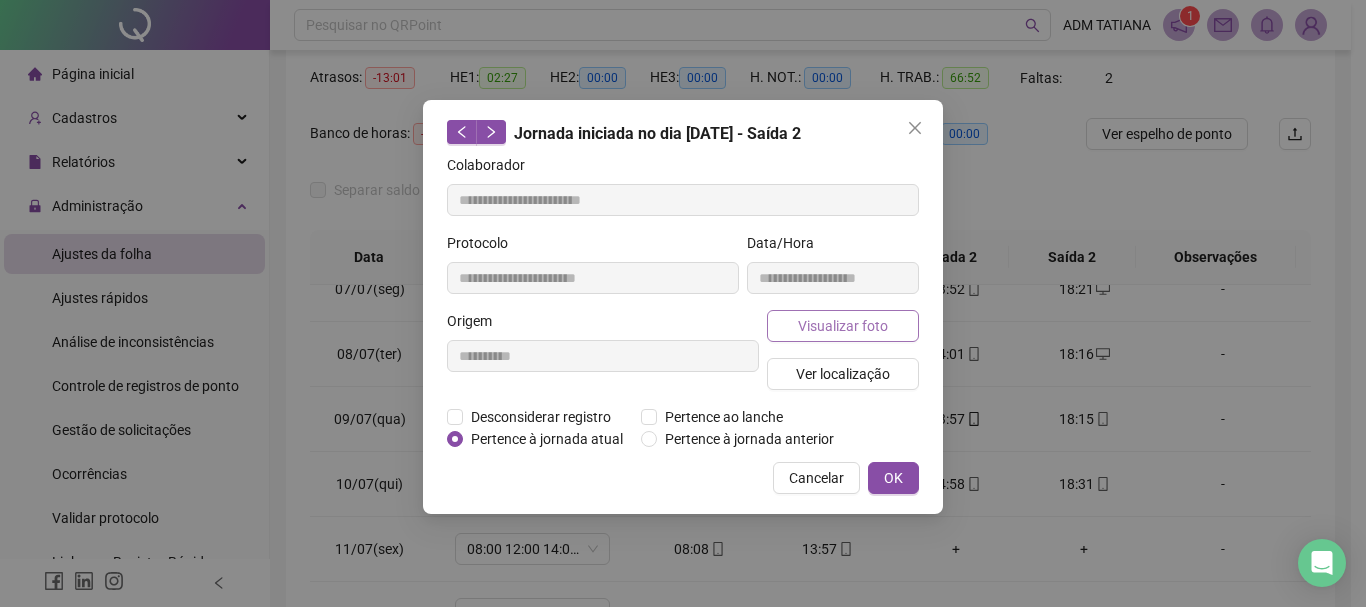 click on "Visualizar foto" at bounding box center [843, 326] 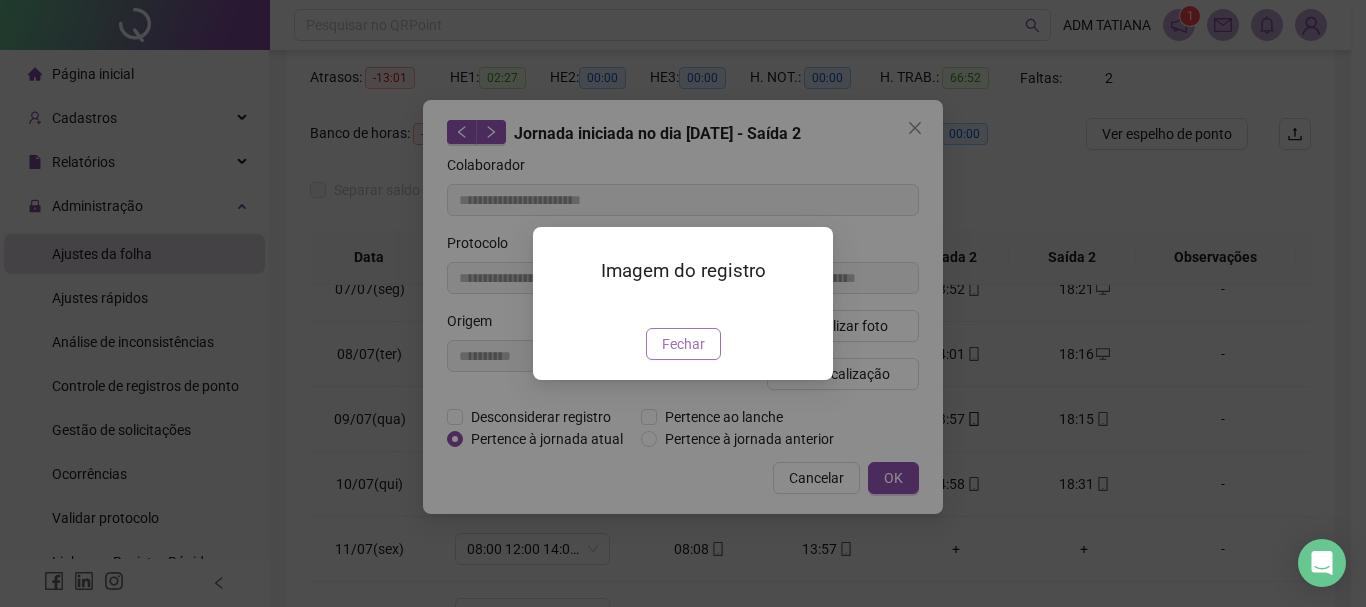 click on "Fechar" at bounding box center [683, 344] 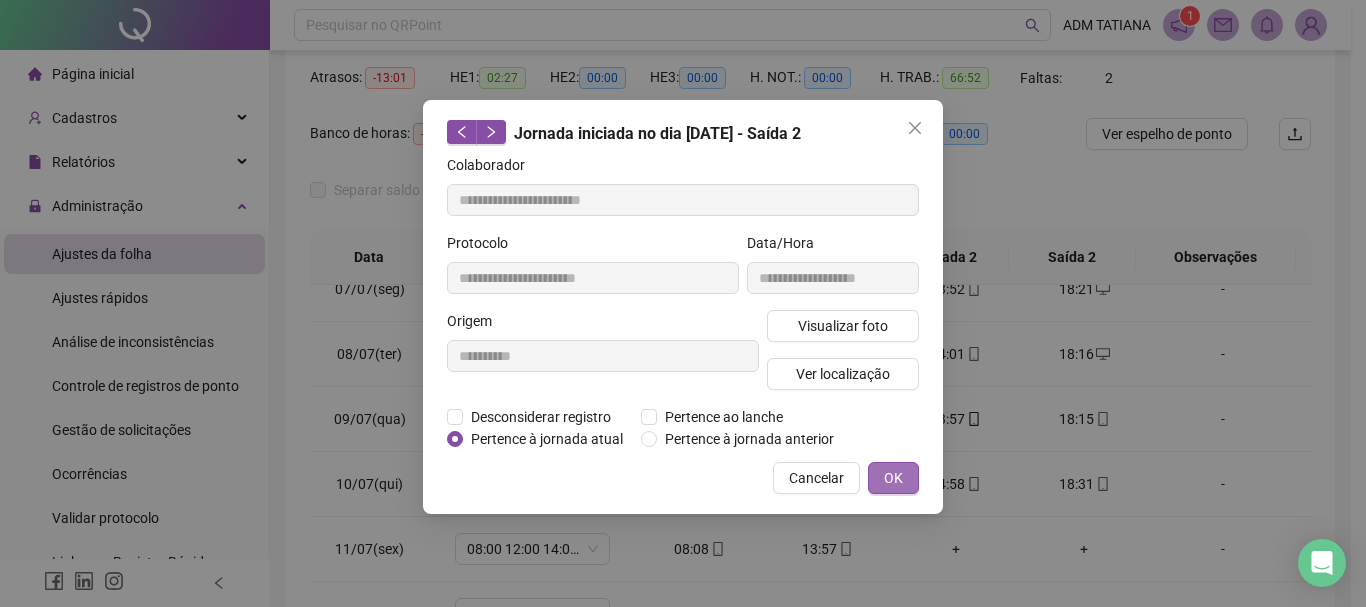 click on "OK" at bounding box center [893, 478] 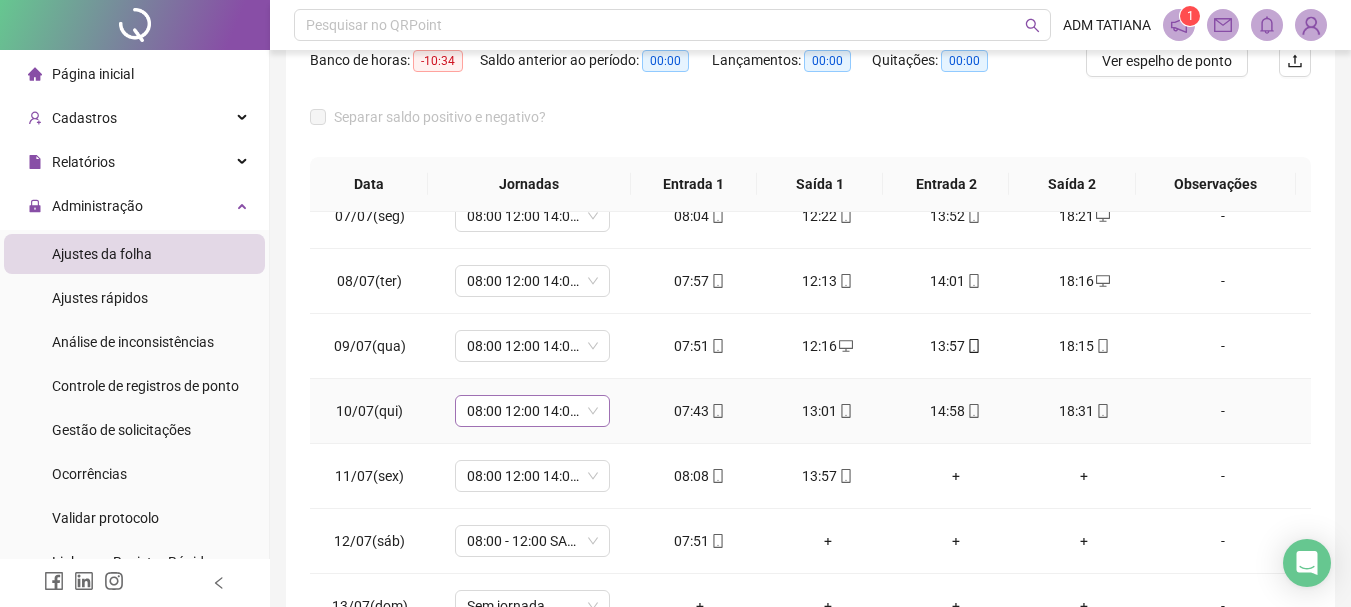 scroll, scrollTop: 300, scrollLeft: 0, axis: vertical 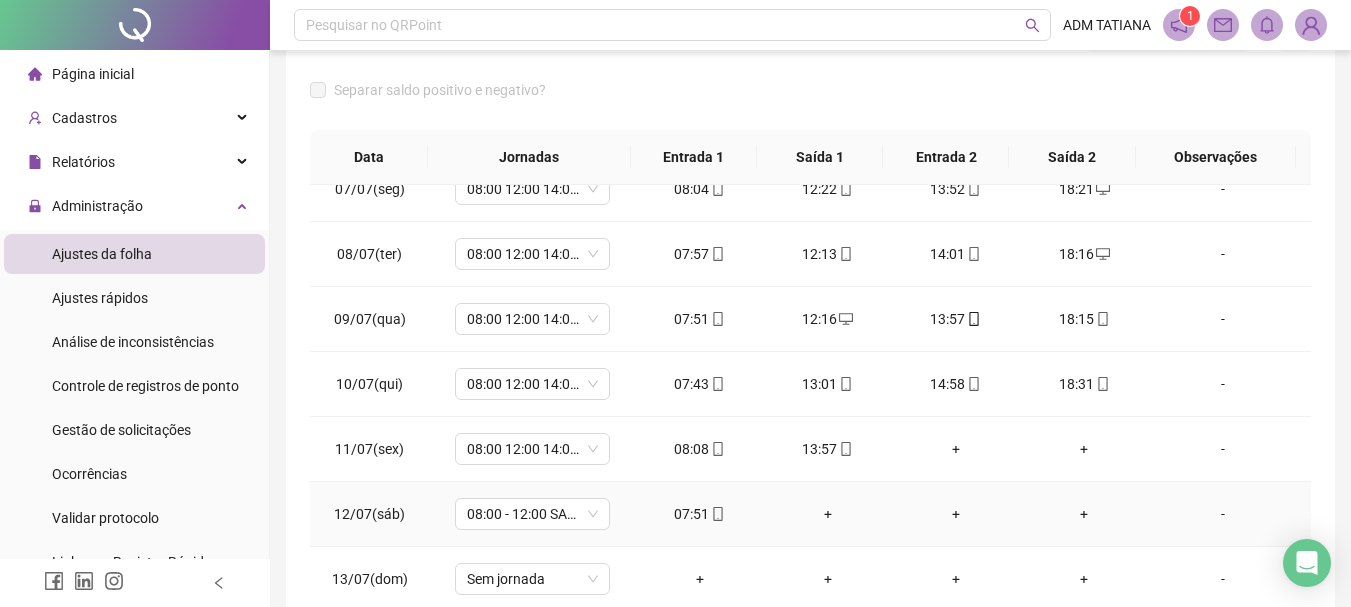 click on "+" at bounding box center (828, 514) 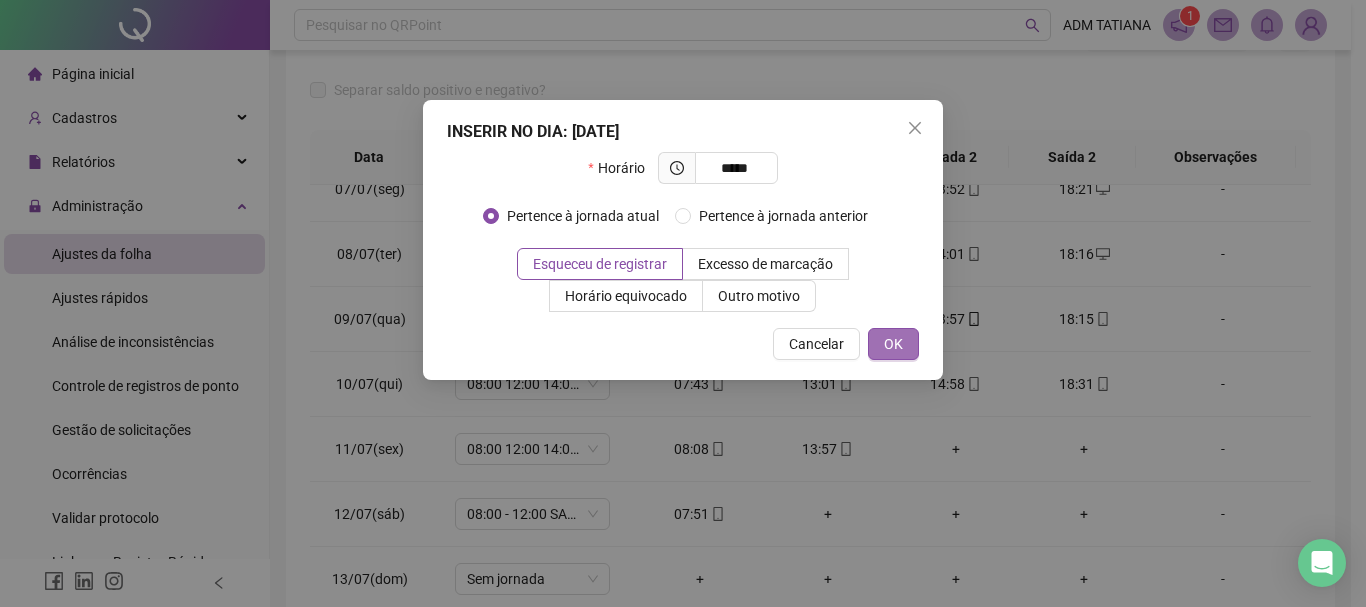 type on "*****" 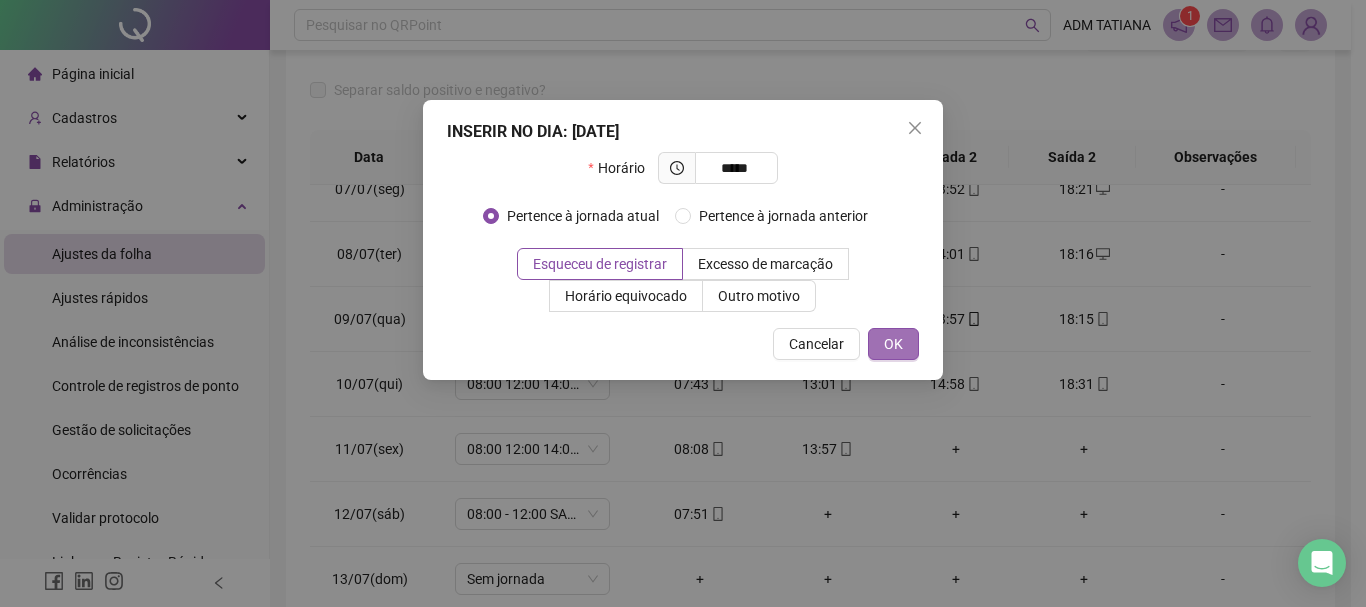 click on "OK" at bounding box center [893, 344] 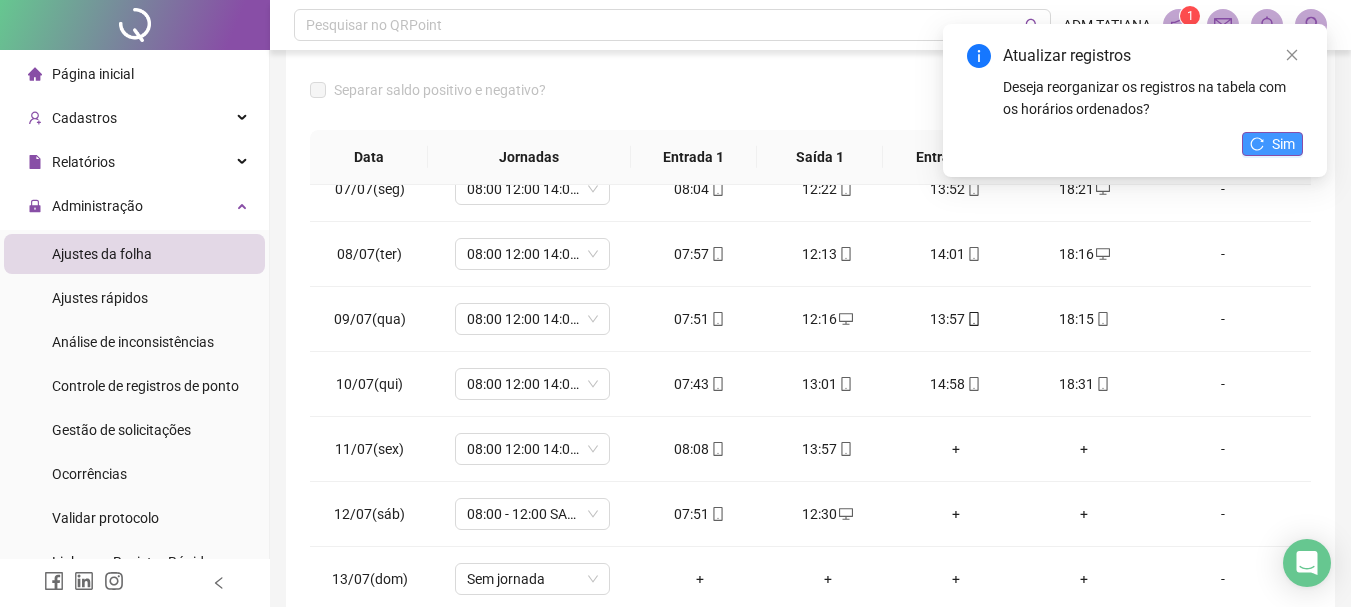 click on "Sim" at bounding box center (1283, 144) 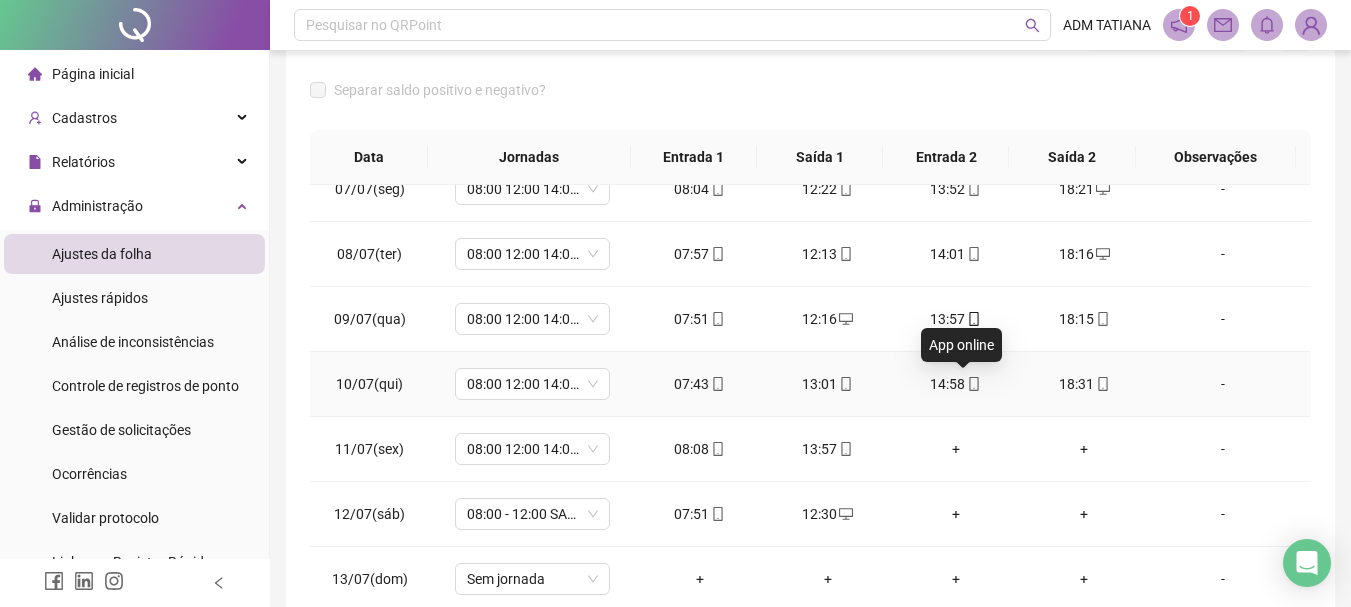 click 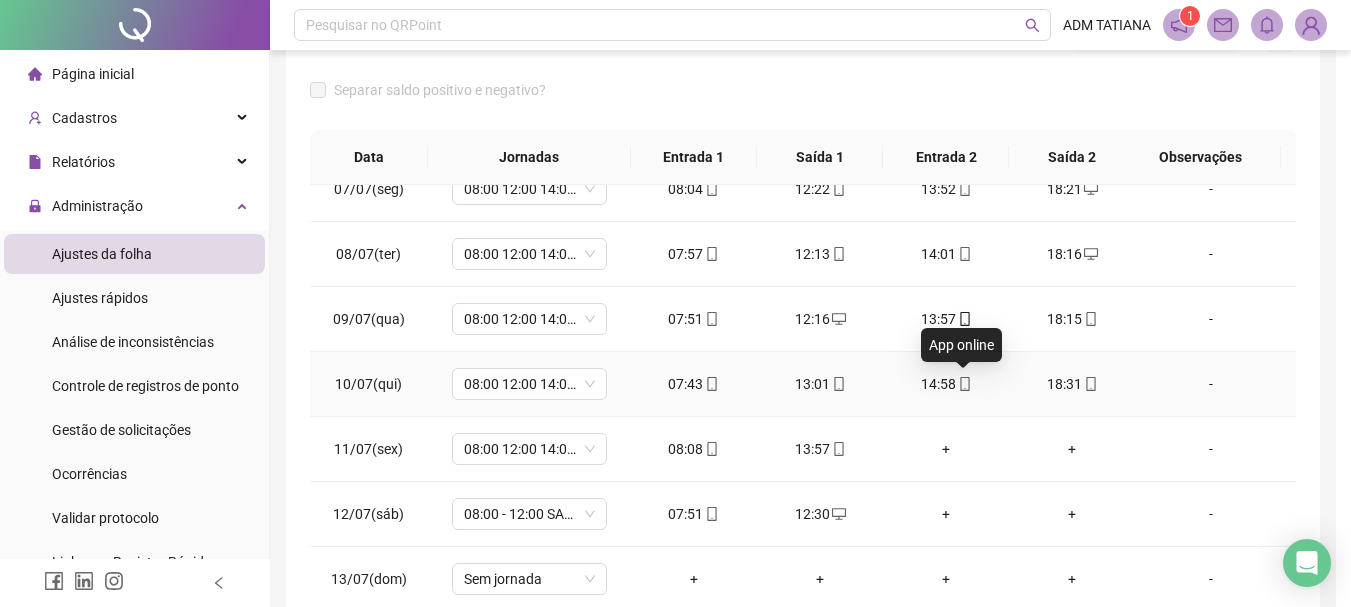 type on "**********" 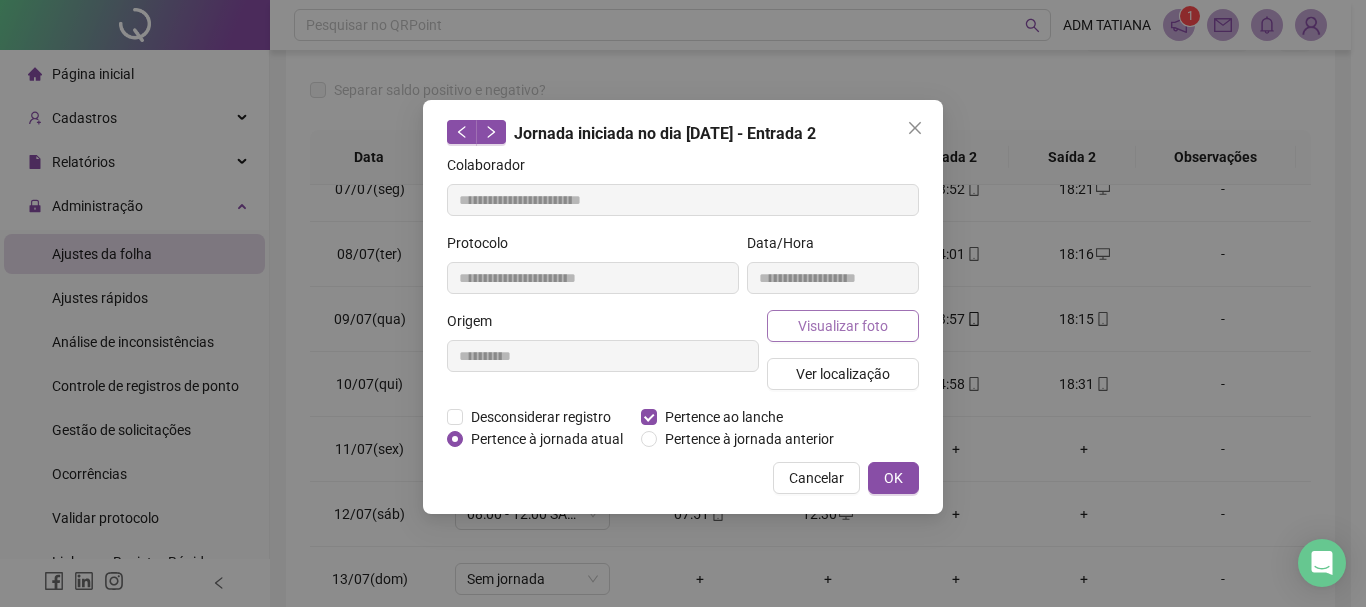 click on "Visualizar foto" at bounding box center [843, 326] 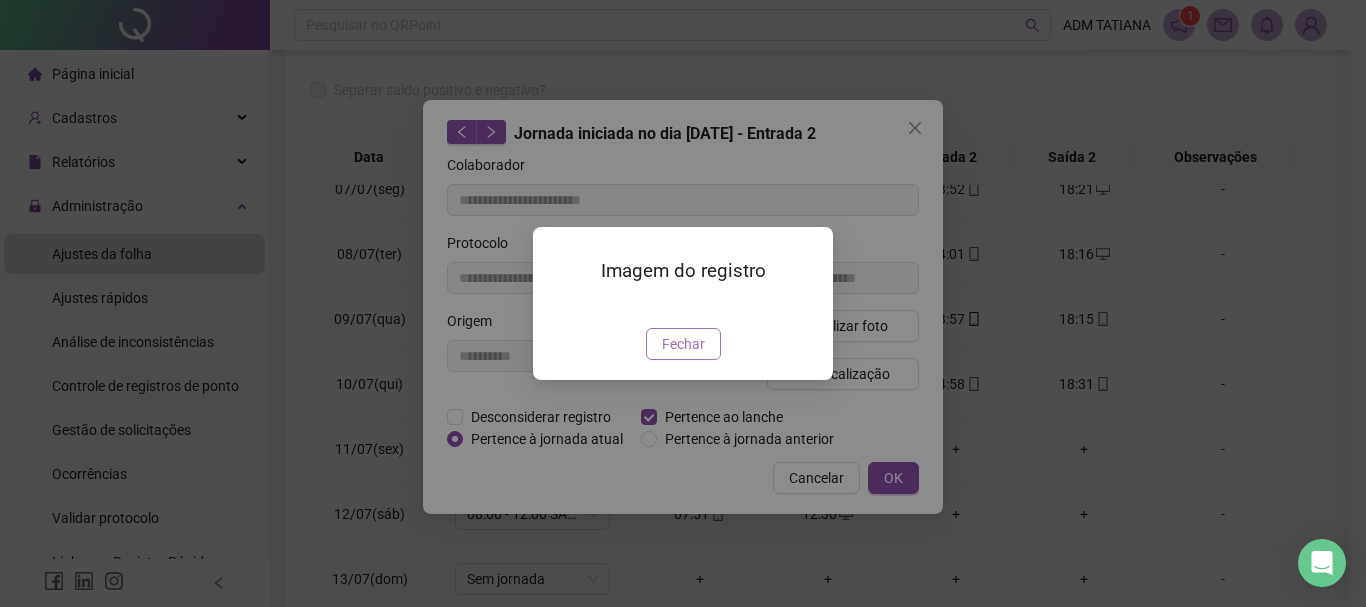 click on "Fechar" at bounding box center [683, 344] 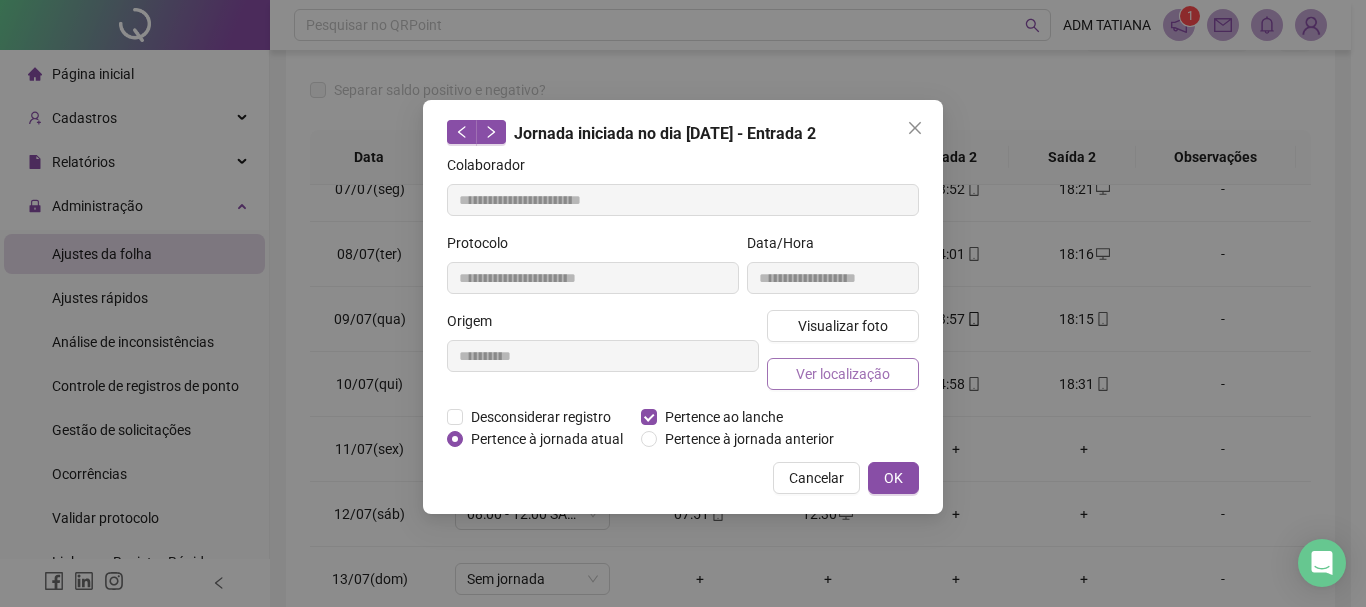 click on "Ver localização" at bounding box center (843, 374) 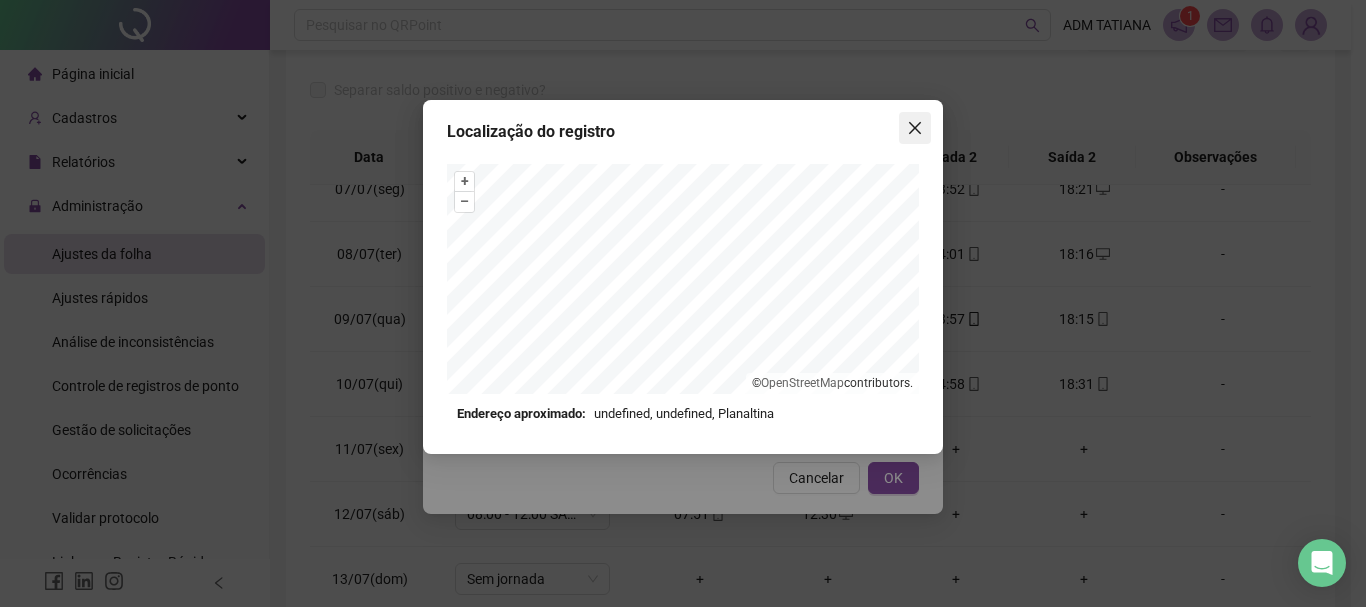 click at bounding box center [915, 128] 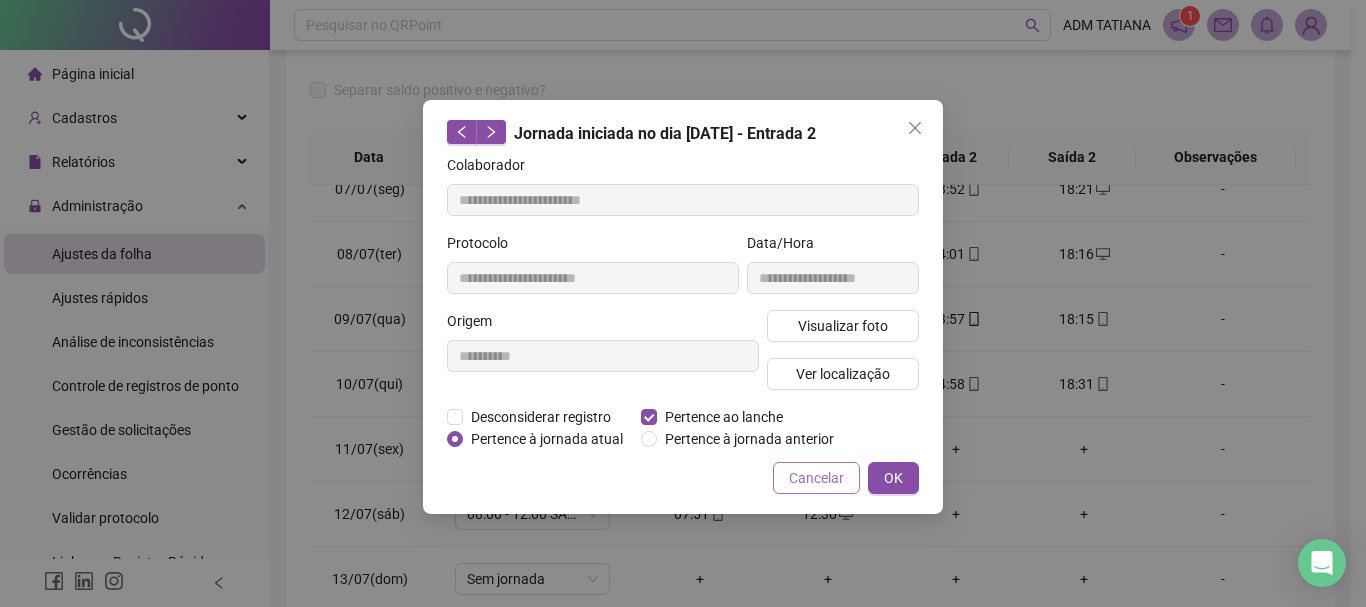 click on "Cancelar" at bounding box center [816, 478] 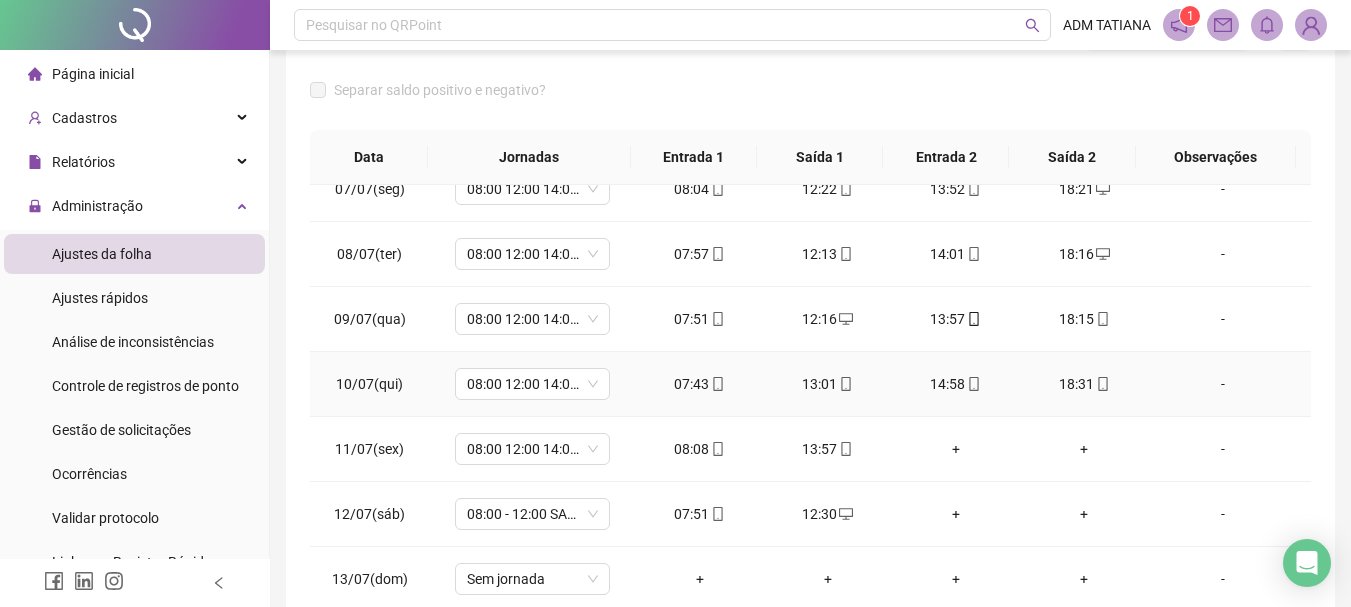 click on "14:58" at bounding box center (956, 384) 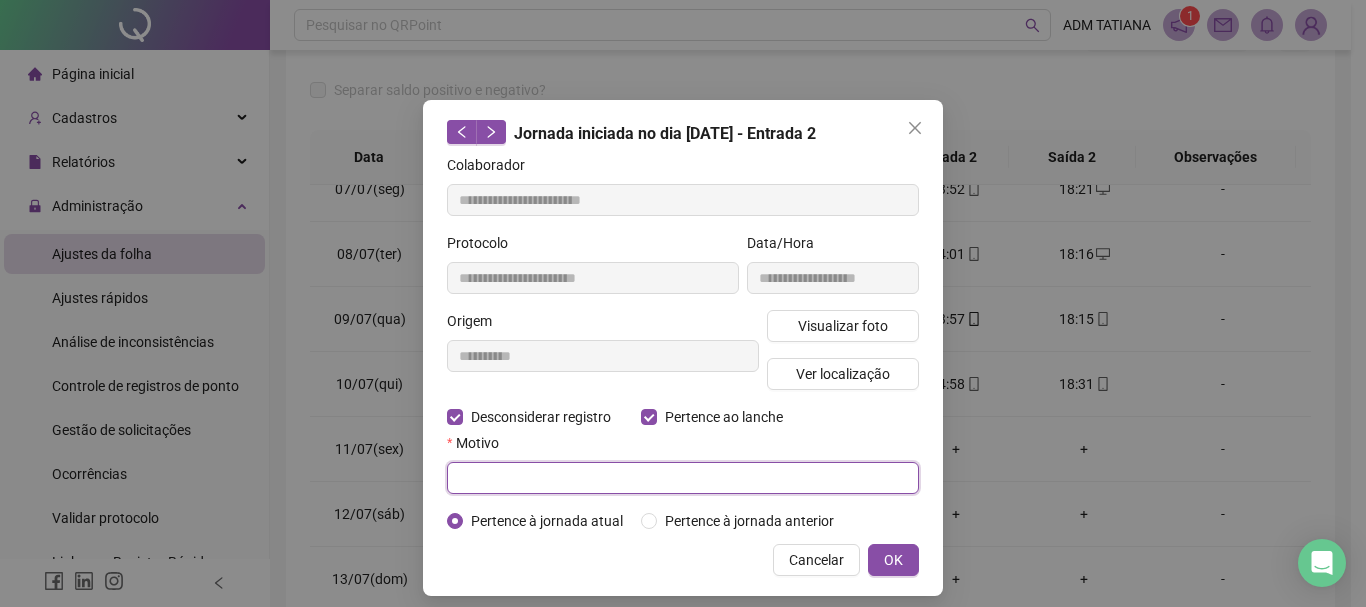 click at bounding box center (683, 478) 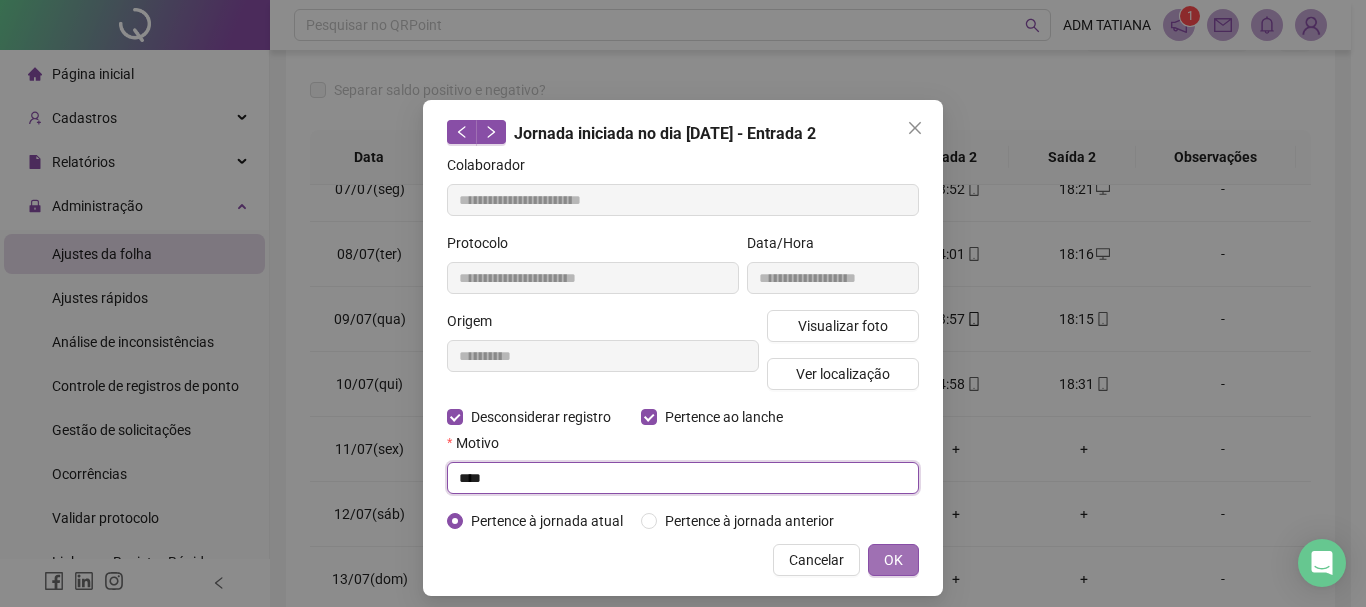 type on "****" 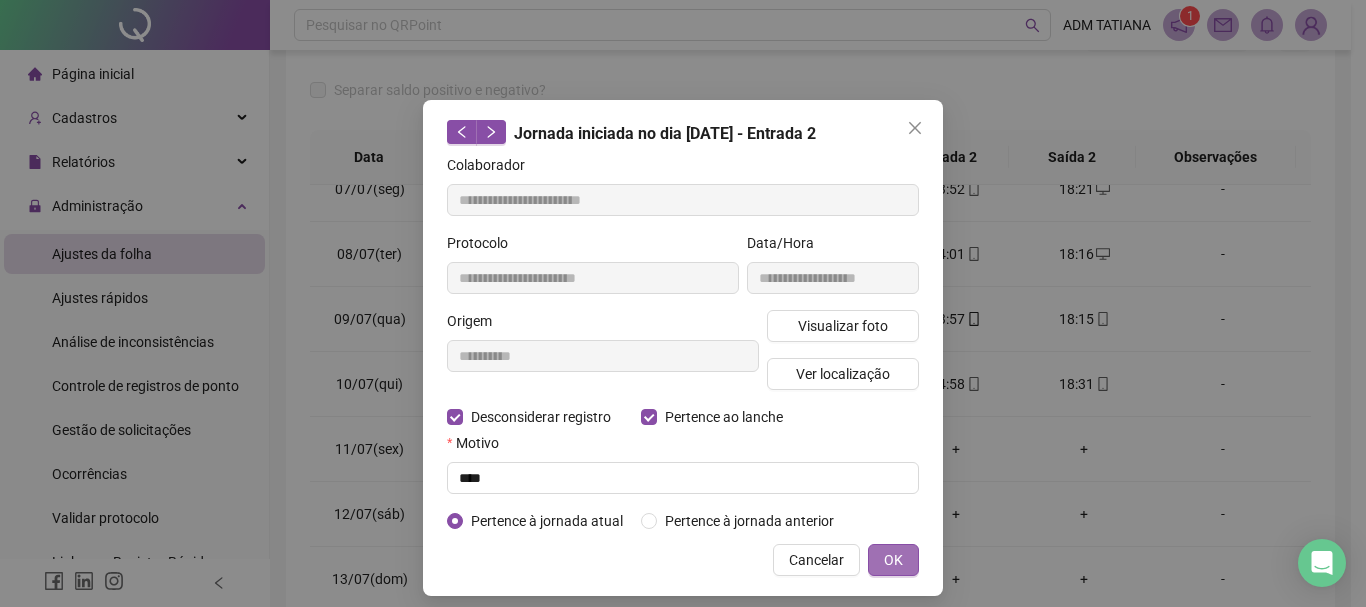 click on "OK" at bounding box center [893, 560] 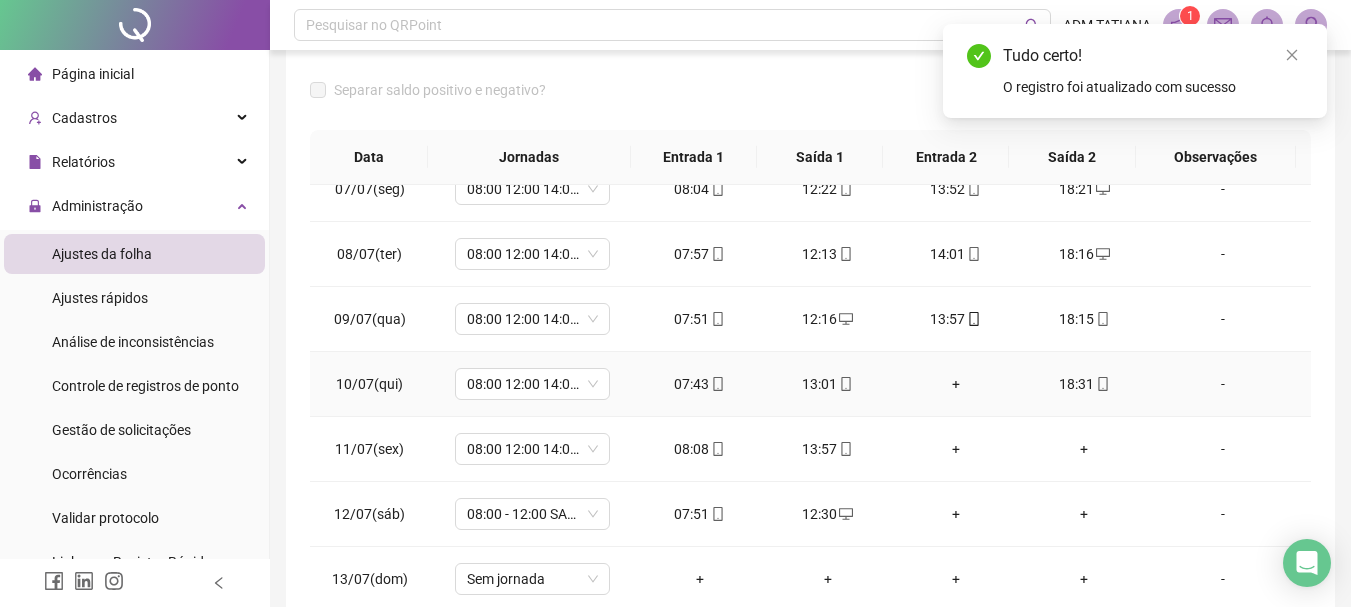 click on "+" at bounding box center (956, 384) 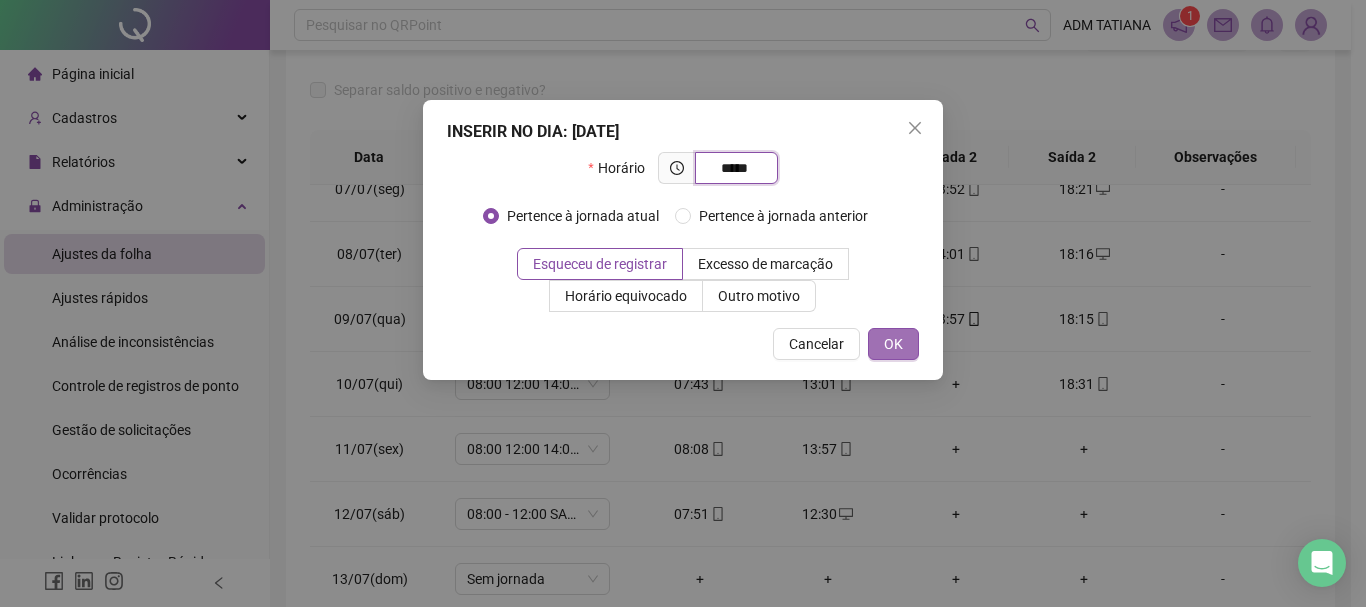 type on "*****" 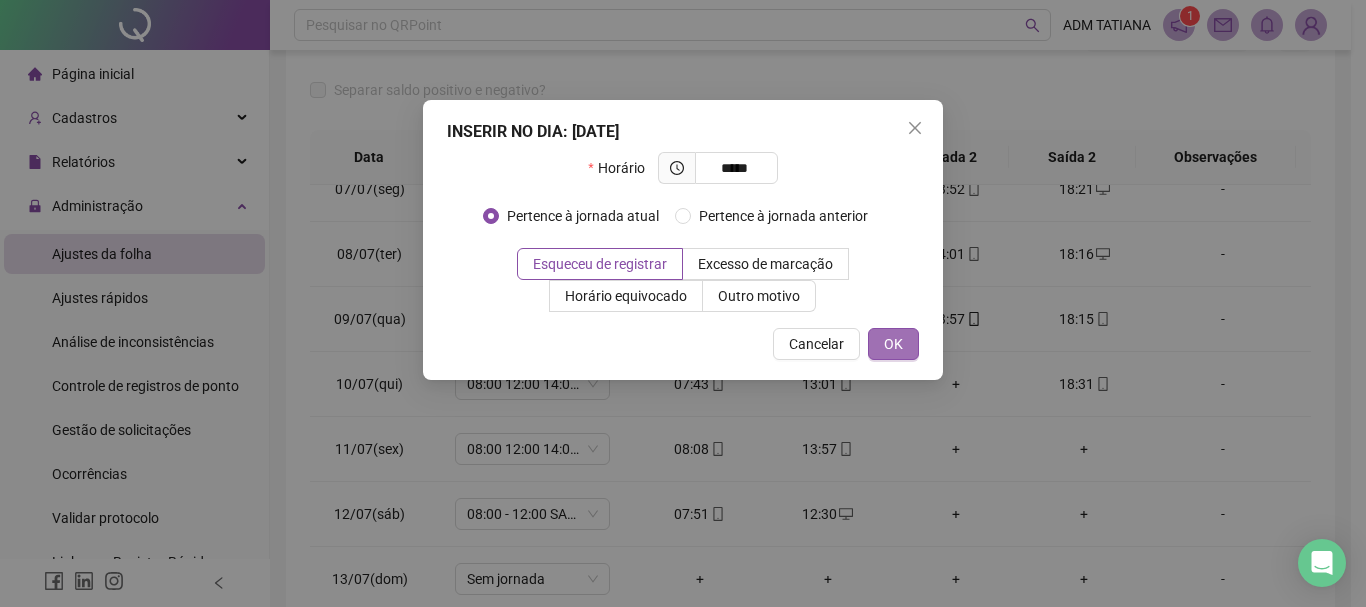 click on "OK" at bounding box center [893, 344] 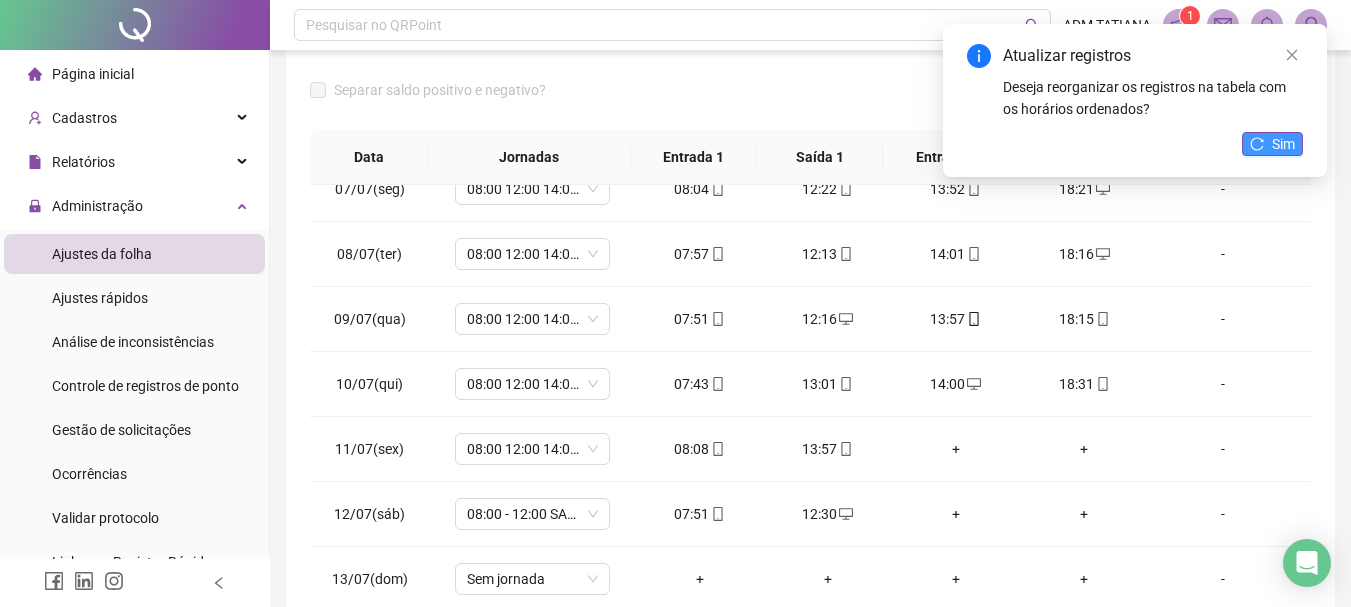 click on "Sim" at bounding box center (1283, 144) 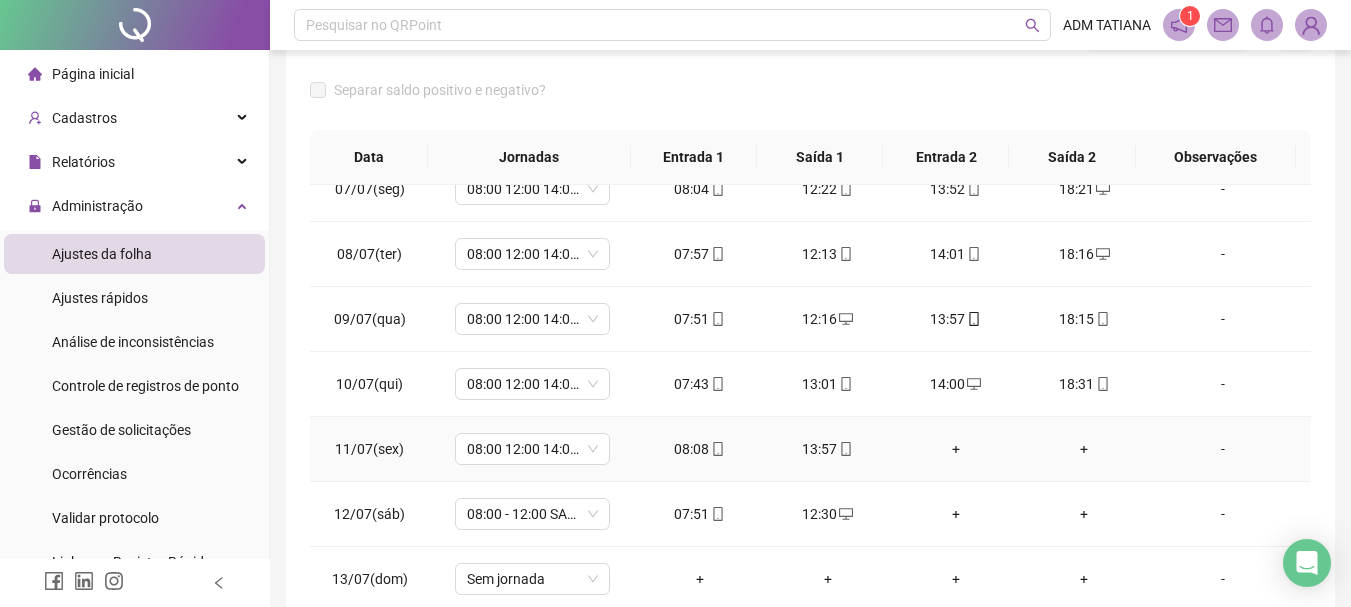 click on "+" at bounding box center (956, 449) 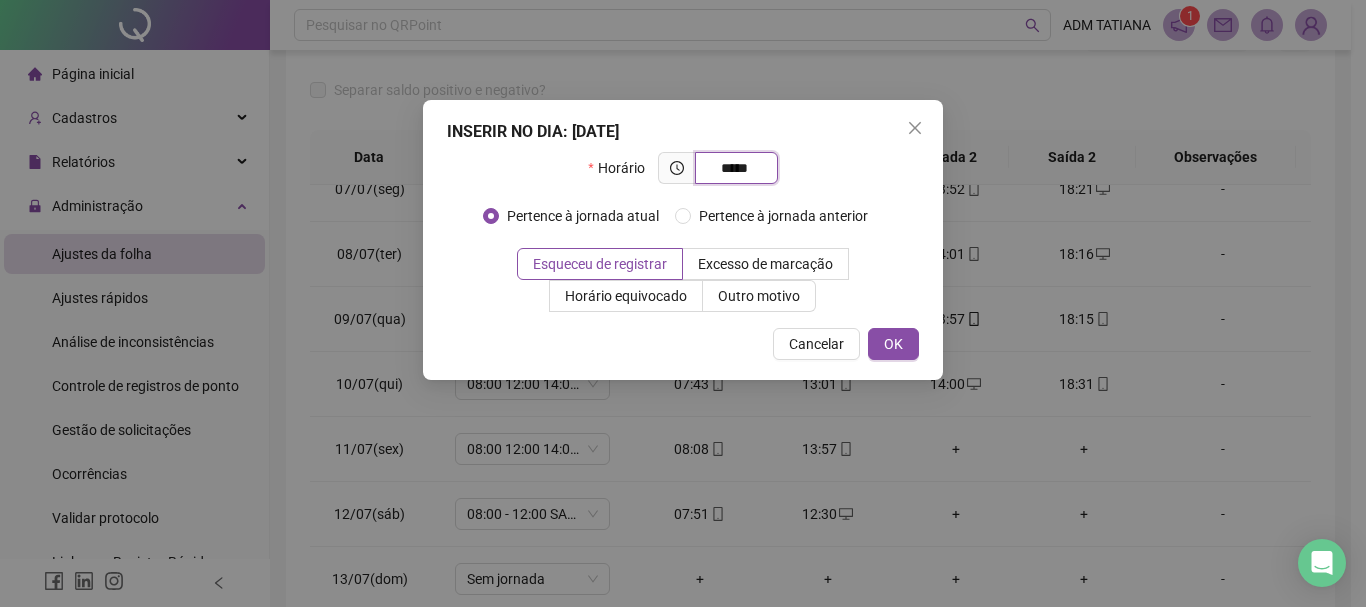 type on "*****" 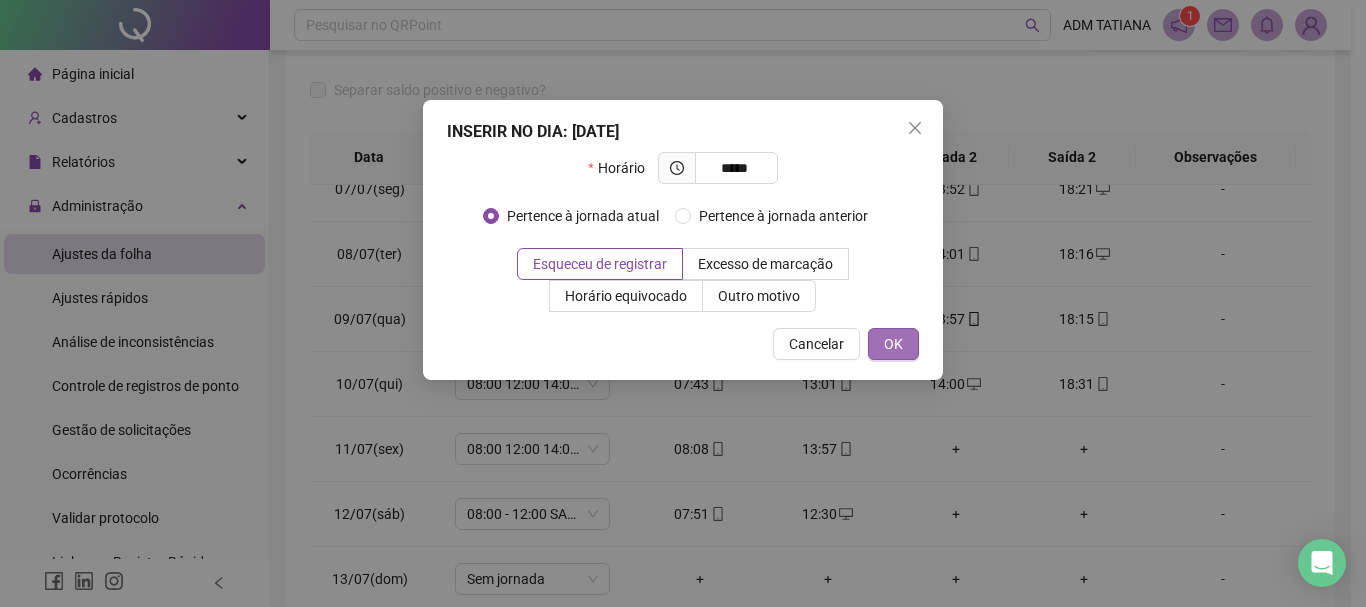 click on "OK" at bounding box center (893, 344) 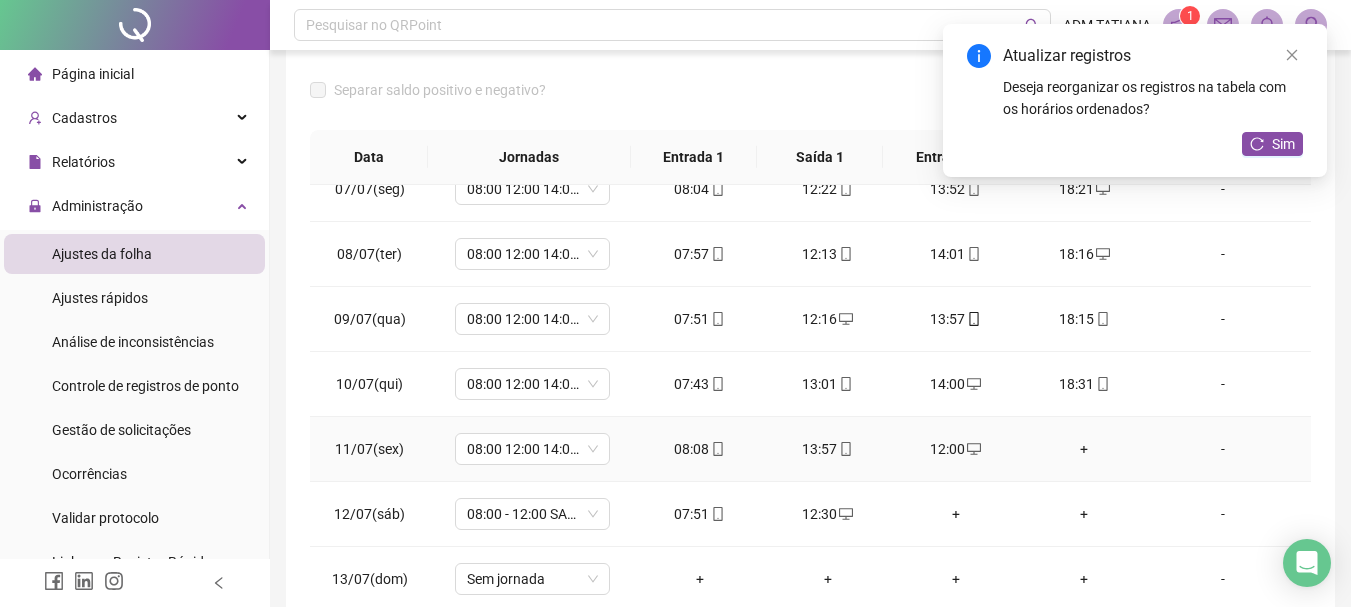 click on "+" at bounding box center (1084, 449) 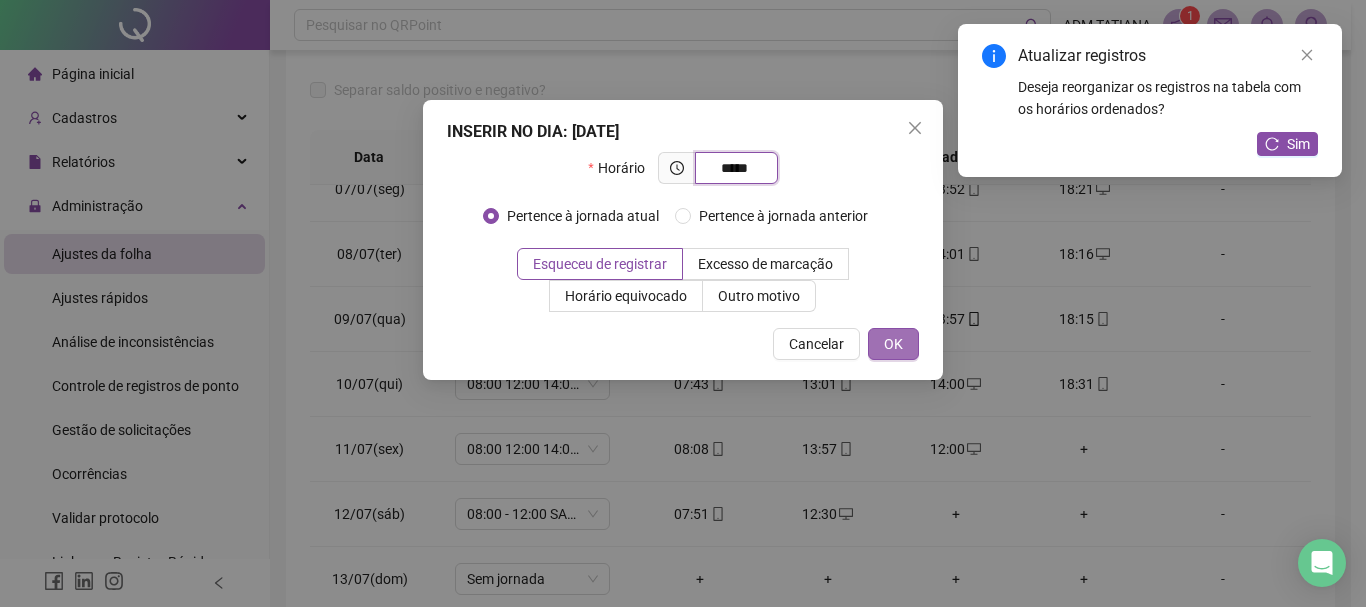 type on "*****" 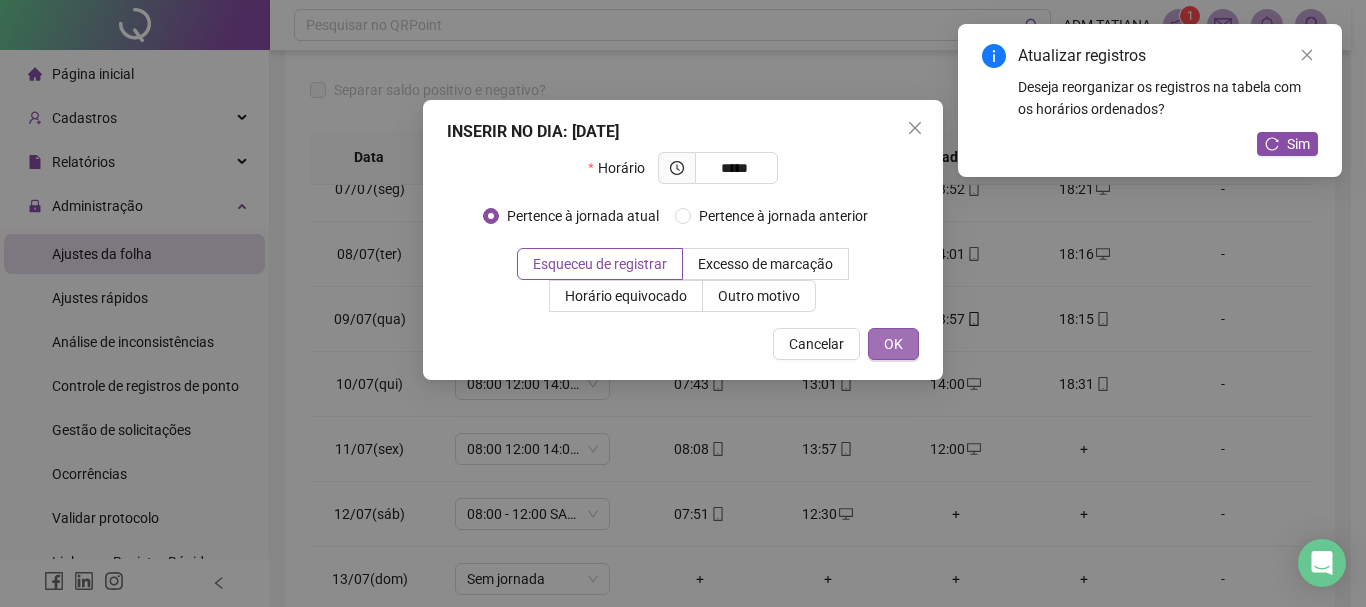 click on "OK" at bounding box center (893, 344) 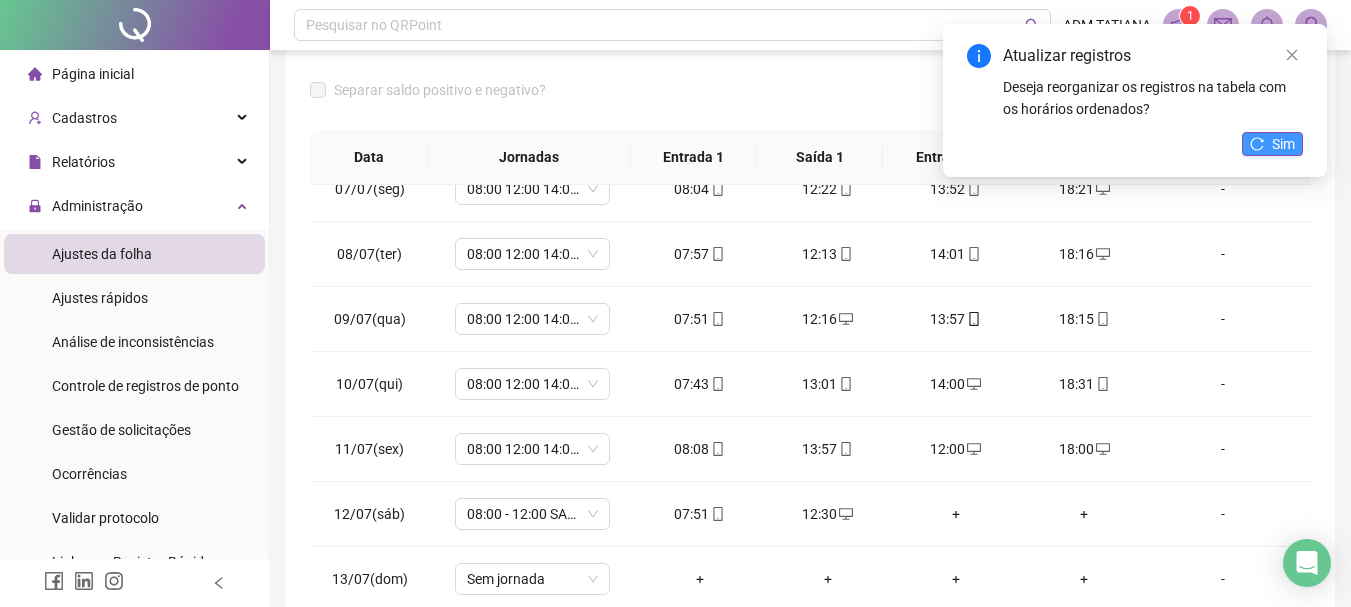 click 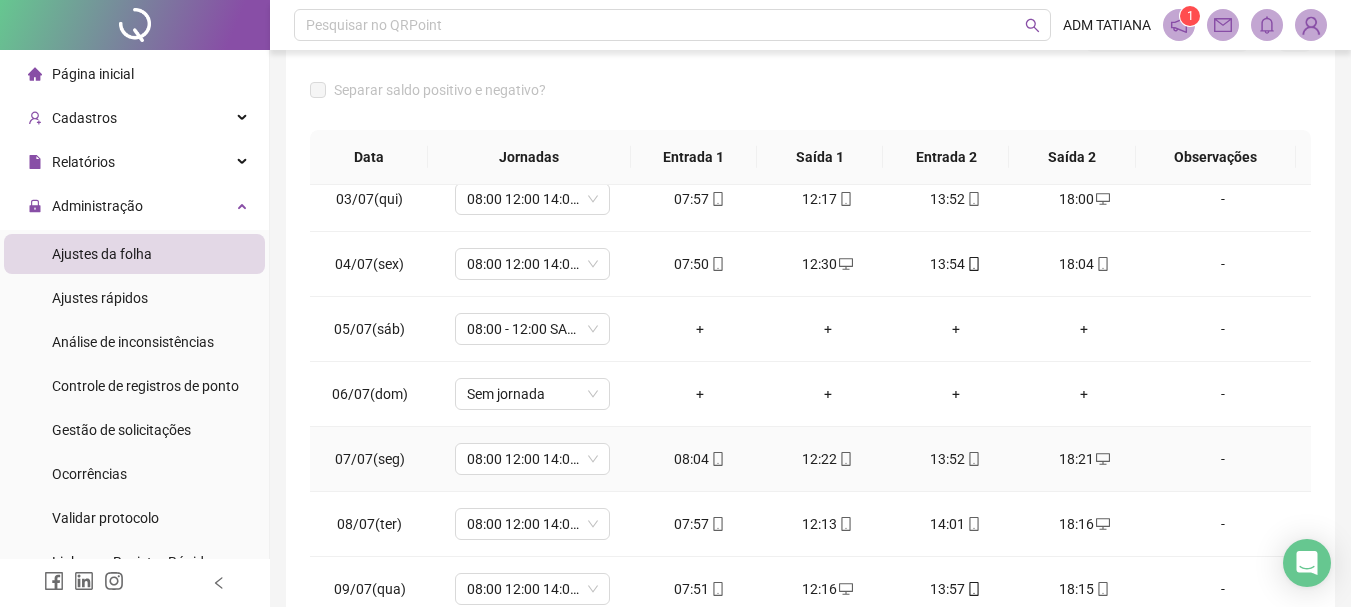 scroll, scrollTop: 0, scrollLeft: 0, axis: both 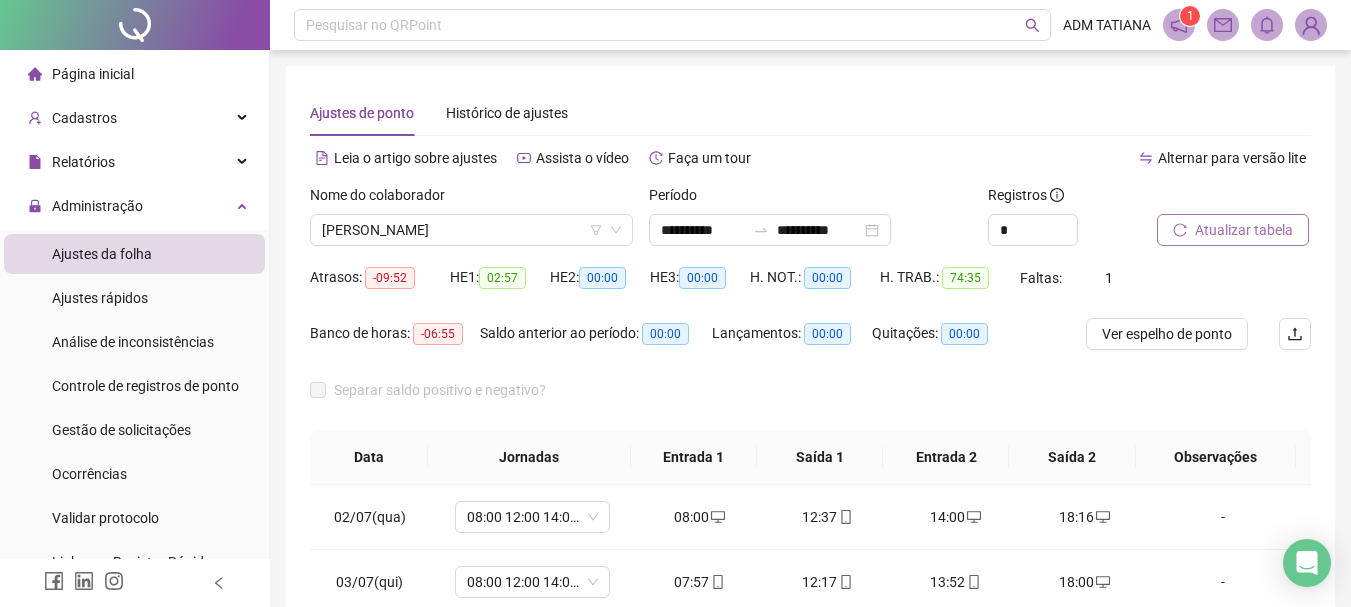 click at bounding box center [1311, 25] 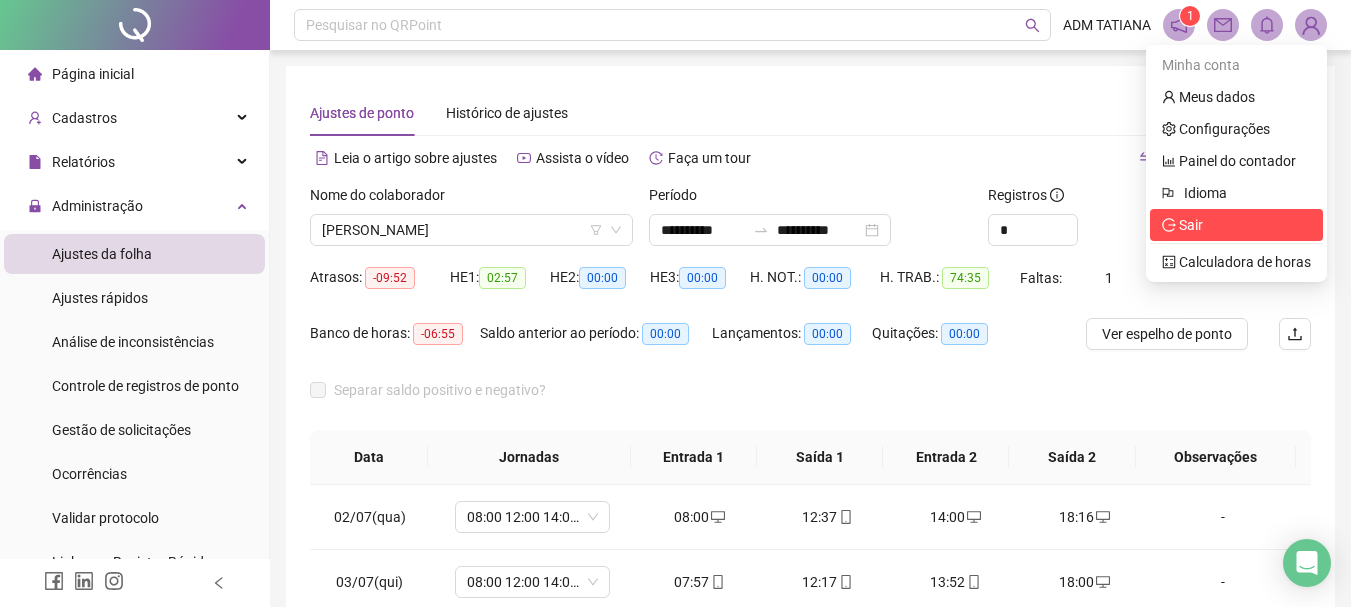 click on "Sair" at bounding box center [1236, 225] 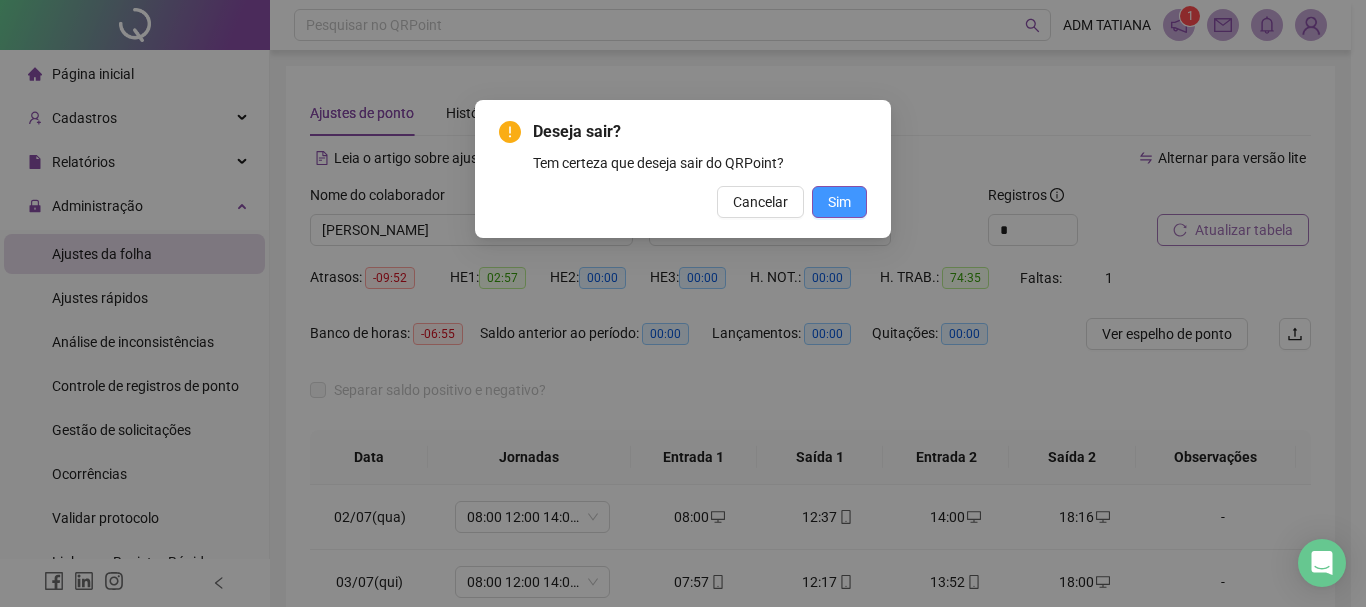 click on "Sim" at bounding box center [839, 202] 